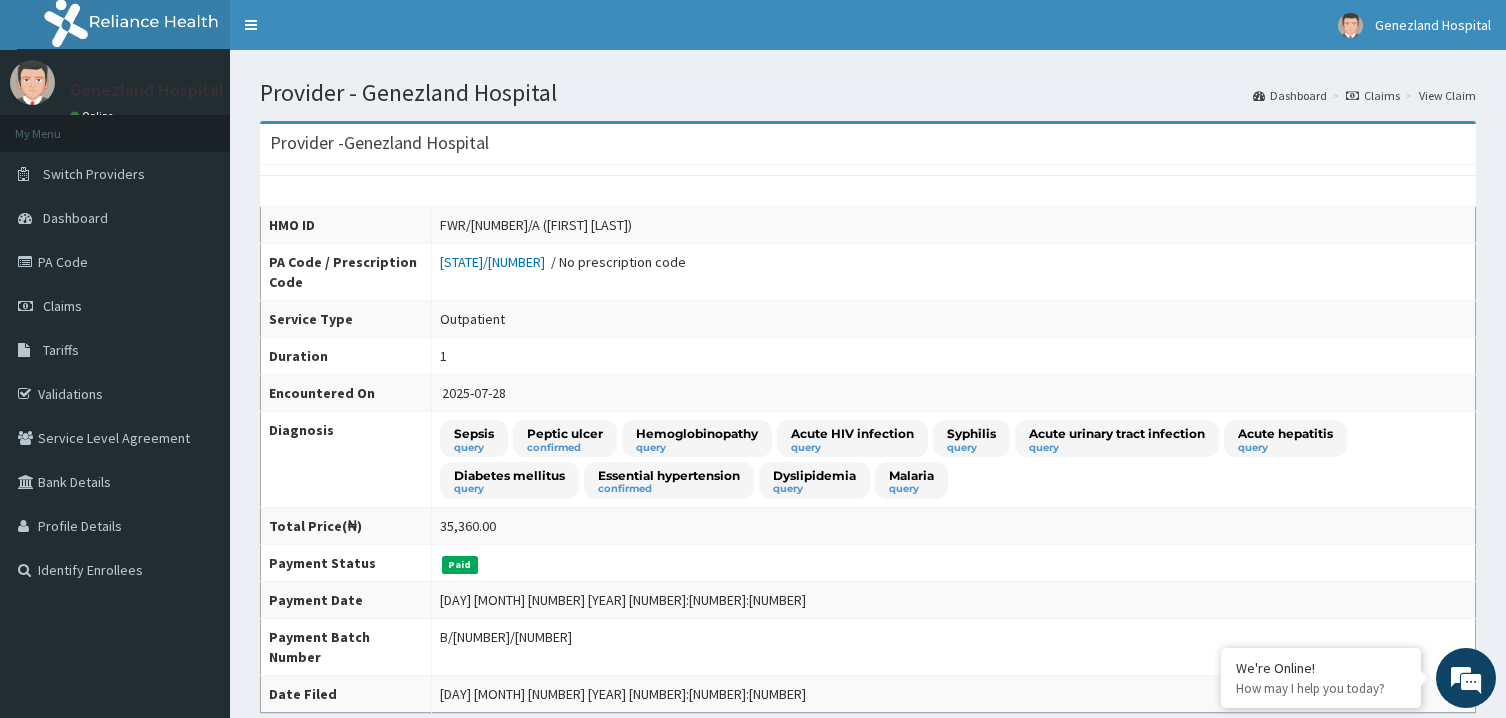 scroll, scrollTop: 0, scrollLeft: 0, axis: both 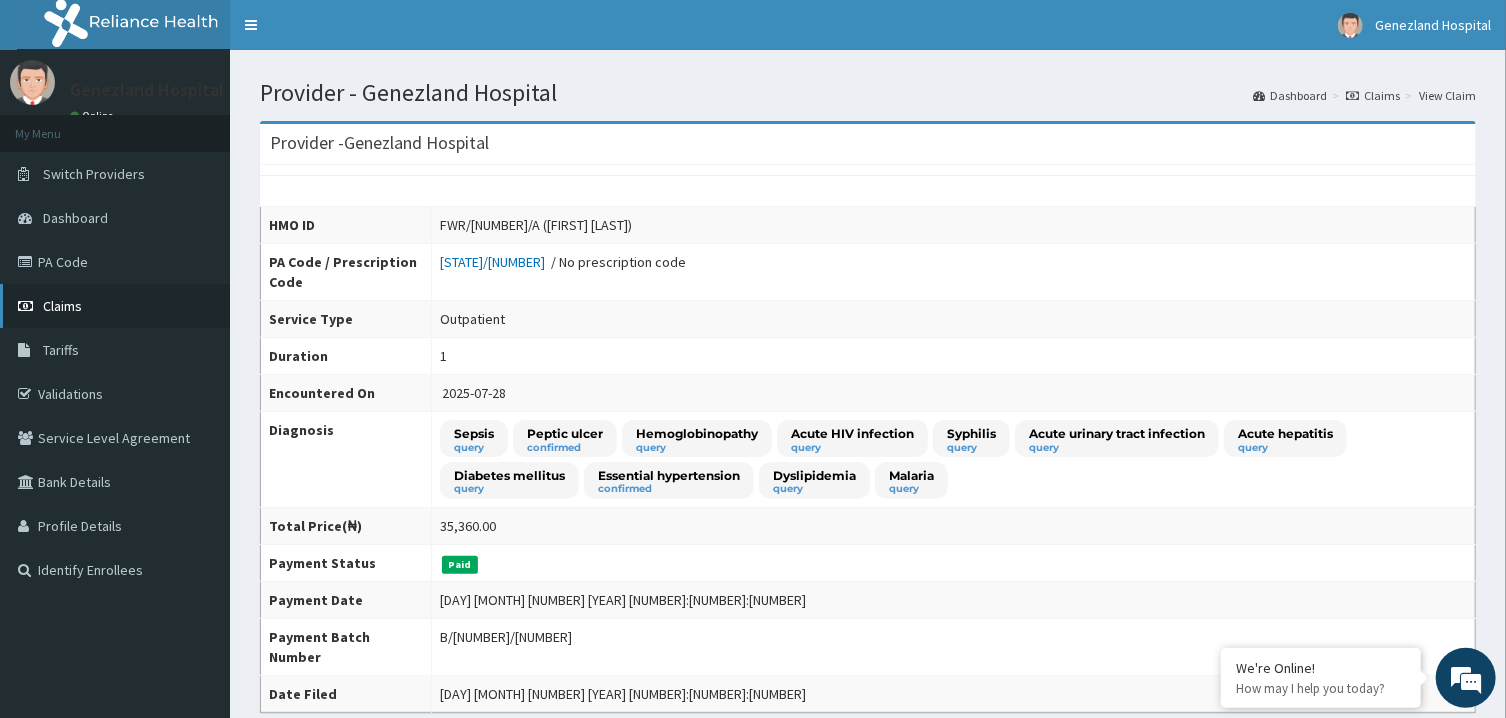 click on "Claims" at bounding box center (115, 306) 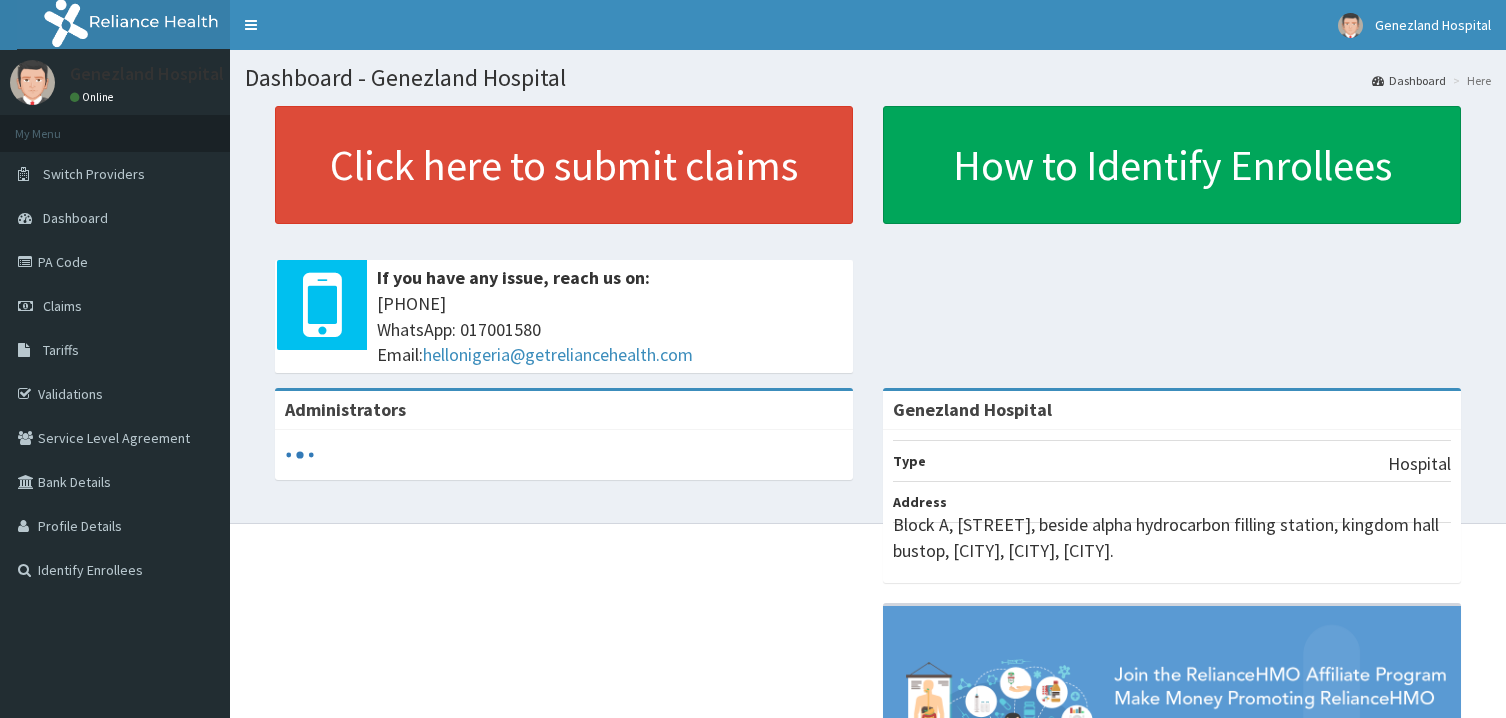 scroll, scrollTop: 0, scrollLeft: 0, axis: both 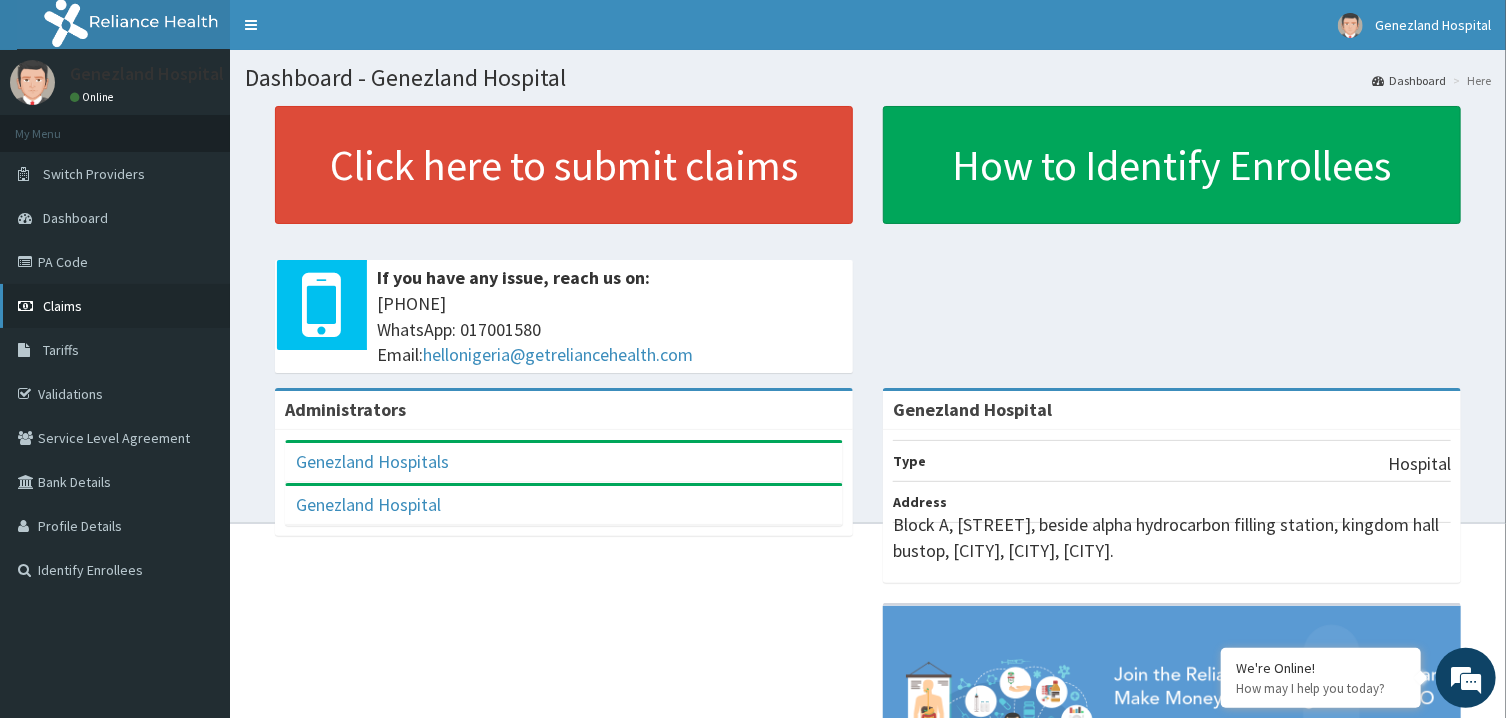 click on "Claims" at bounding box center [115, 306] 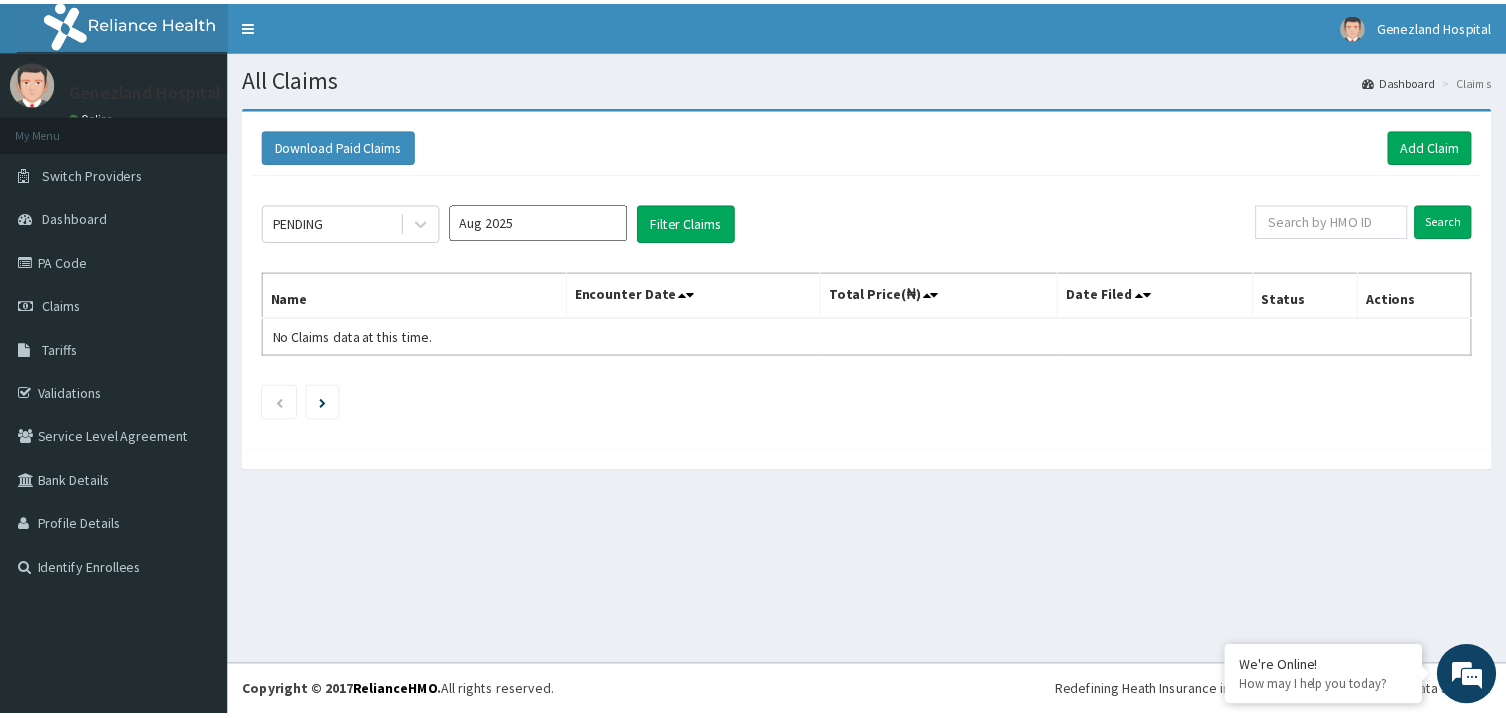 scroll, scrollTop: 0, scrollLeft: 0, axis: both 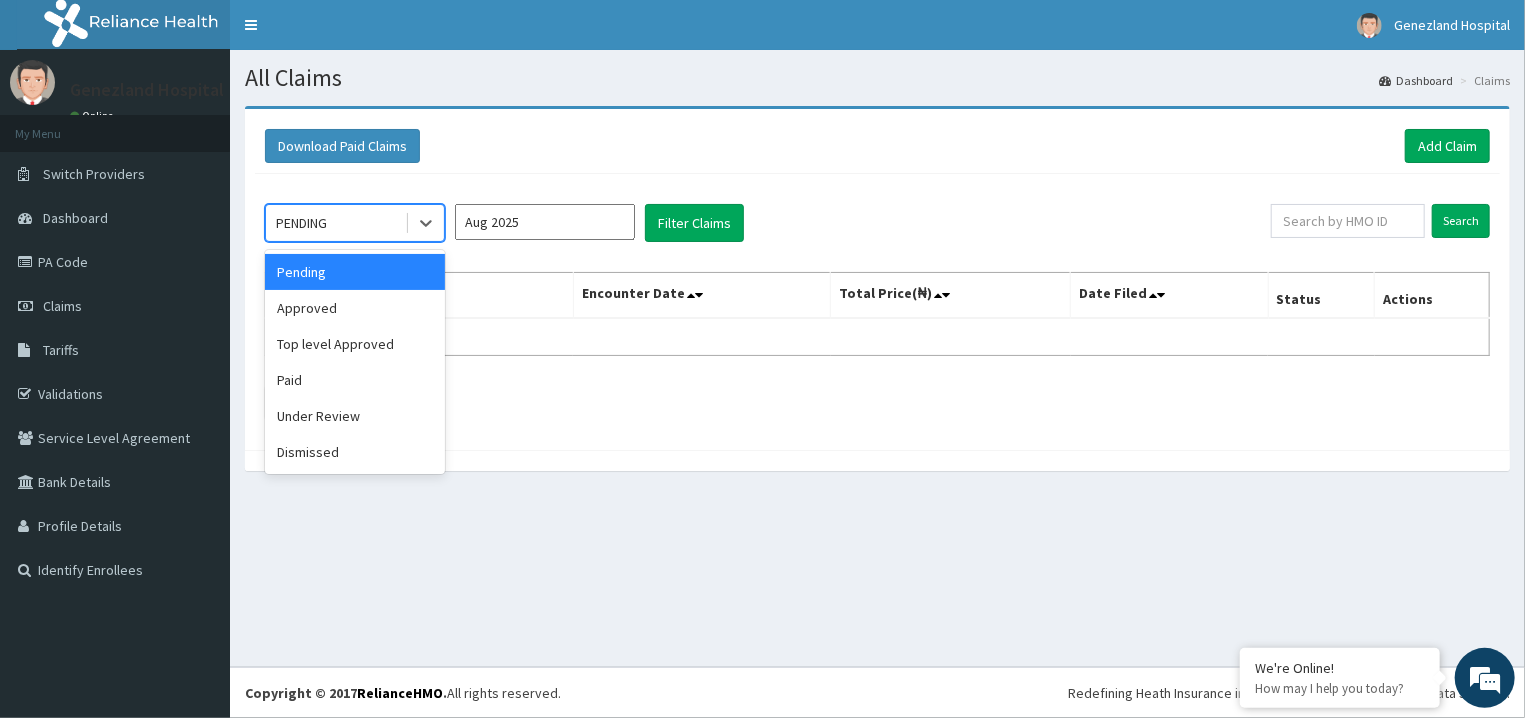 click on "PENDING" at bounding box center [335, 223] 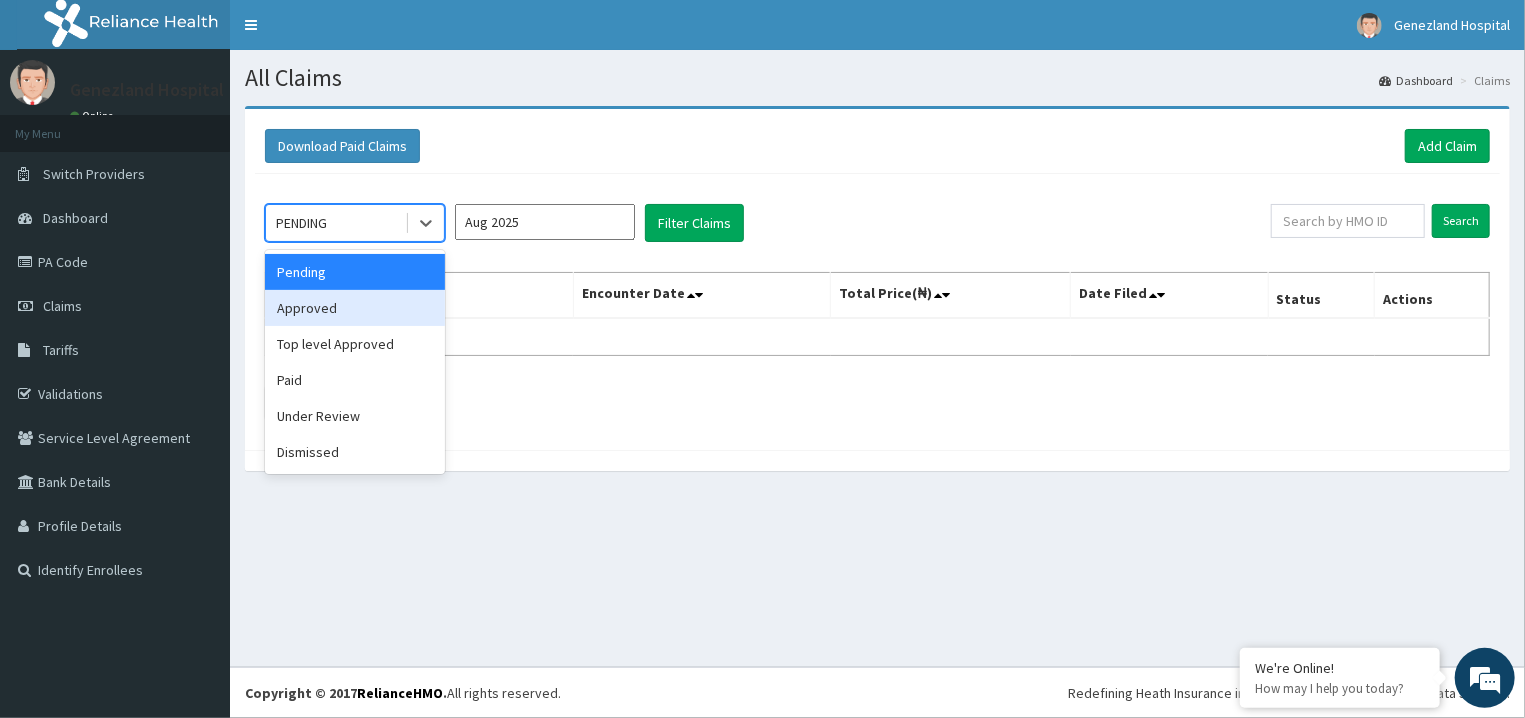 click on "Approved" at bounding box center [355, 308] 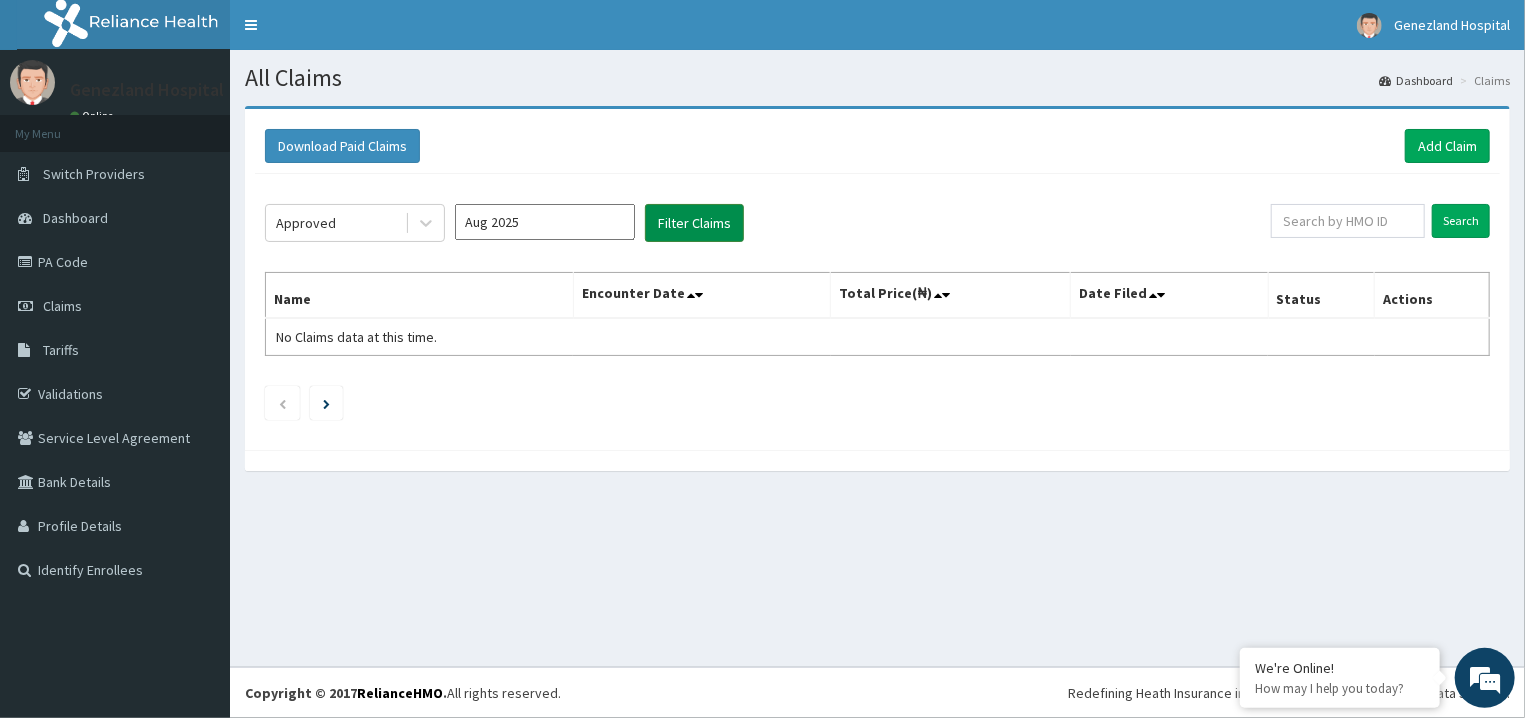 click on "Filter Claims" at bounding box center [694, 223] 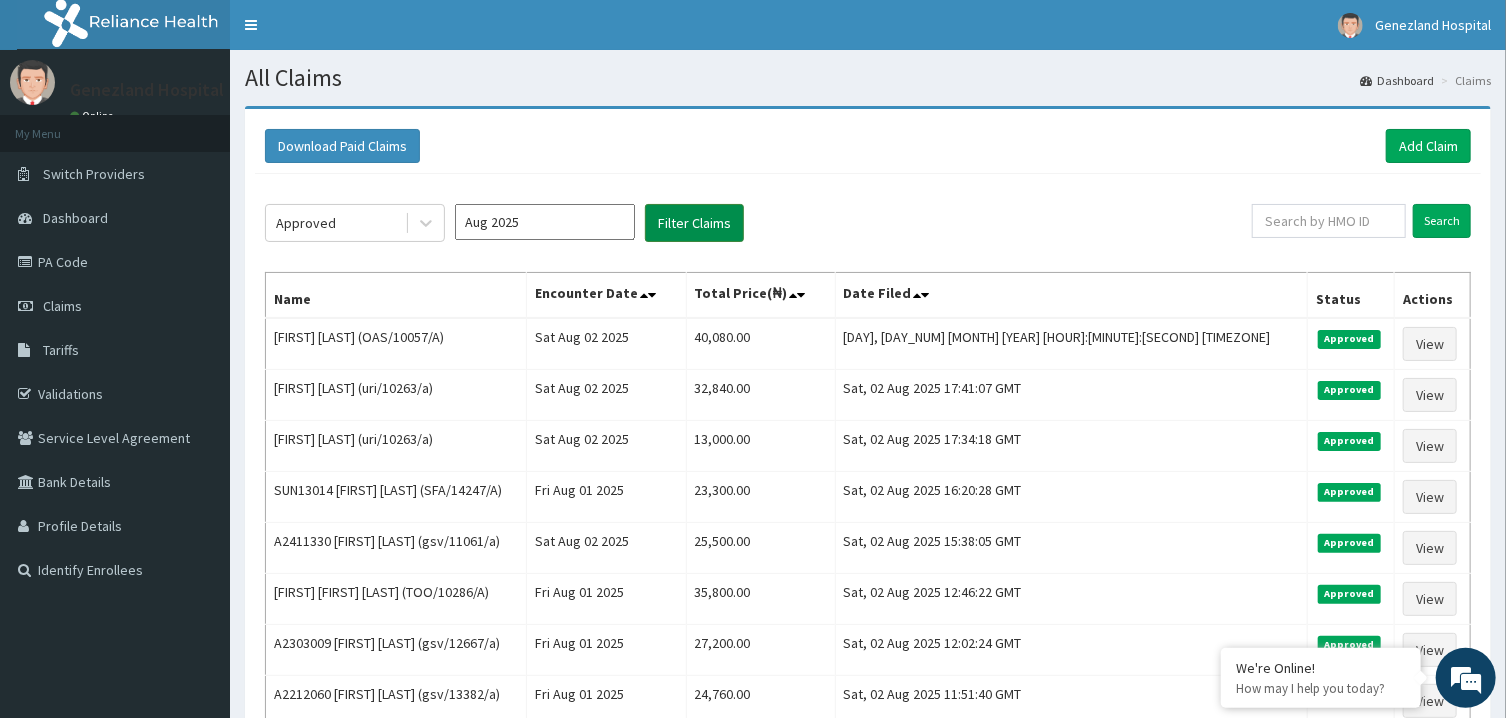 scroll, scrollTop: 0, scrollLeft: 0, axis: both 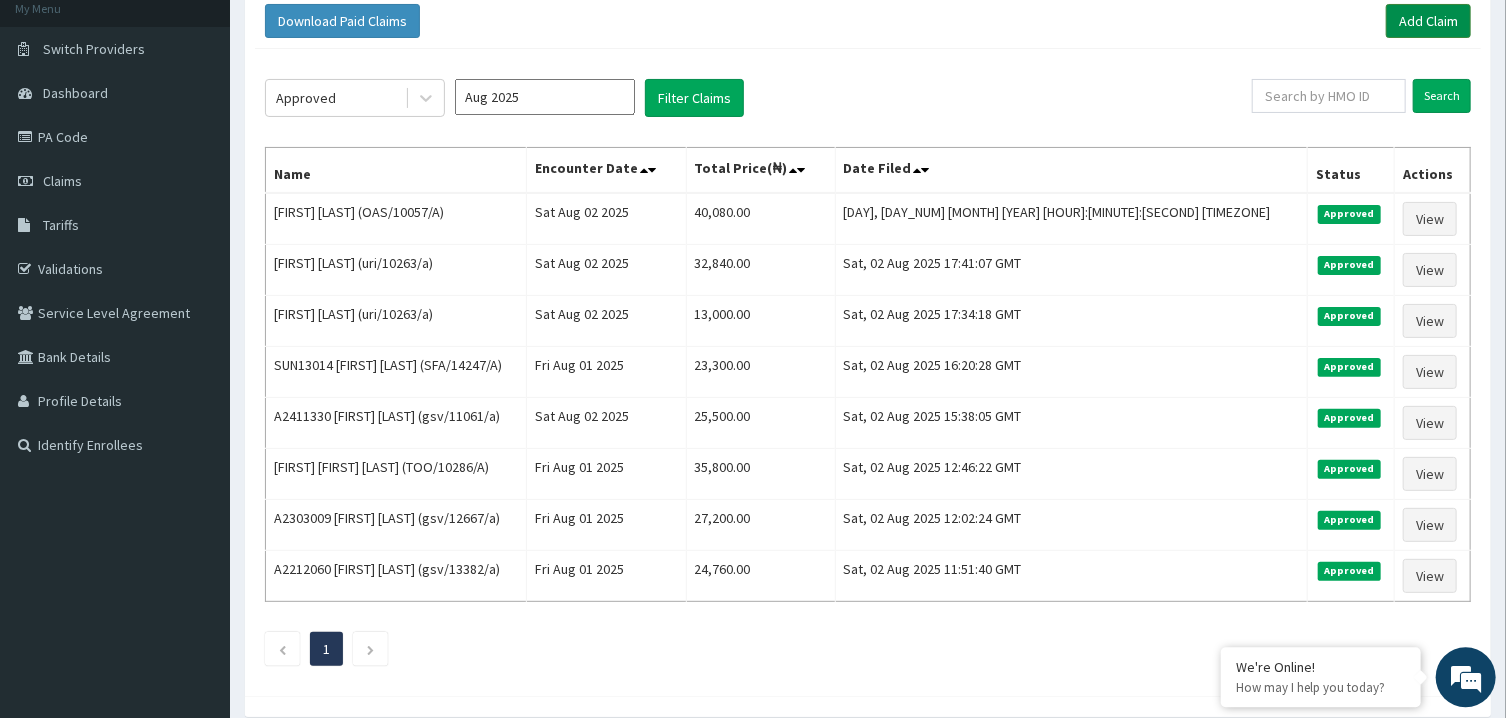 click on "Add Claim" at bounding box center (1428, 21) 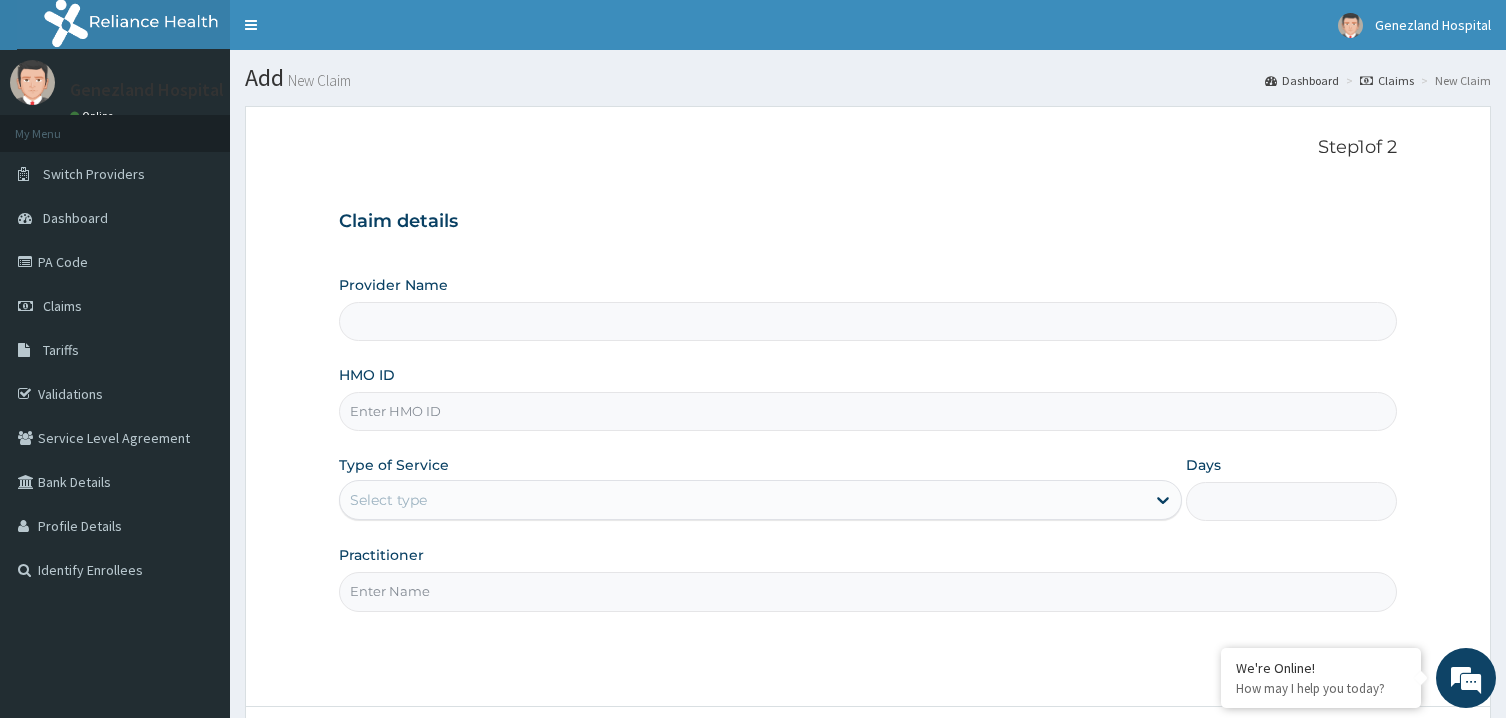 scroll, scrollTop: 0, scrollLeft: 0, axis: both 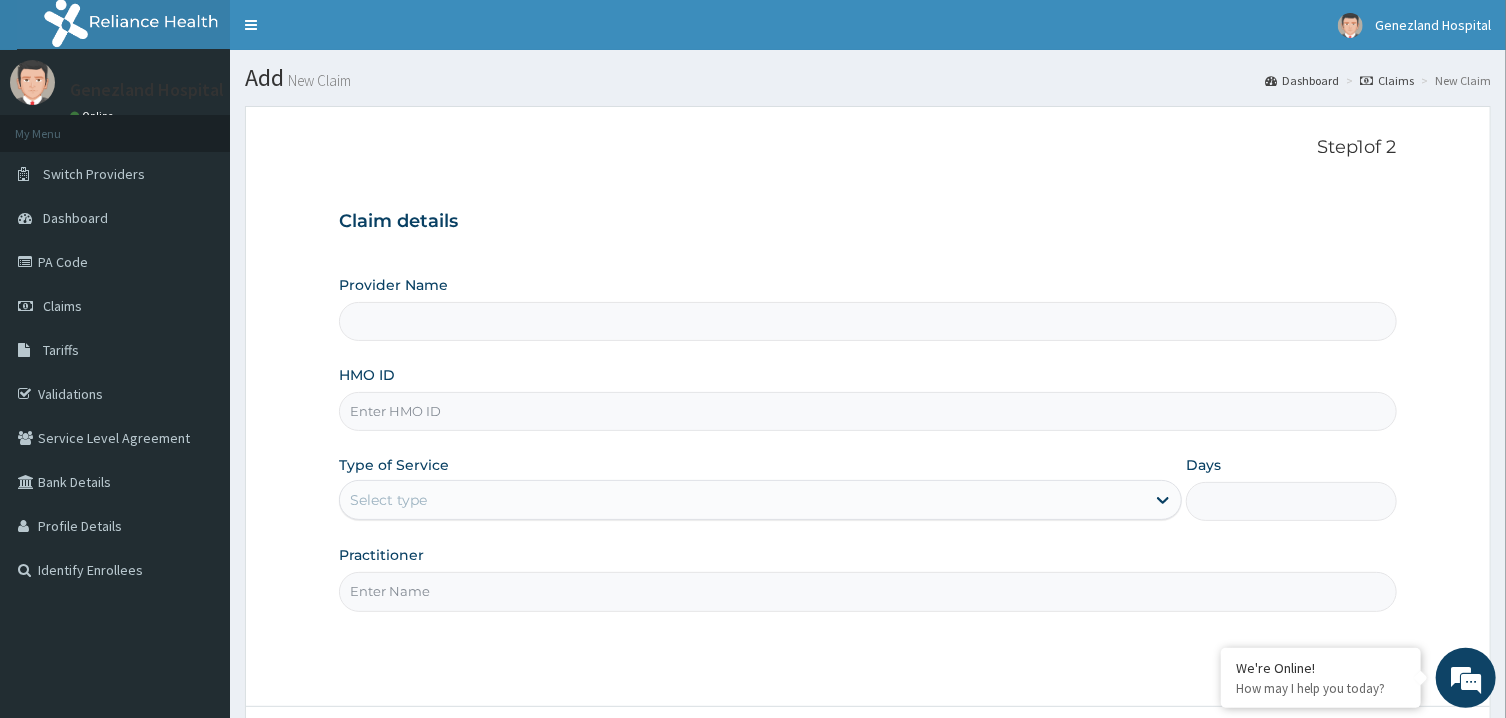 type on "Genezland Hospital" 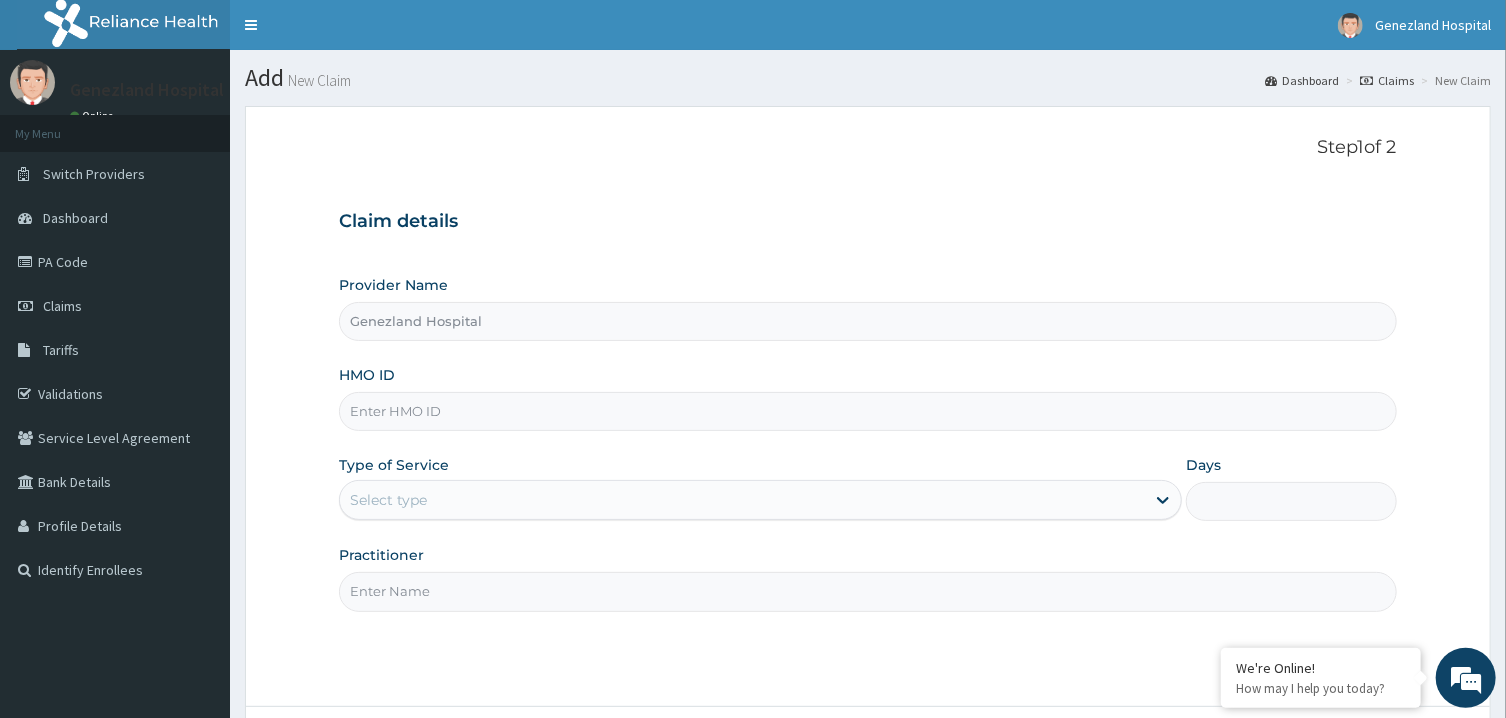 scroll, scrollTop: 0, scrollLeft: 0, axis: both 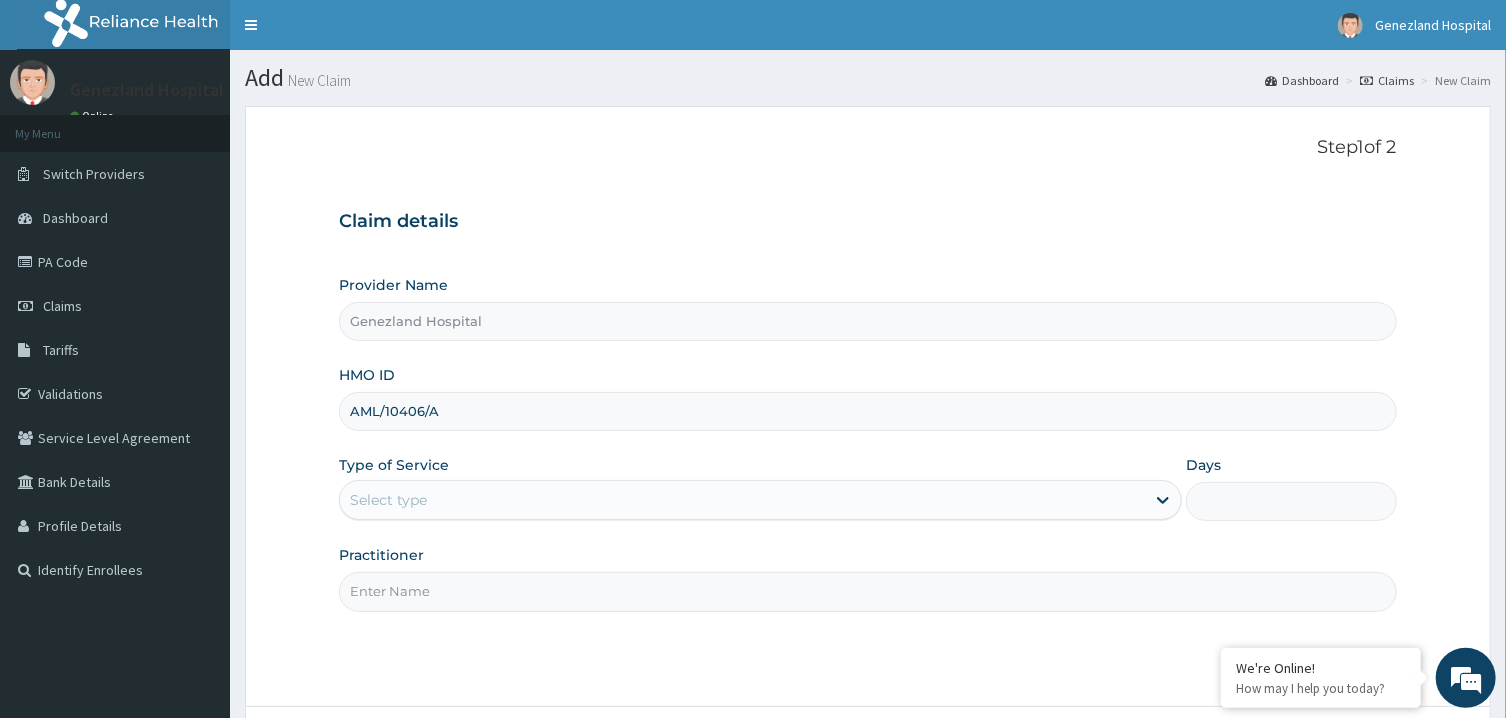 type on "AML/10406/A" 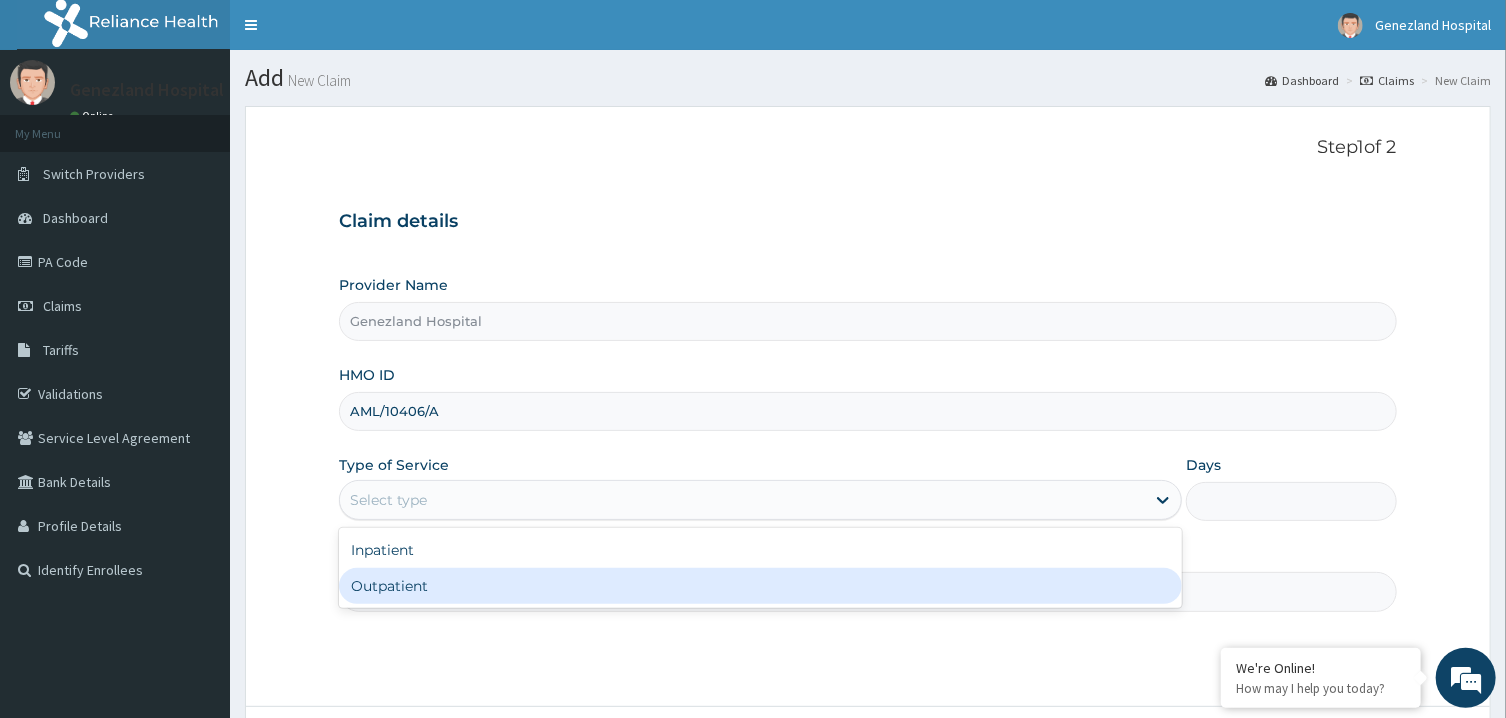 click on "Outpatient" at bounding box center [760, 586] 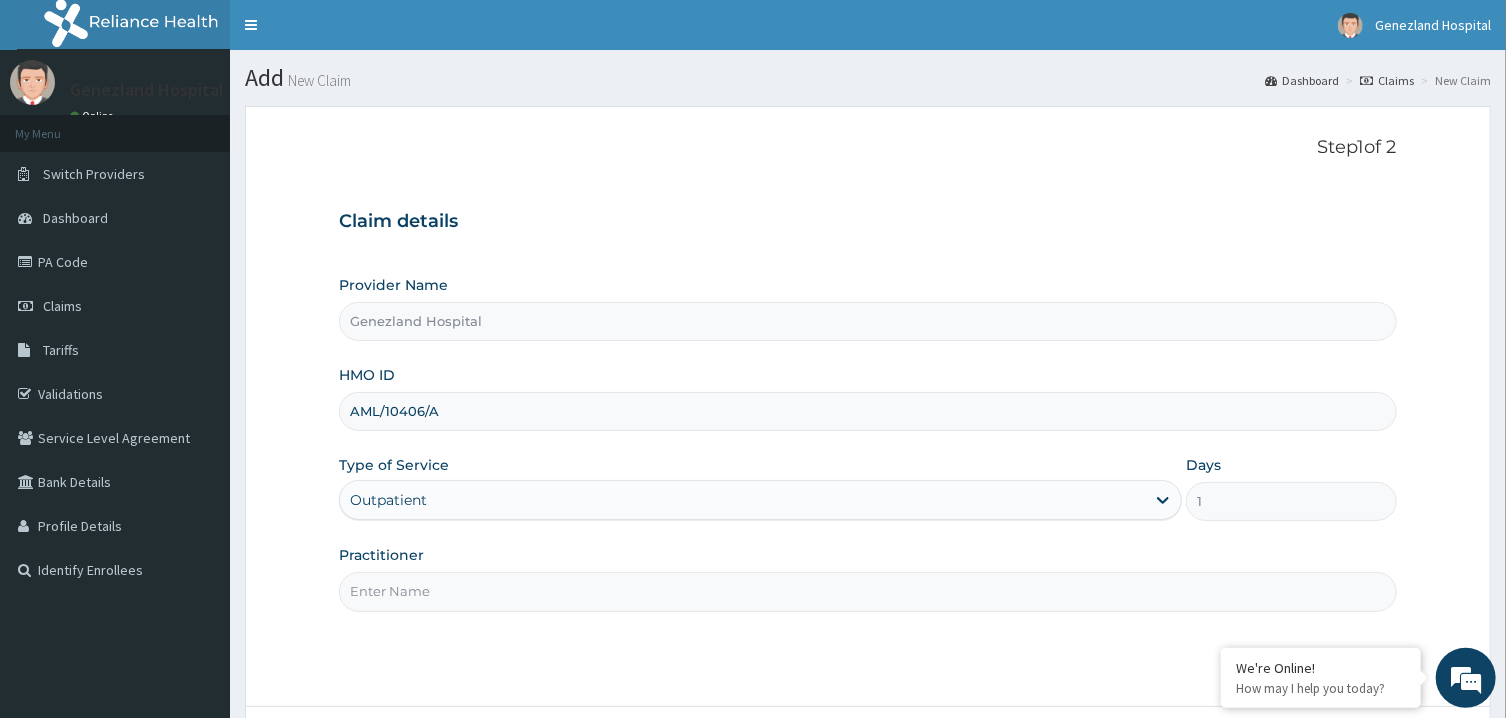 click on "Practitioner" at bounding box center (867, 591) 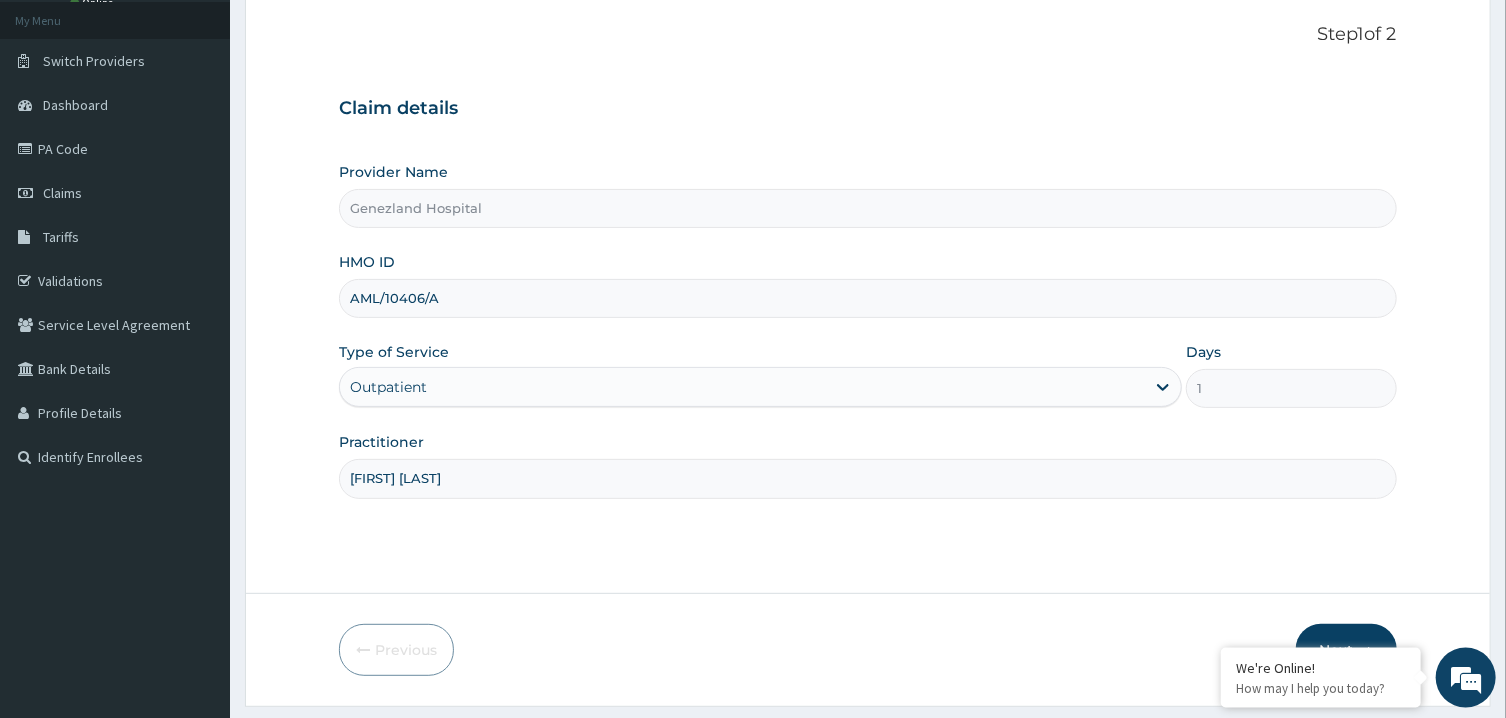scroll, scrollTop: 168, scrollLeft: 0, axis: vertical 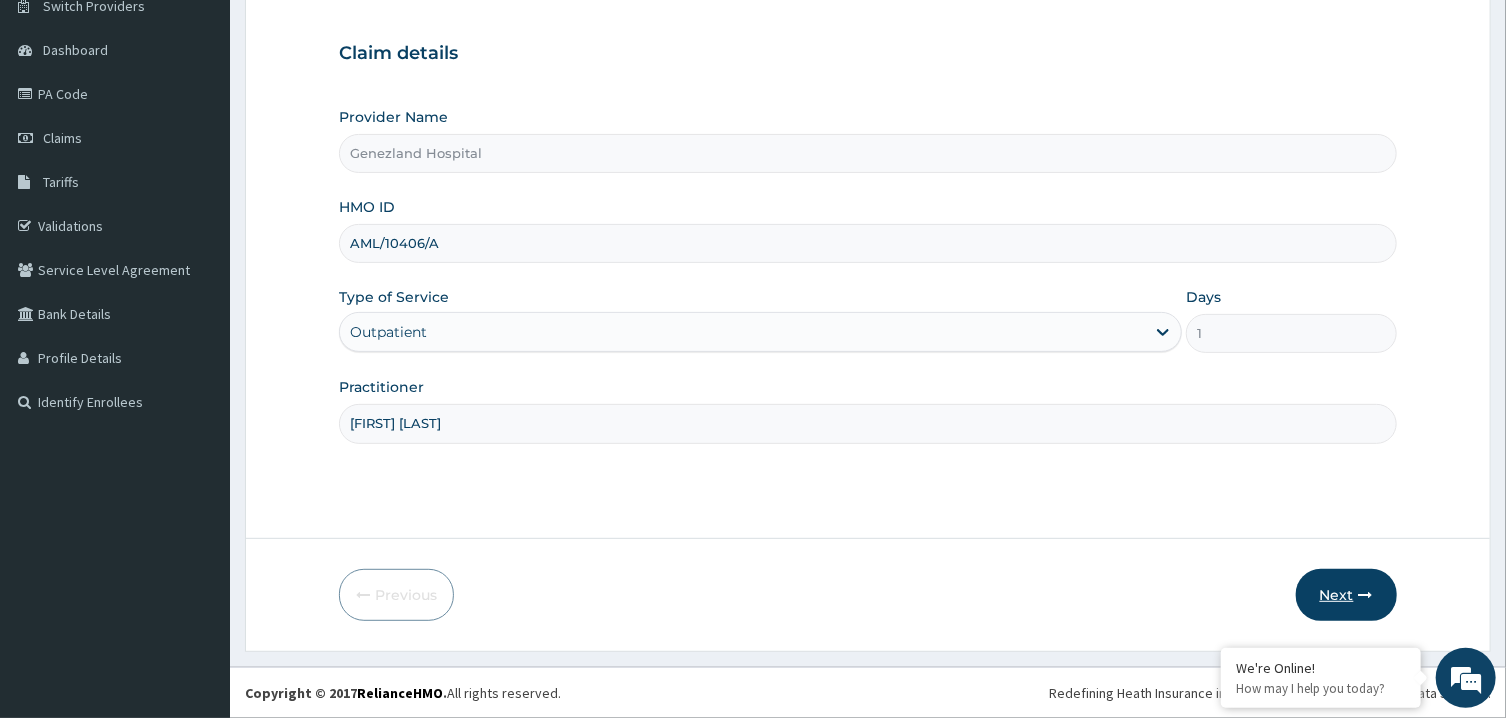 type on "peter prince" 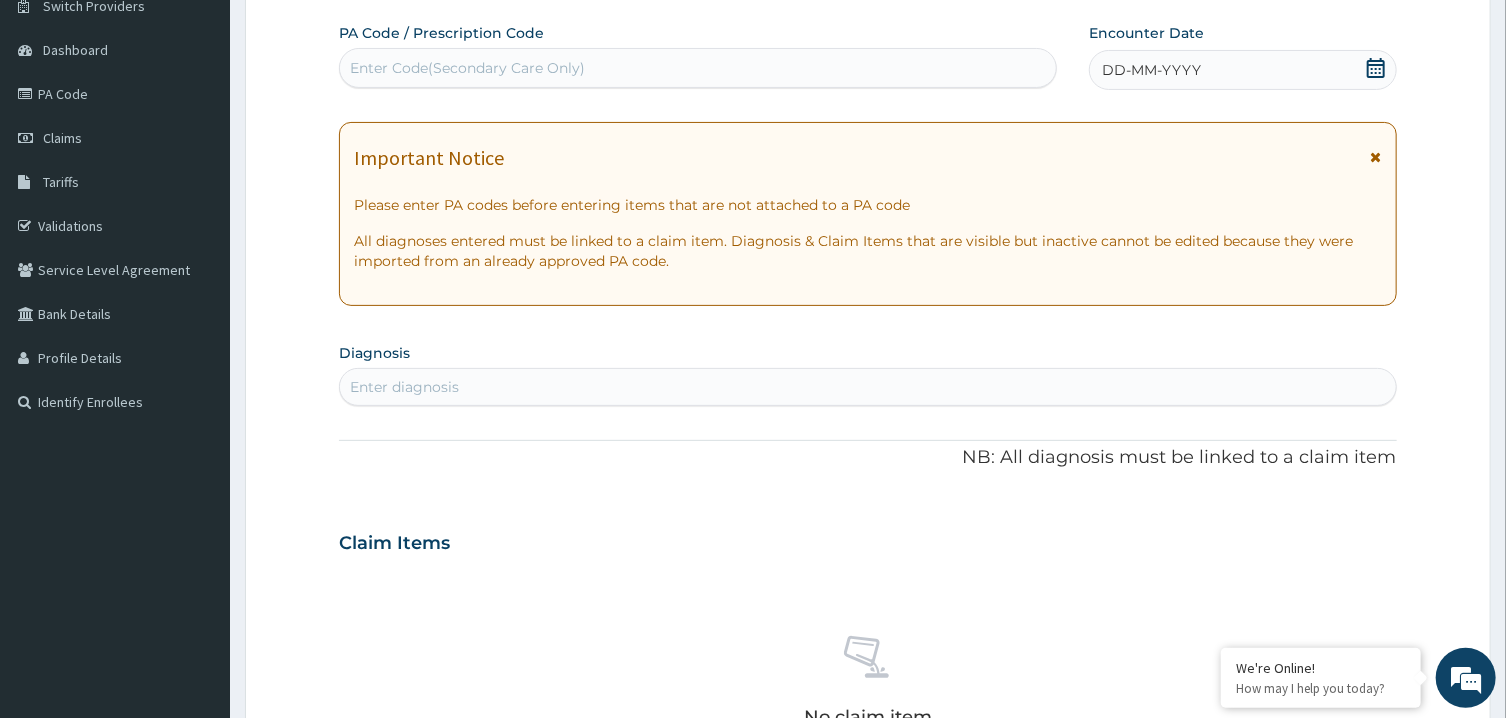 click 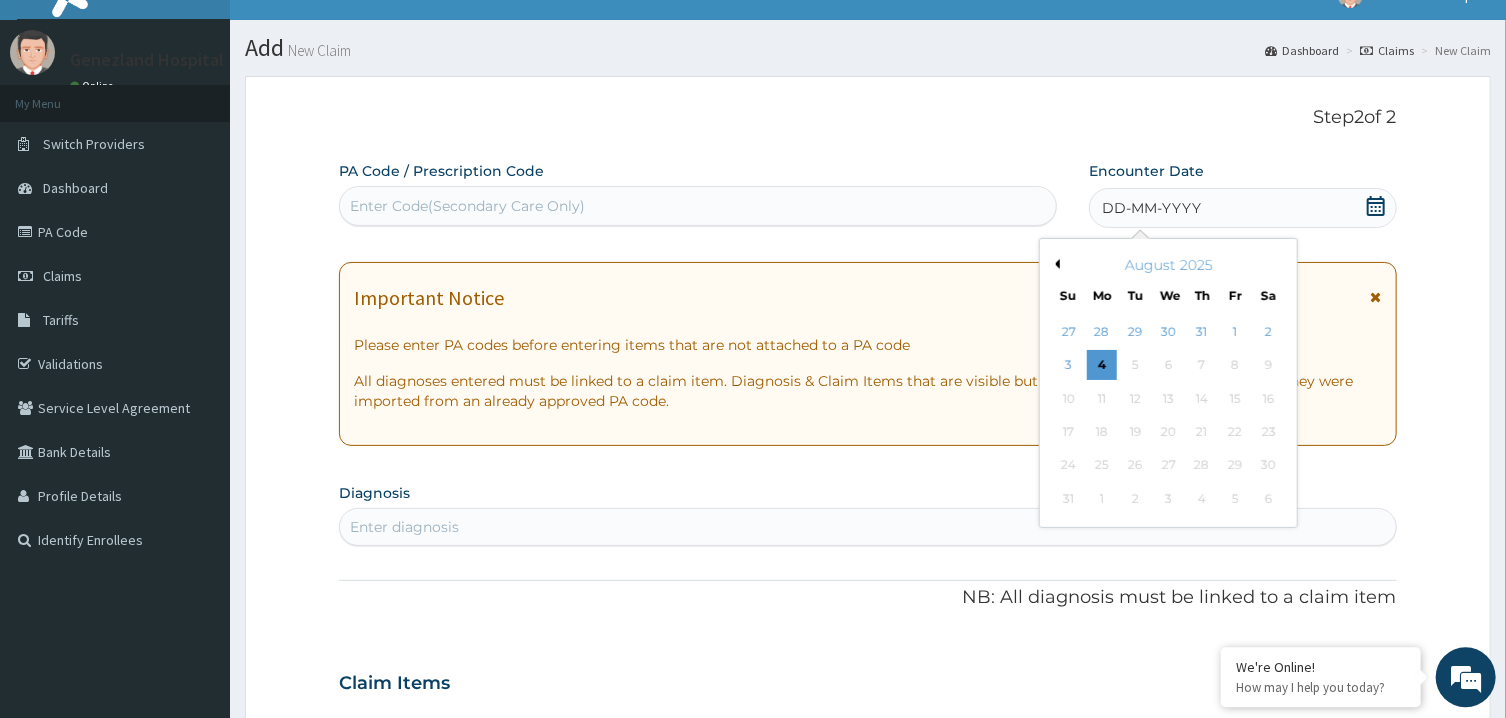 scroll, scrollTop: 0, scrollLeft: 0, axis: both 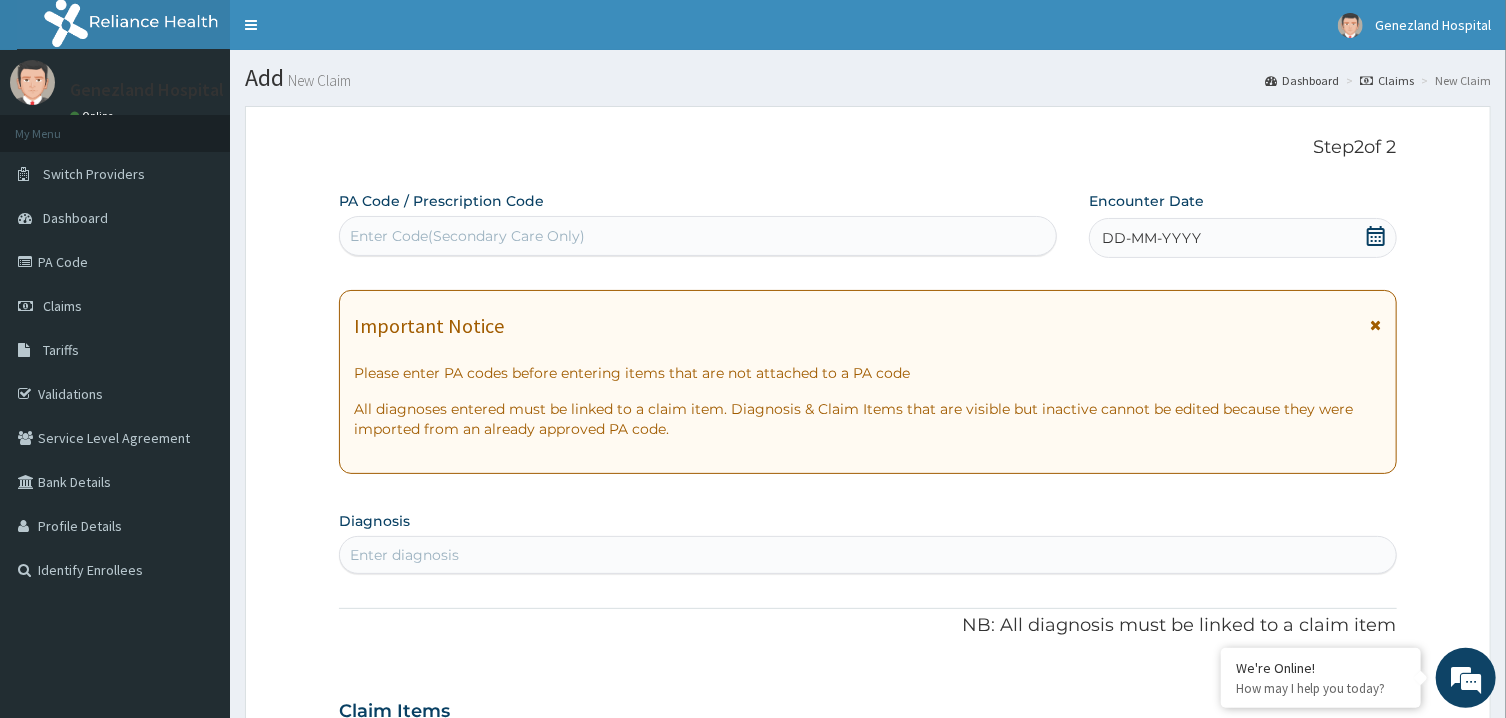 click on "Enter Code(Secondary Care Only)" at bounding box center [698, 236] 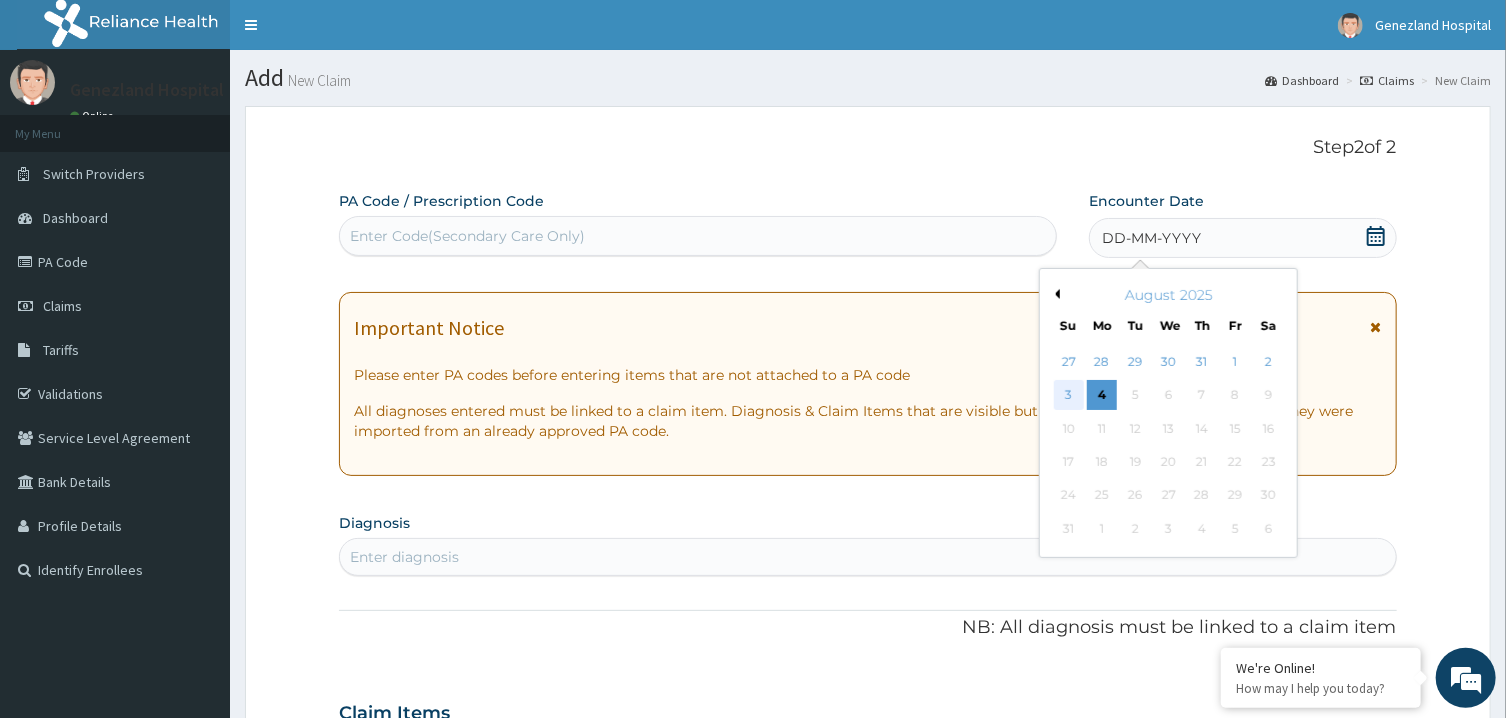 click on "3" at bounding box center (1069, 396) 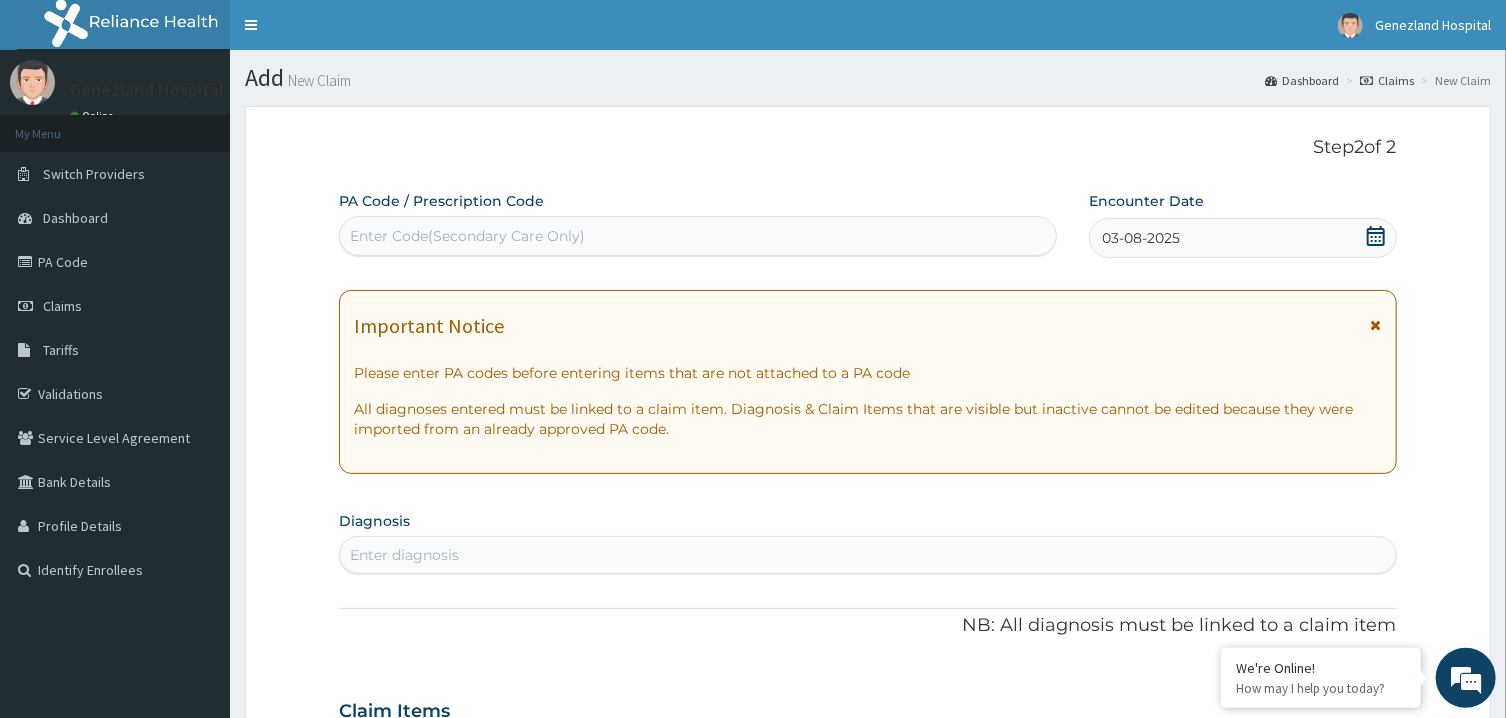 drag, startPoint x: 644, startPoint y: 564, endPoint x: 1091, endPoint y: 501, distance: 451.41776 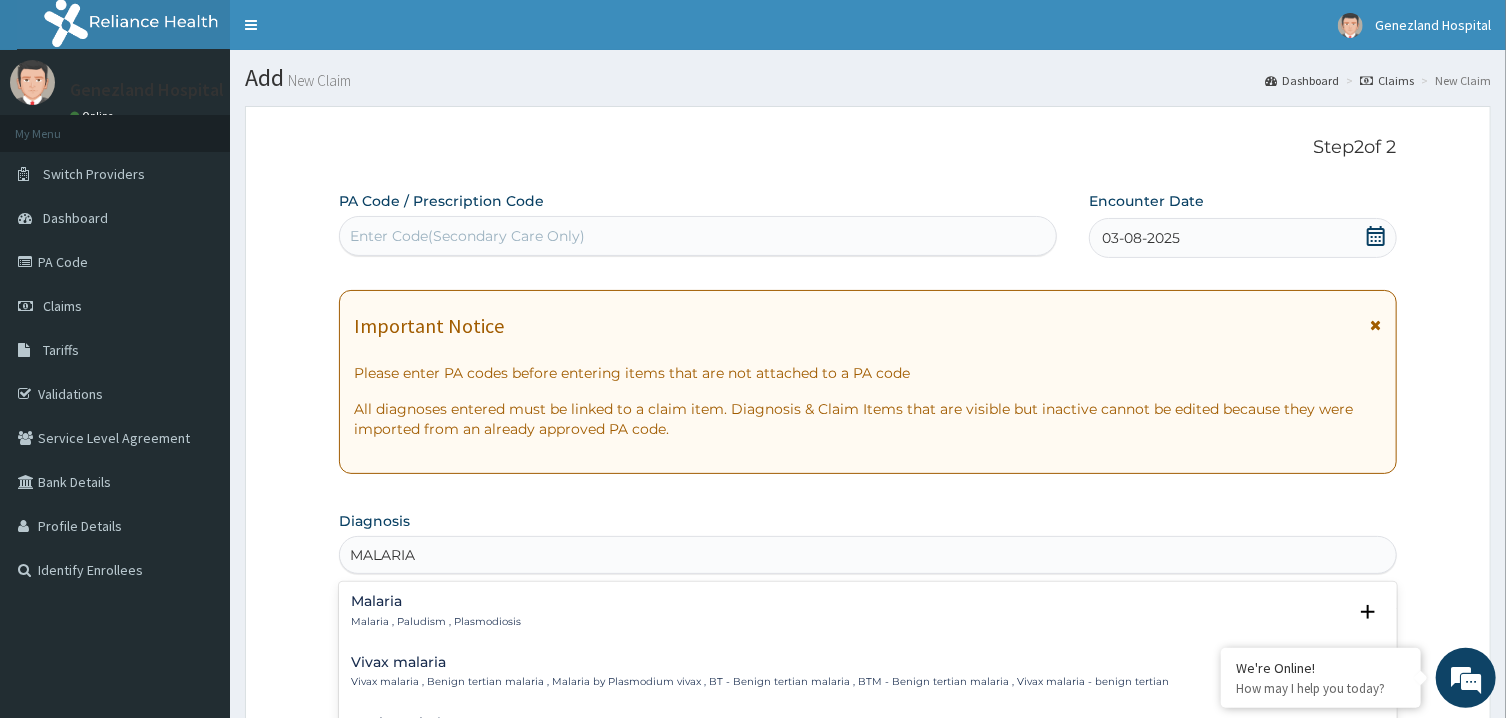 click on "Malaria Malaria , Paludism , Plasmodiosis" at bounding box center [436, 611] 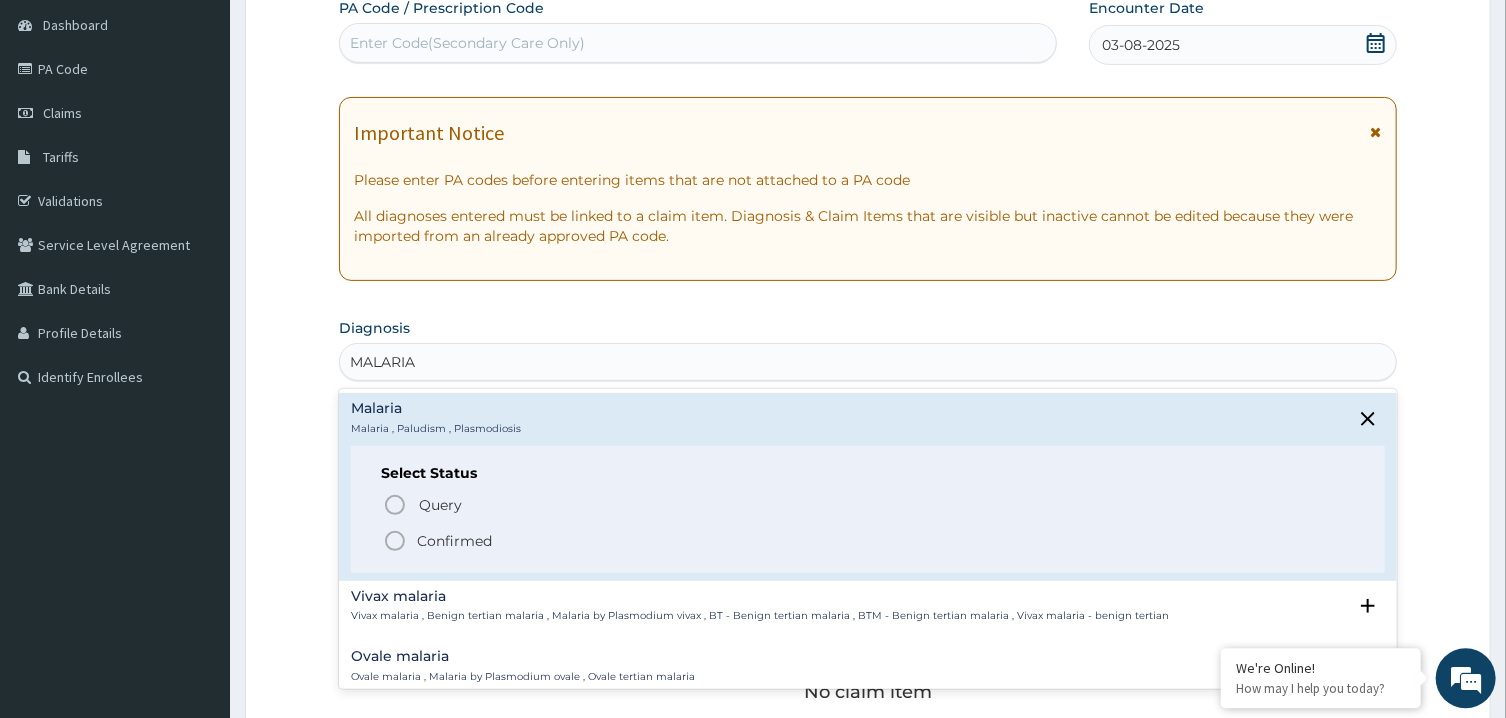 scroll, scrollTop: 206, scrollLeft: 0, axis: vertical 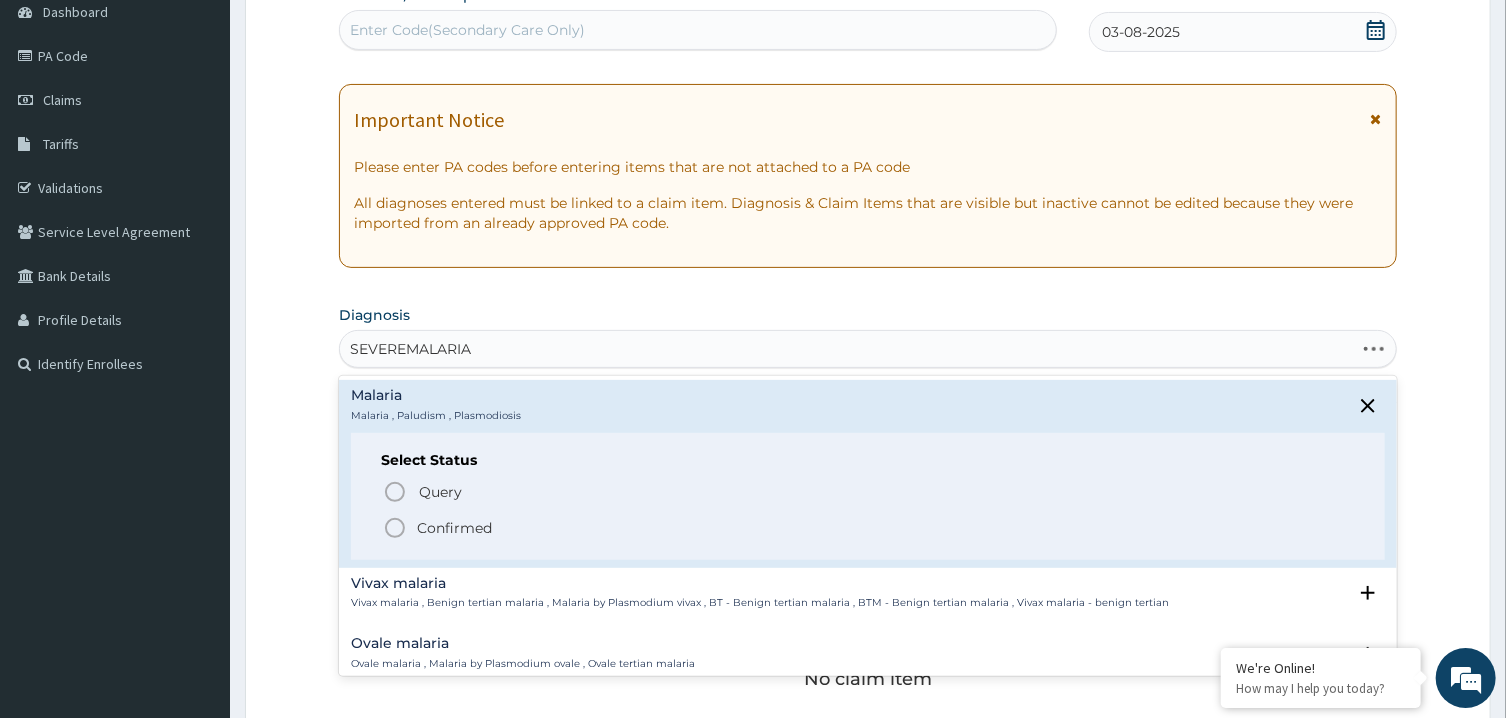 type on "SEVERE MALARIA" 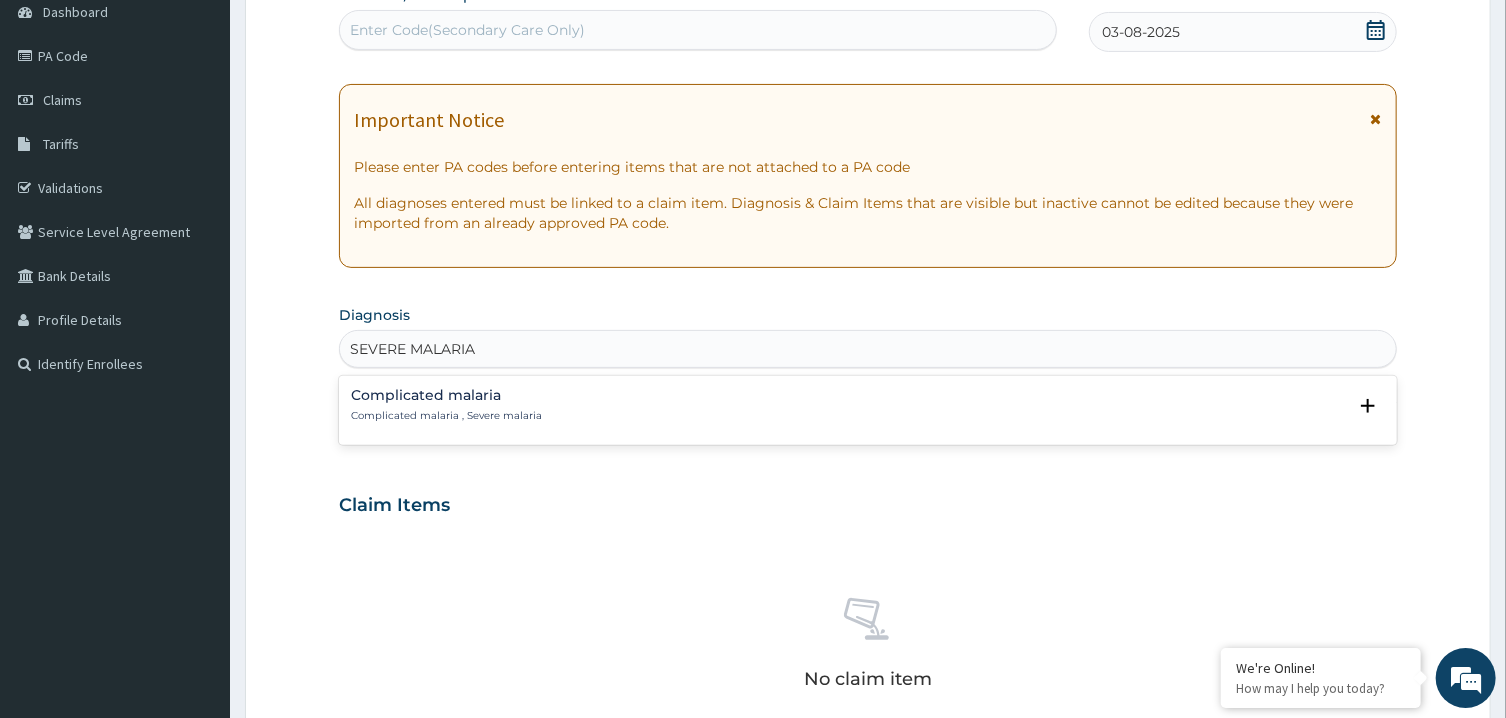 click on "Complicated malaria Complicated malaria , Severe malaria" at bounding box center [867, 405] 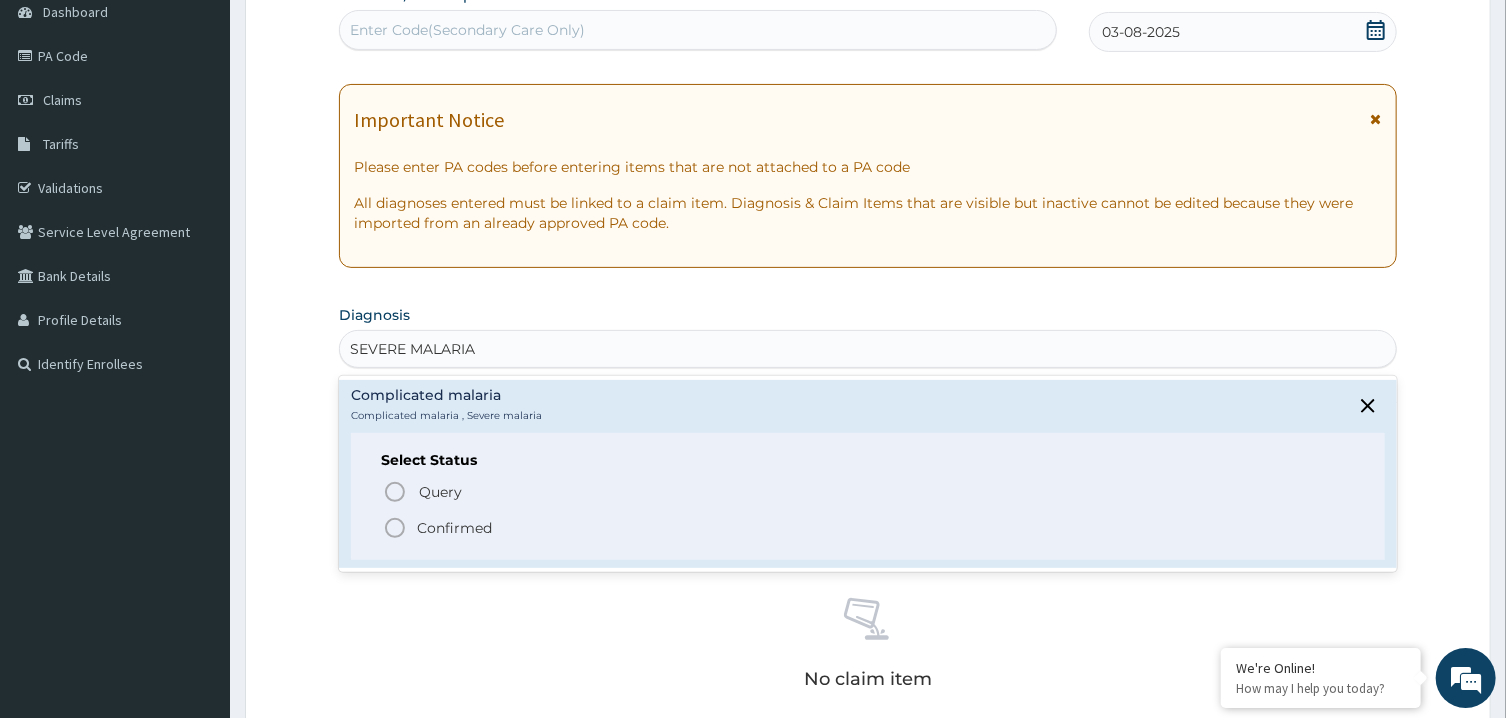 click 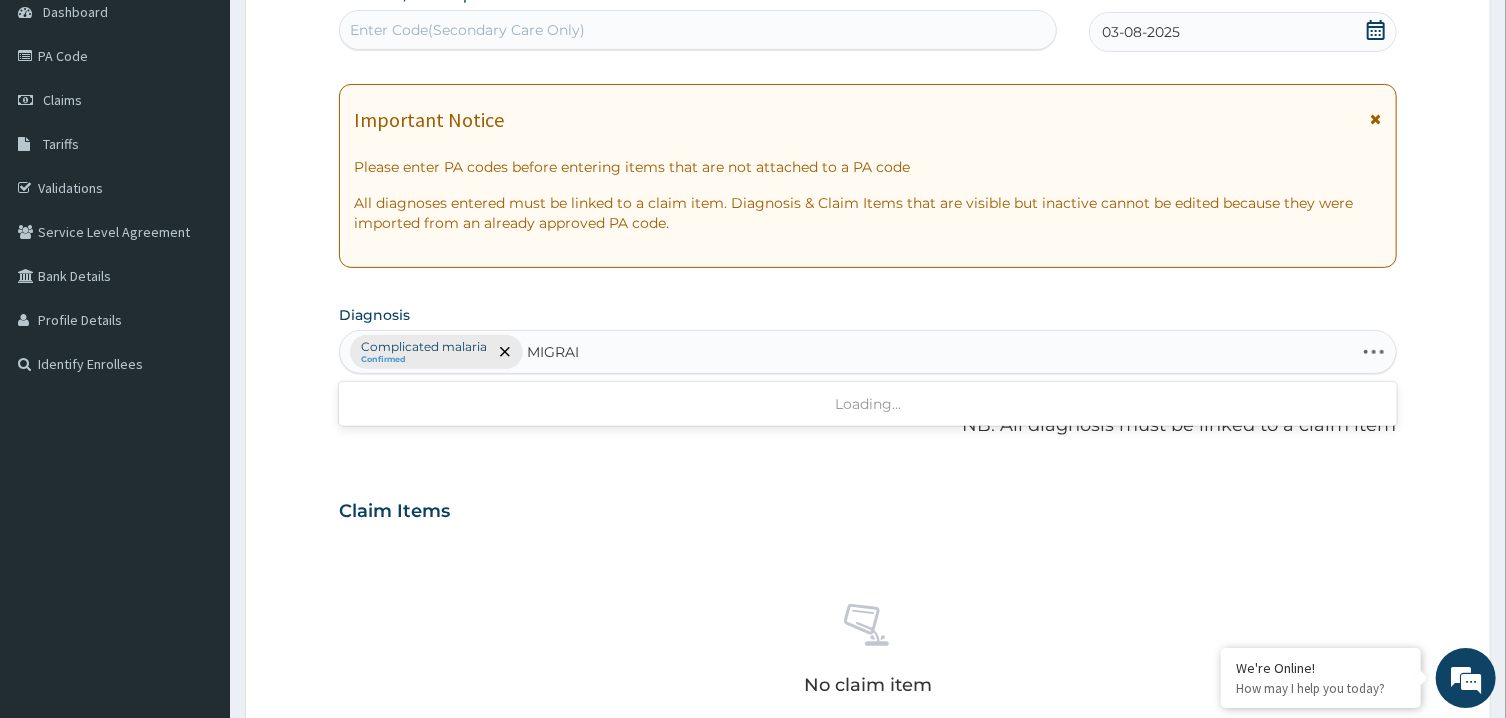 type on "MIGRAIN" 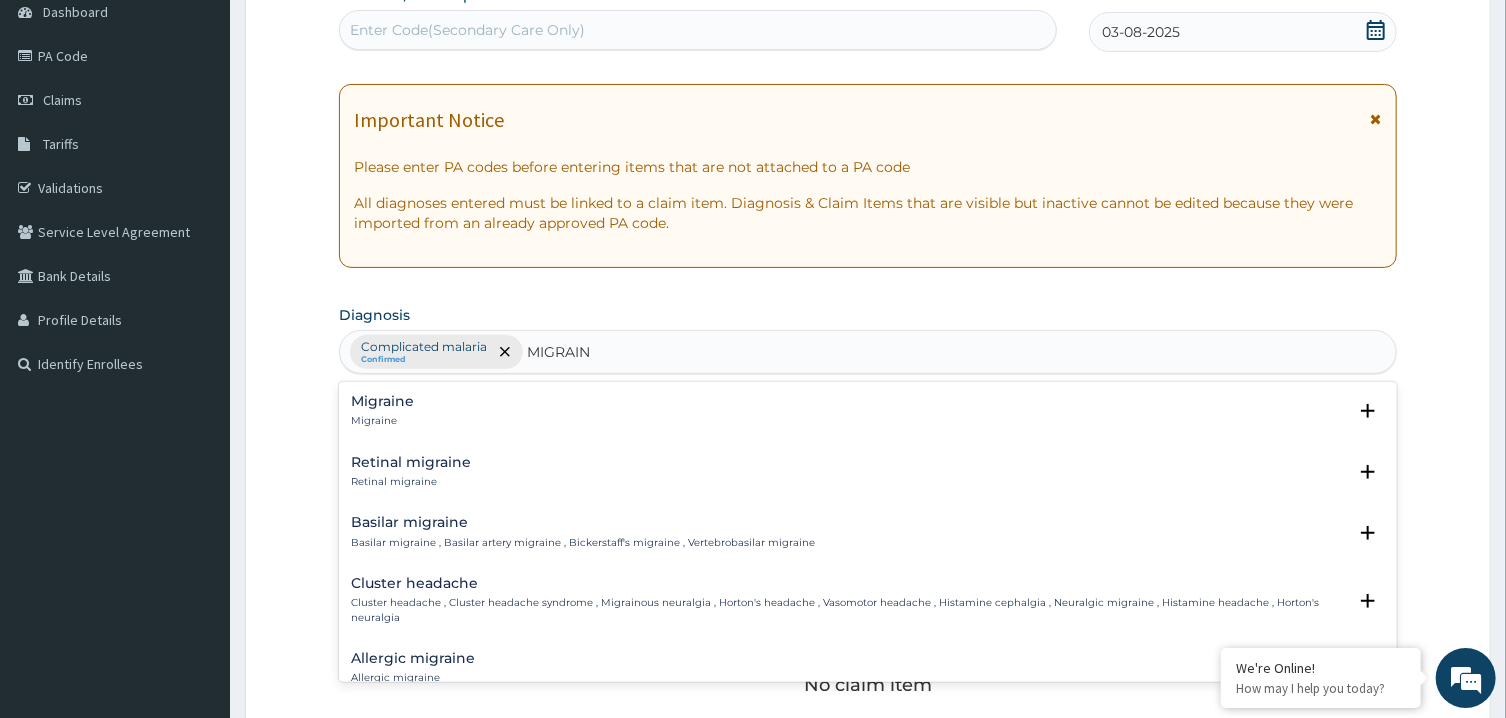 click on "Migraine Migraine" at bounding box center (867, 411) 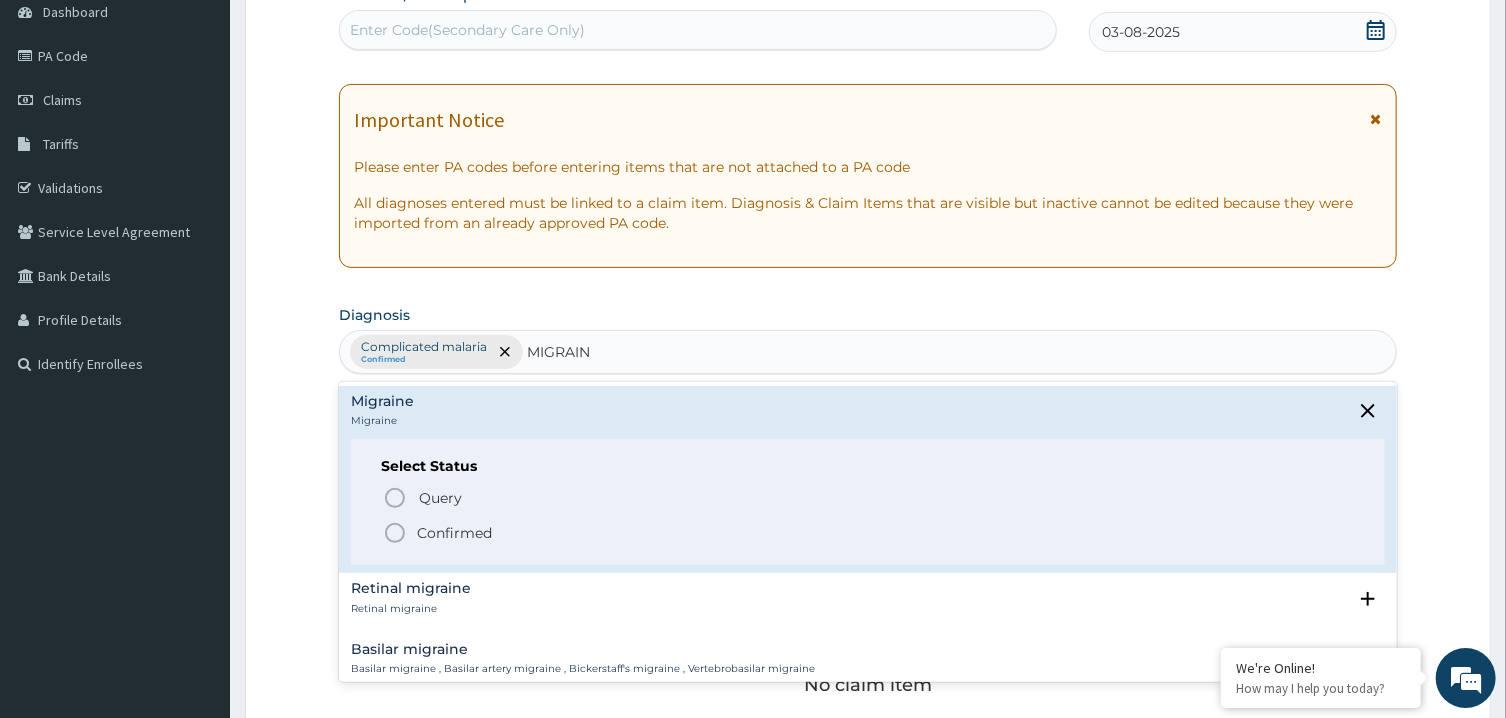 click 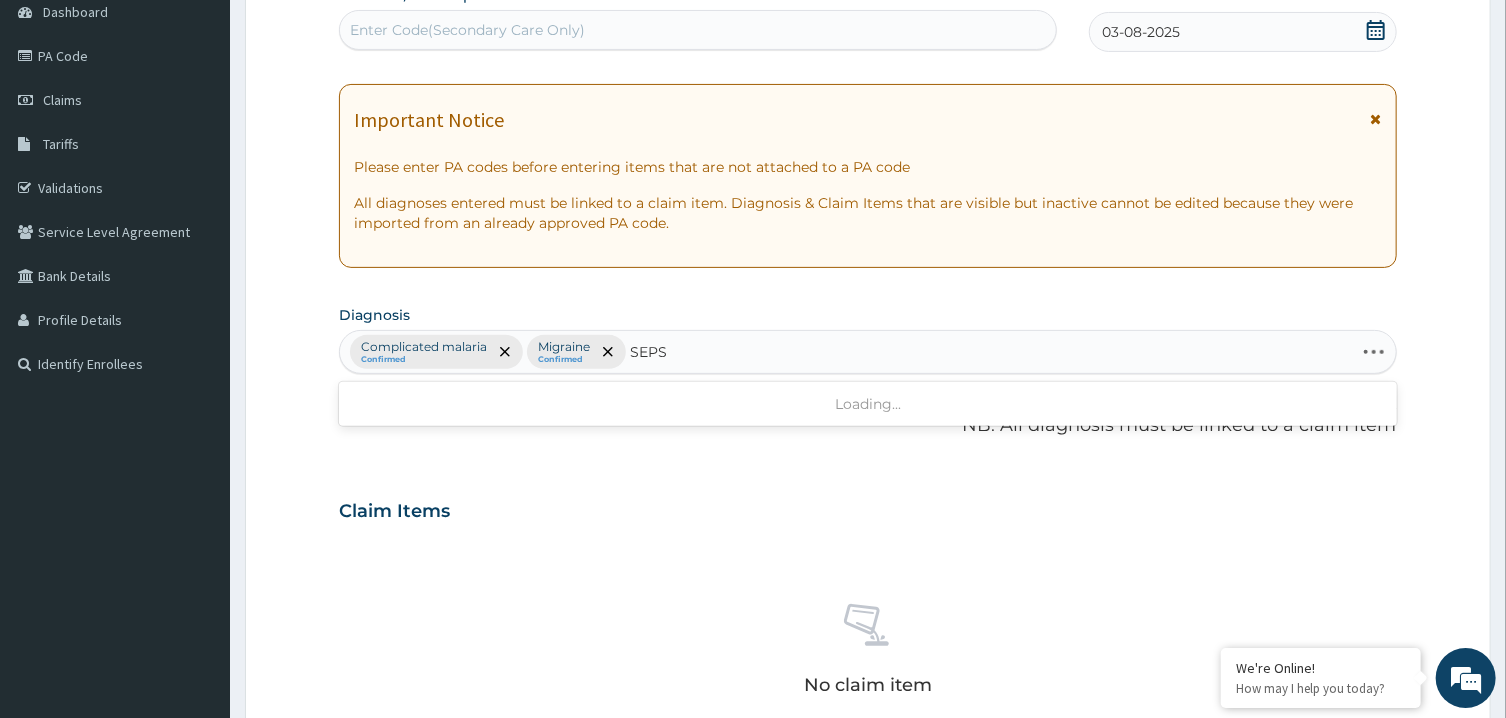 type on "SEPSI" 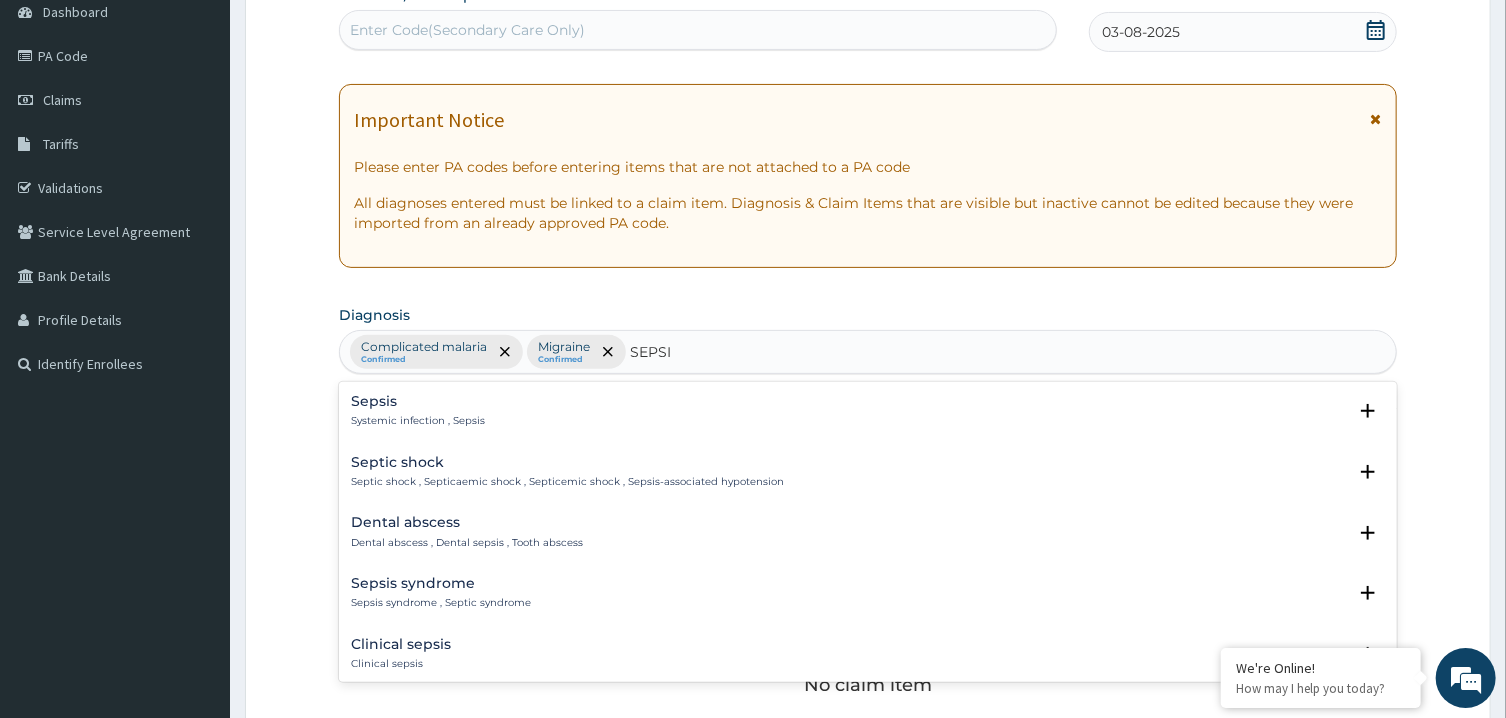 click on "Systemic infection , Sepsis" at bounding box center [418, 421] 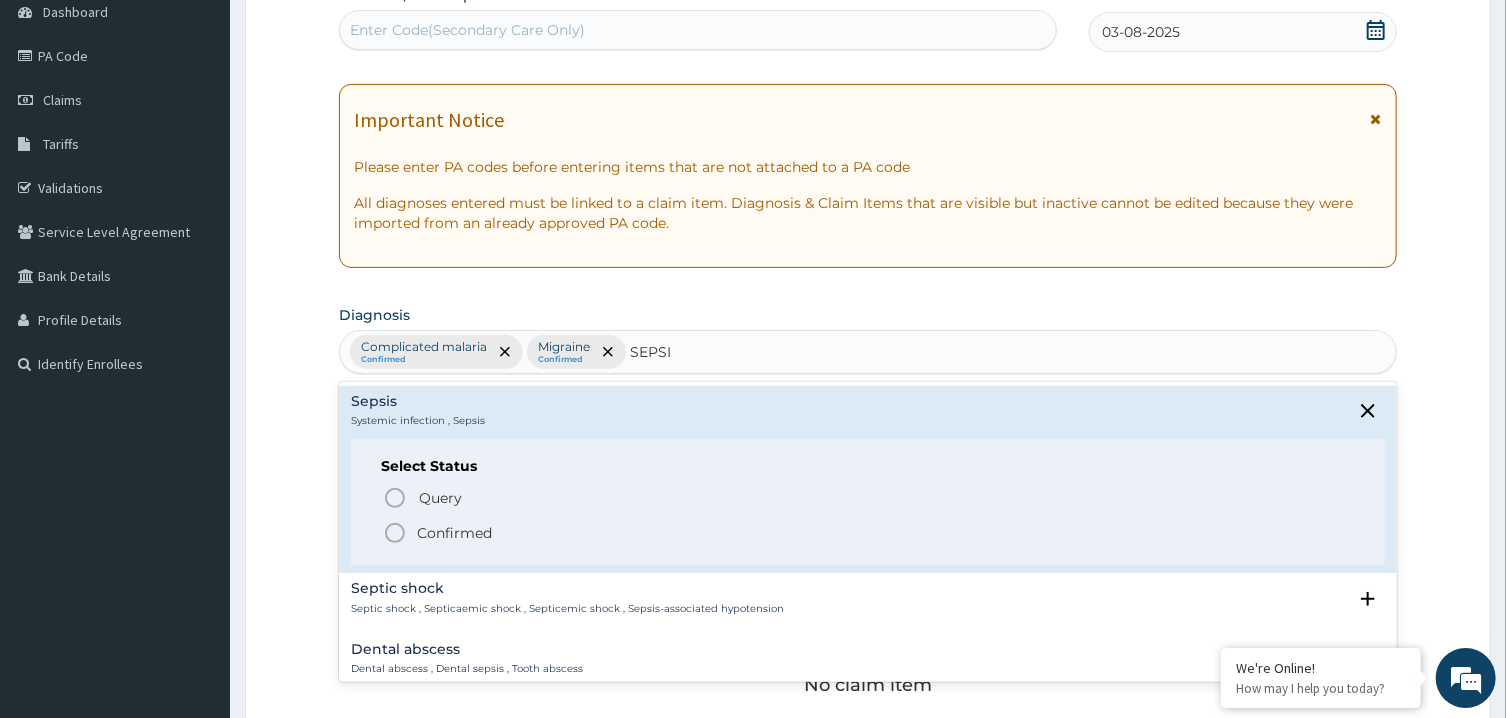 click on "Systemic infection , Sepsis" at bounding box center (418, 421) 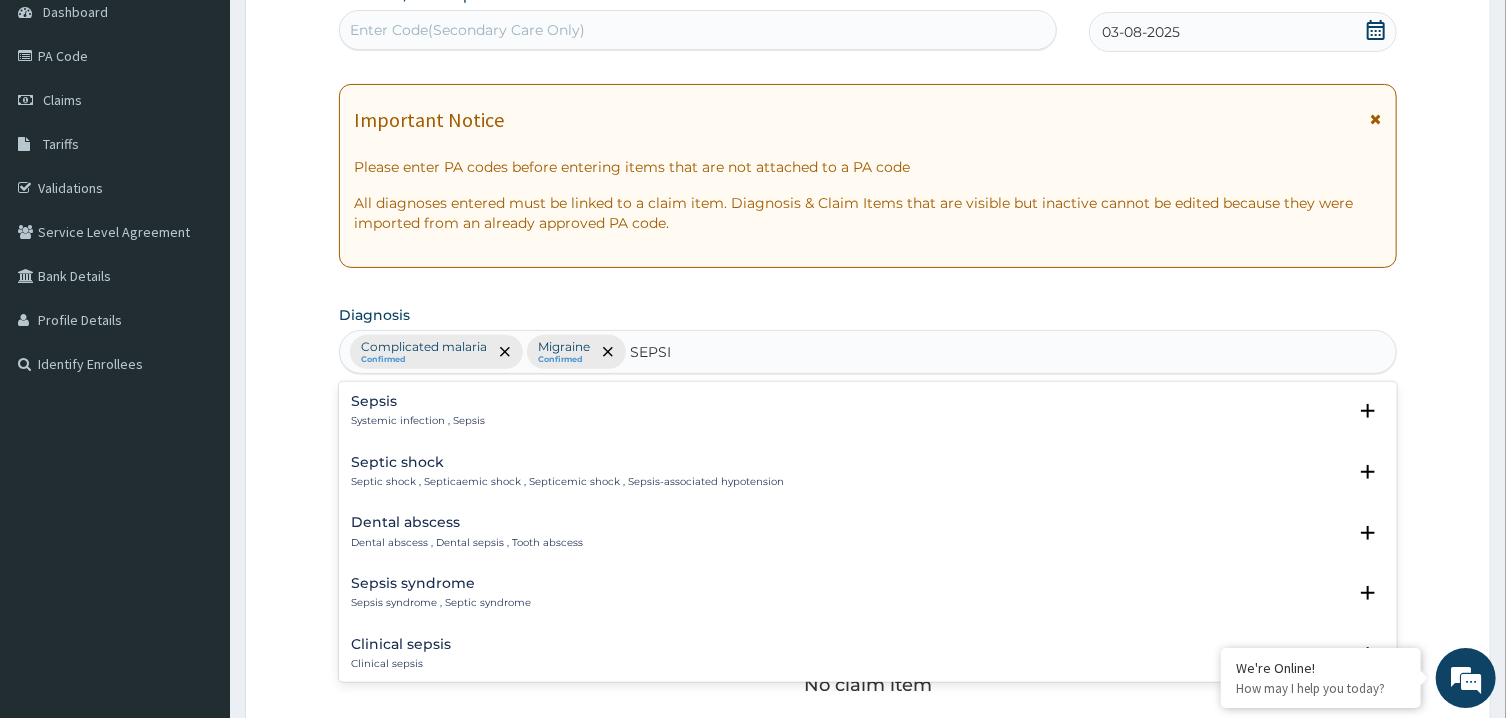 click on "Sepsis" at bounding box center (418, 401) 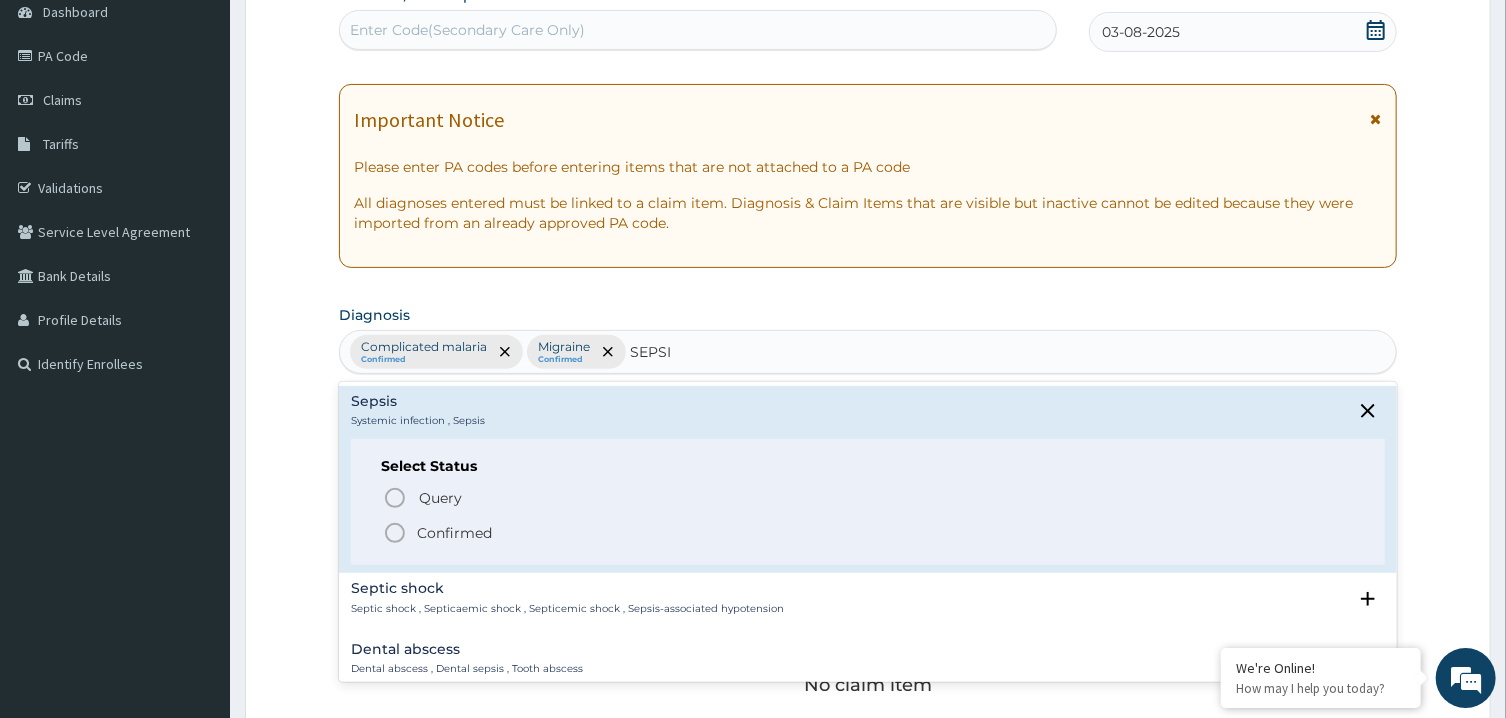 click 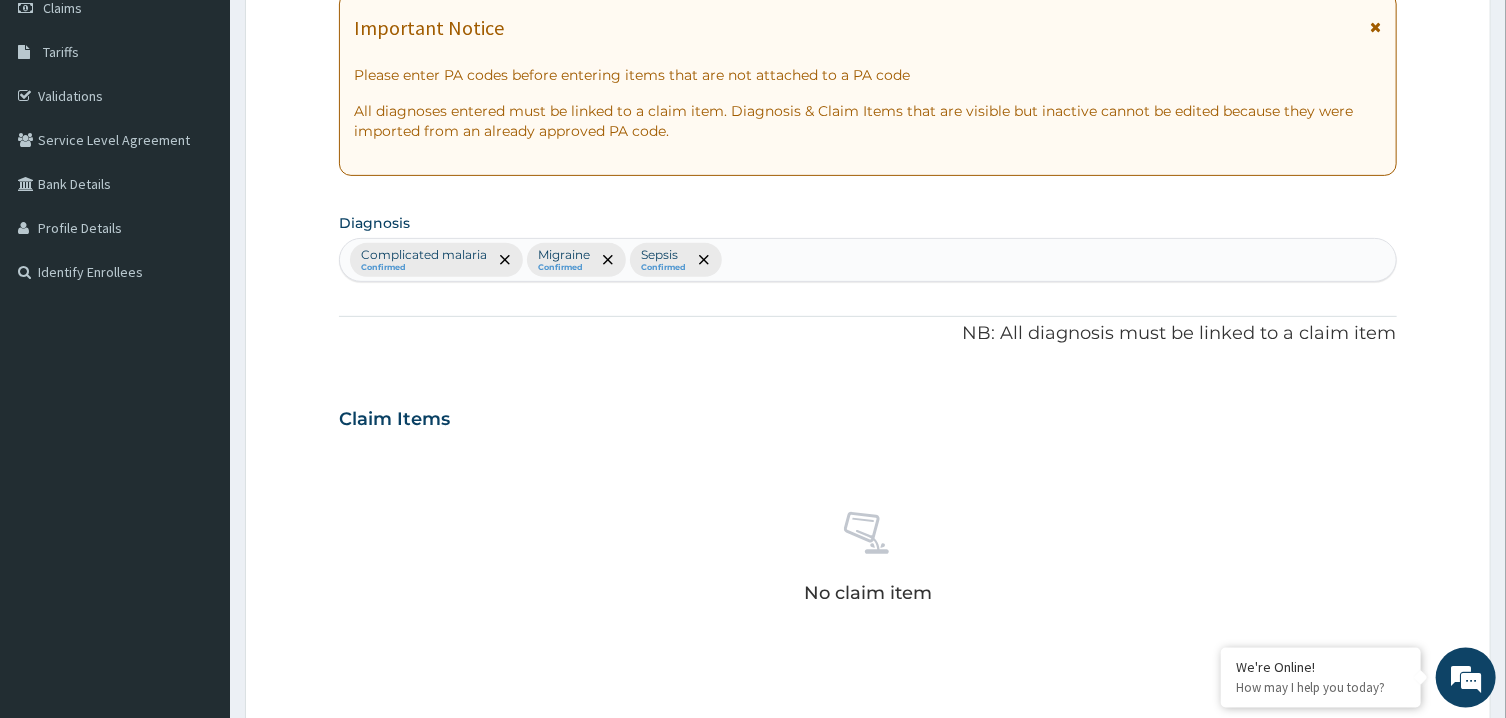 scroll, scrollTop: 278, scrollLeft: 0, axis: vertical 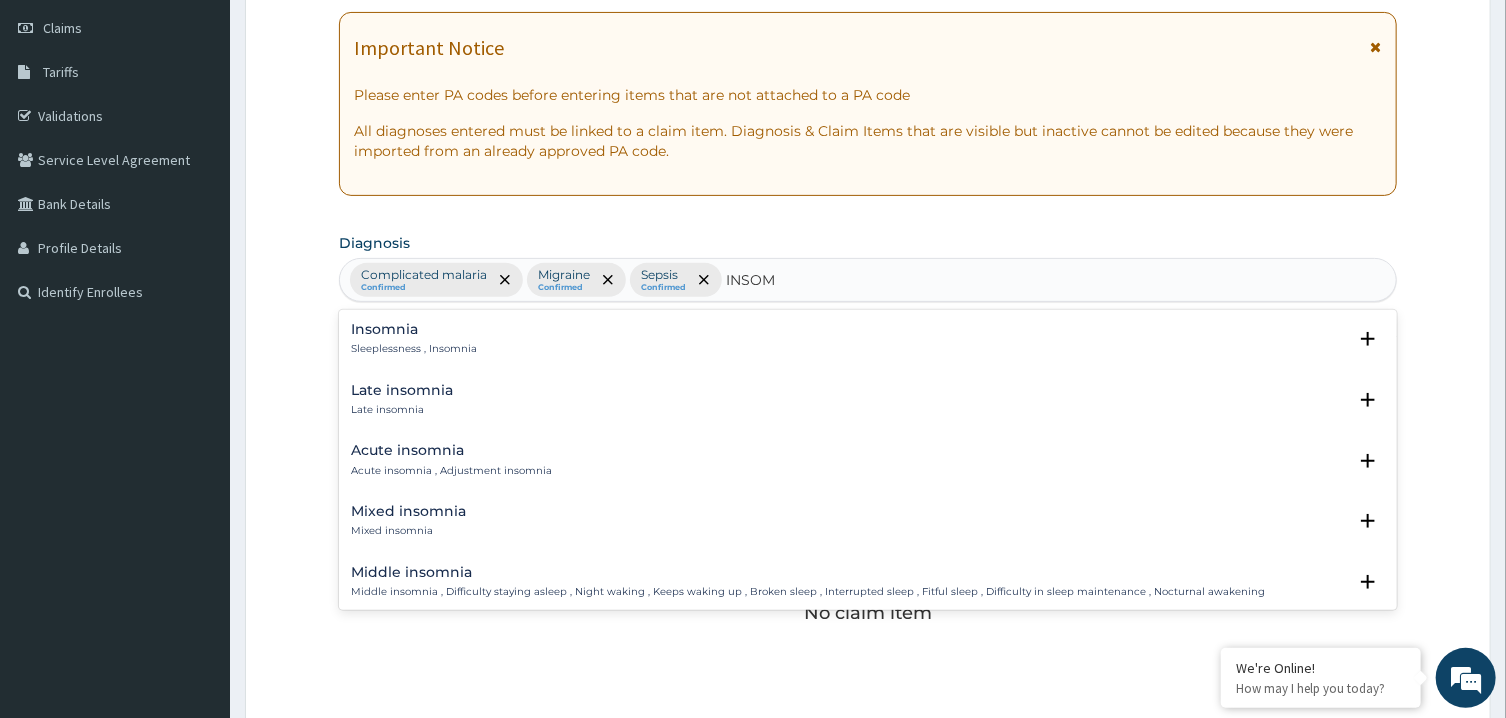 type on "INSOM" 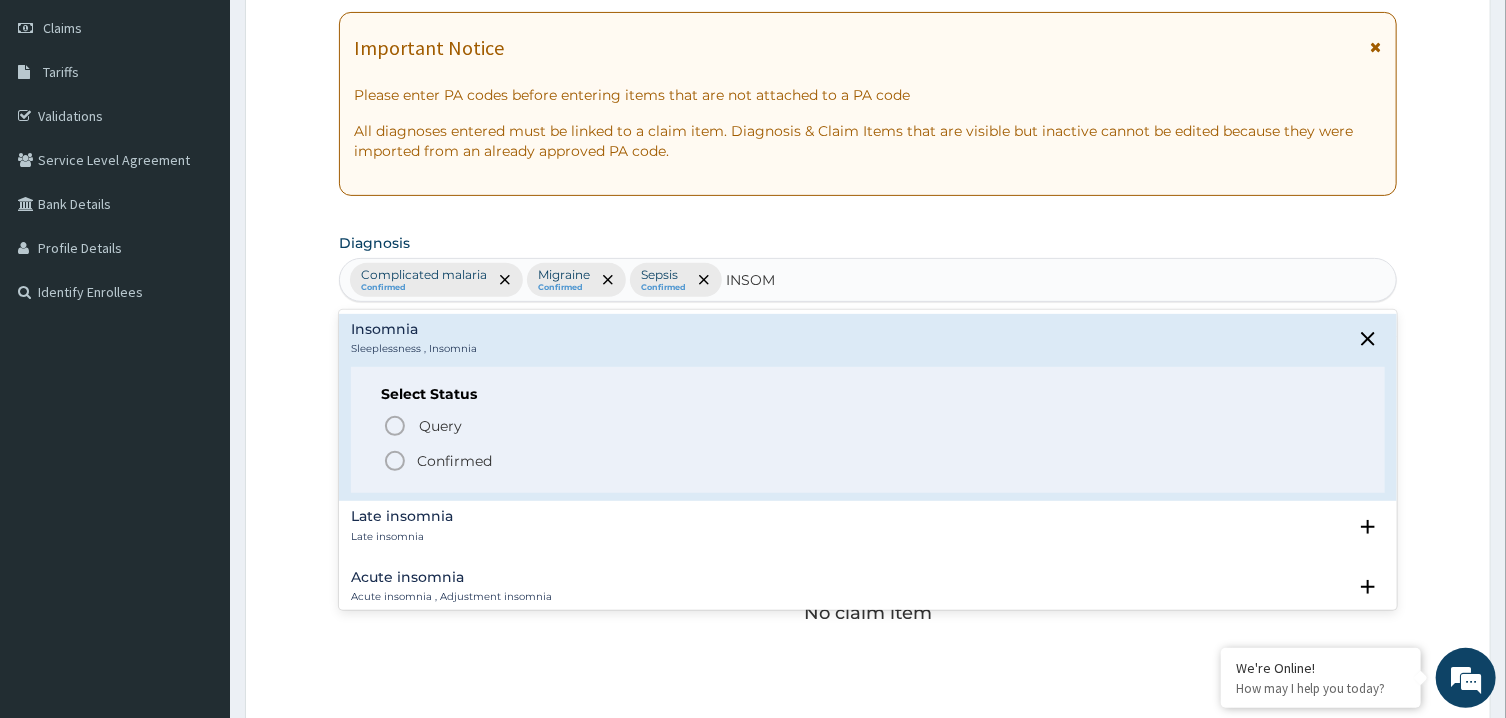 click 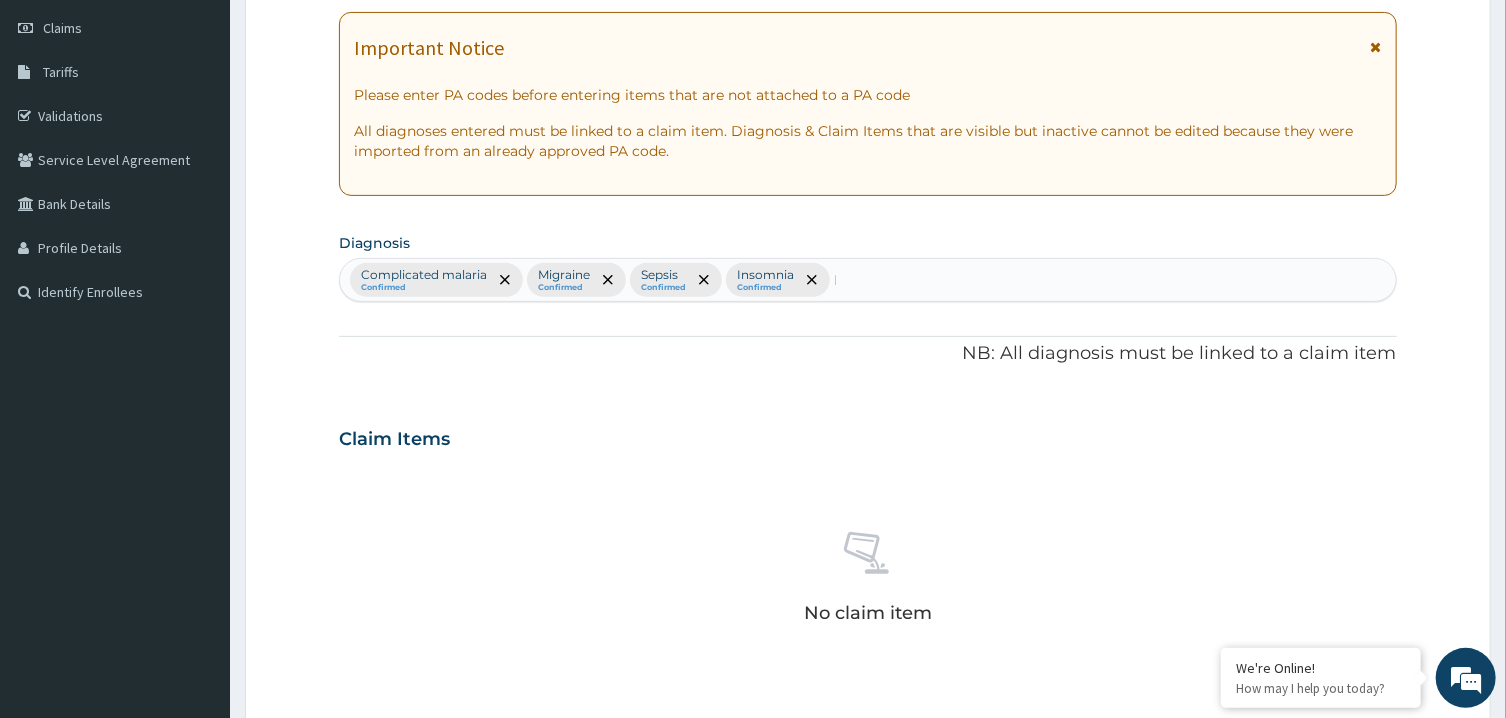 type 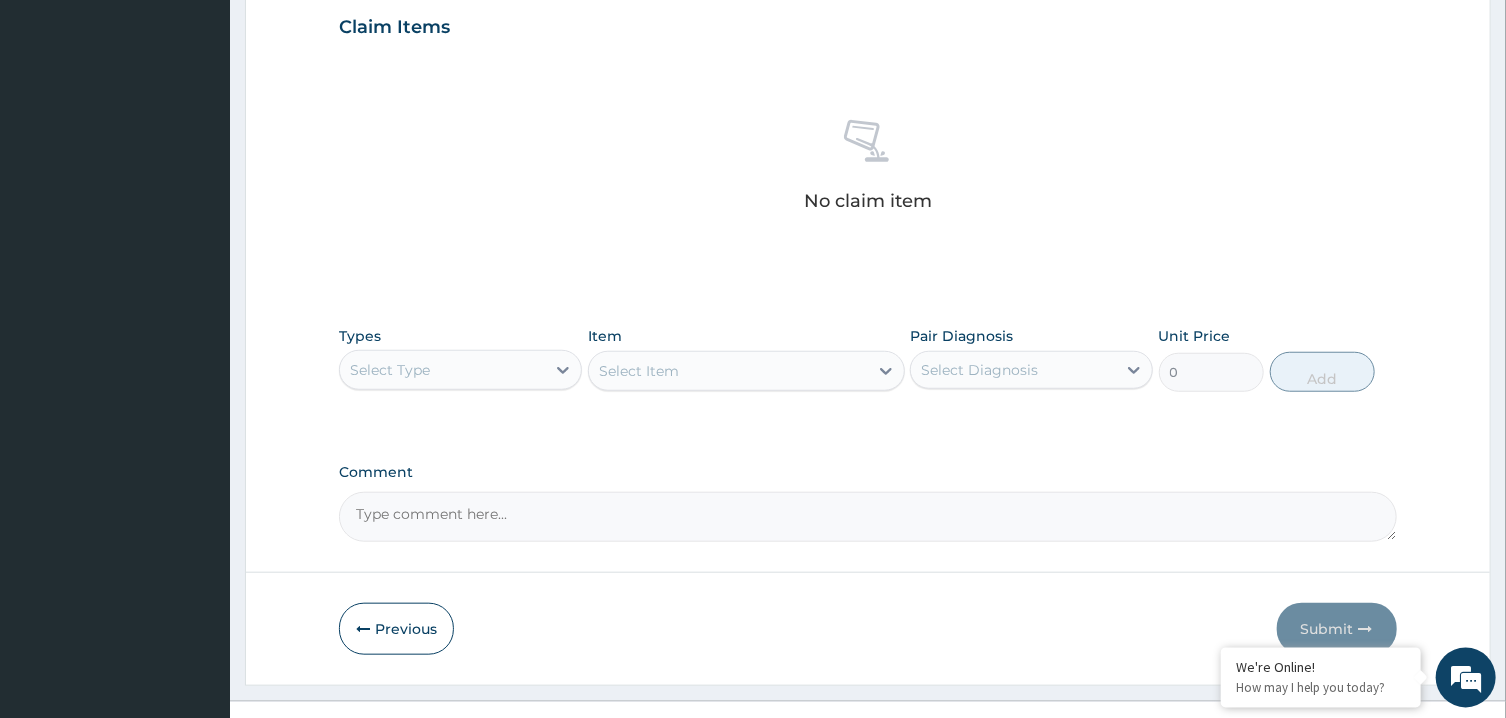scroll, scrollTop: 724, scrollLeft: 0, axis: vertical 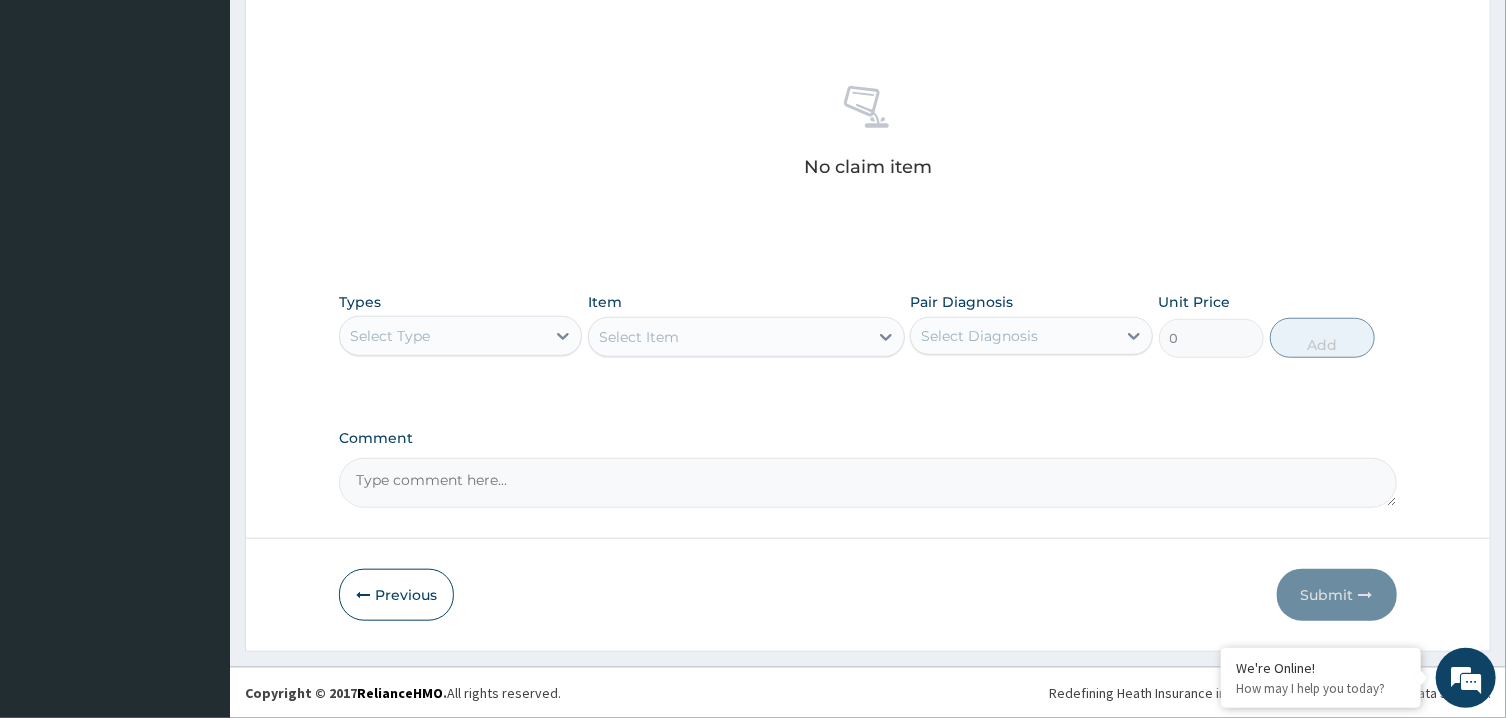 click on "Select Type" at bounding box center (442, 336) 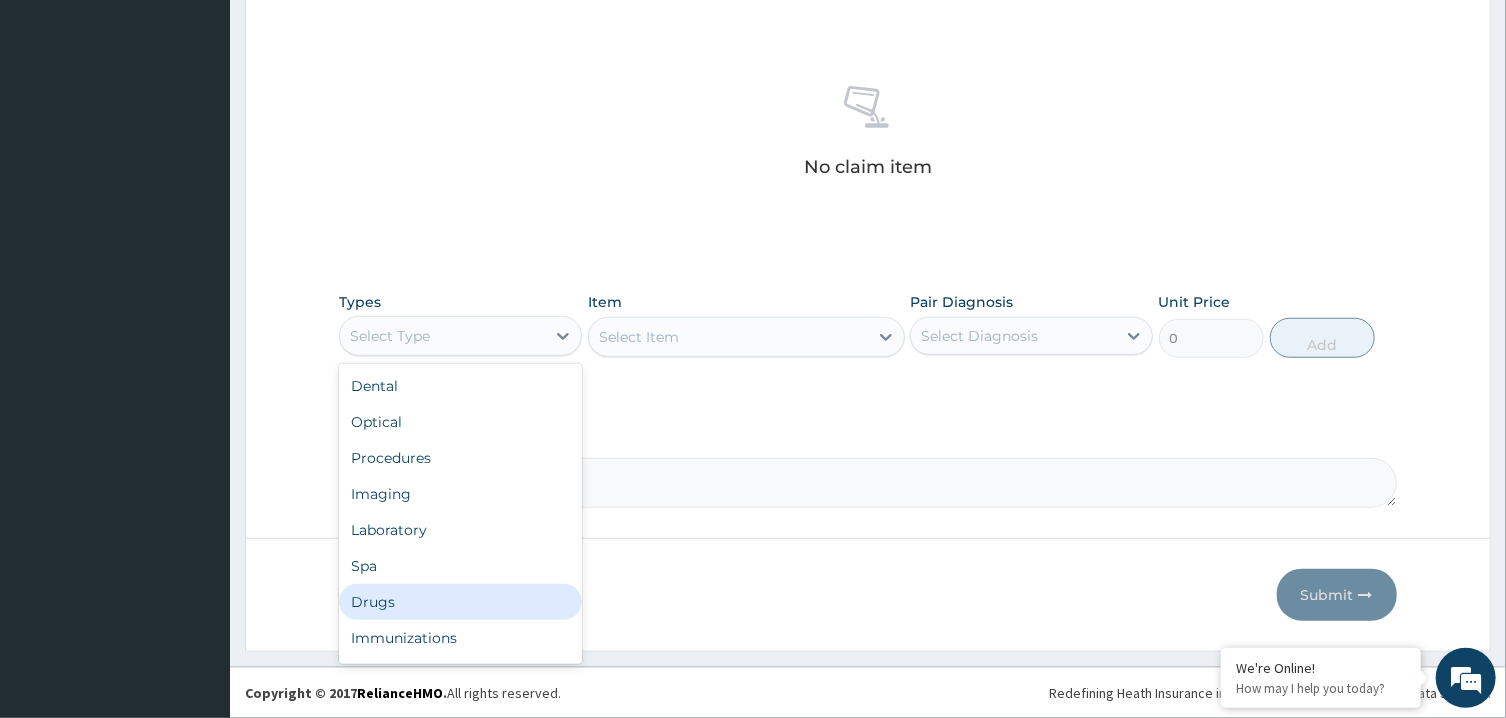 click on "Drugs" at bounding box center (460, 602) 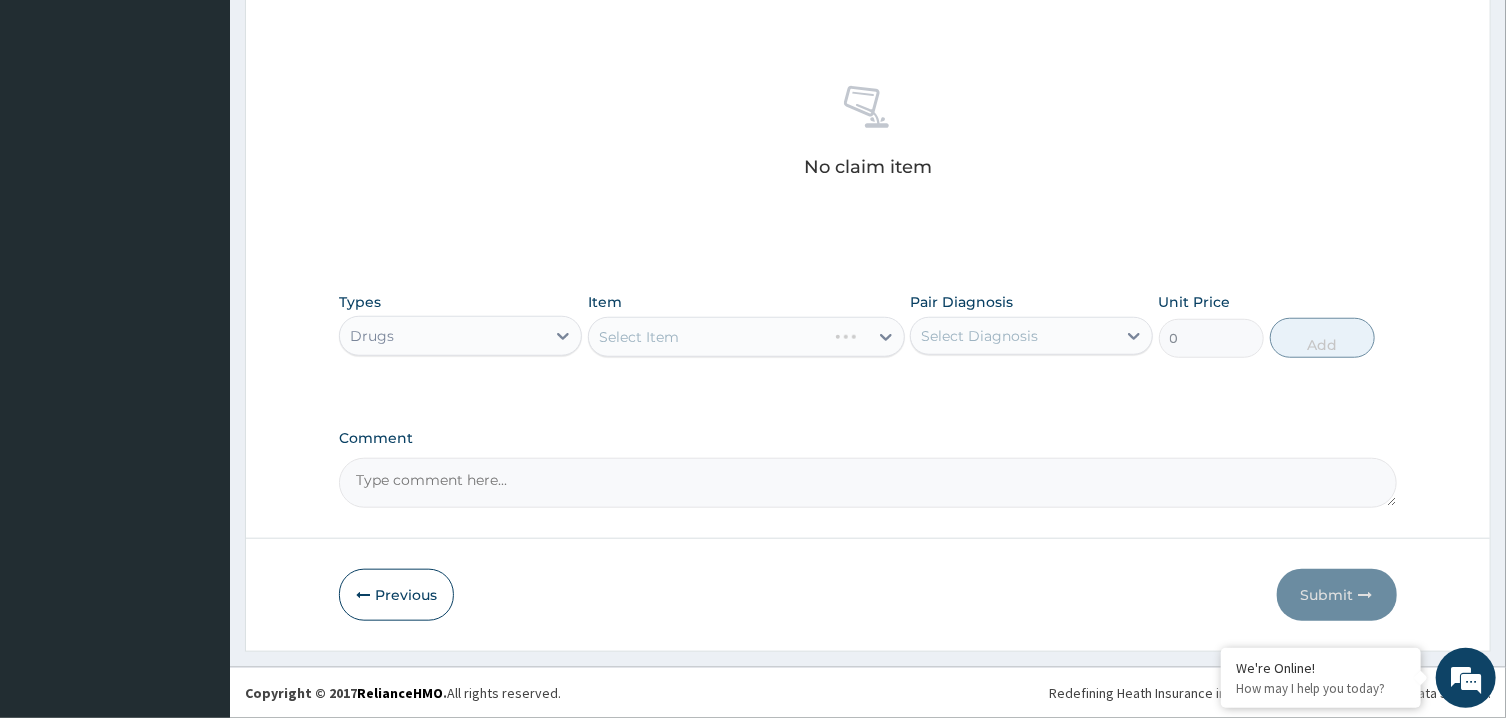 click on "Select Diagnosis" at bounding box center (979, 336) 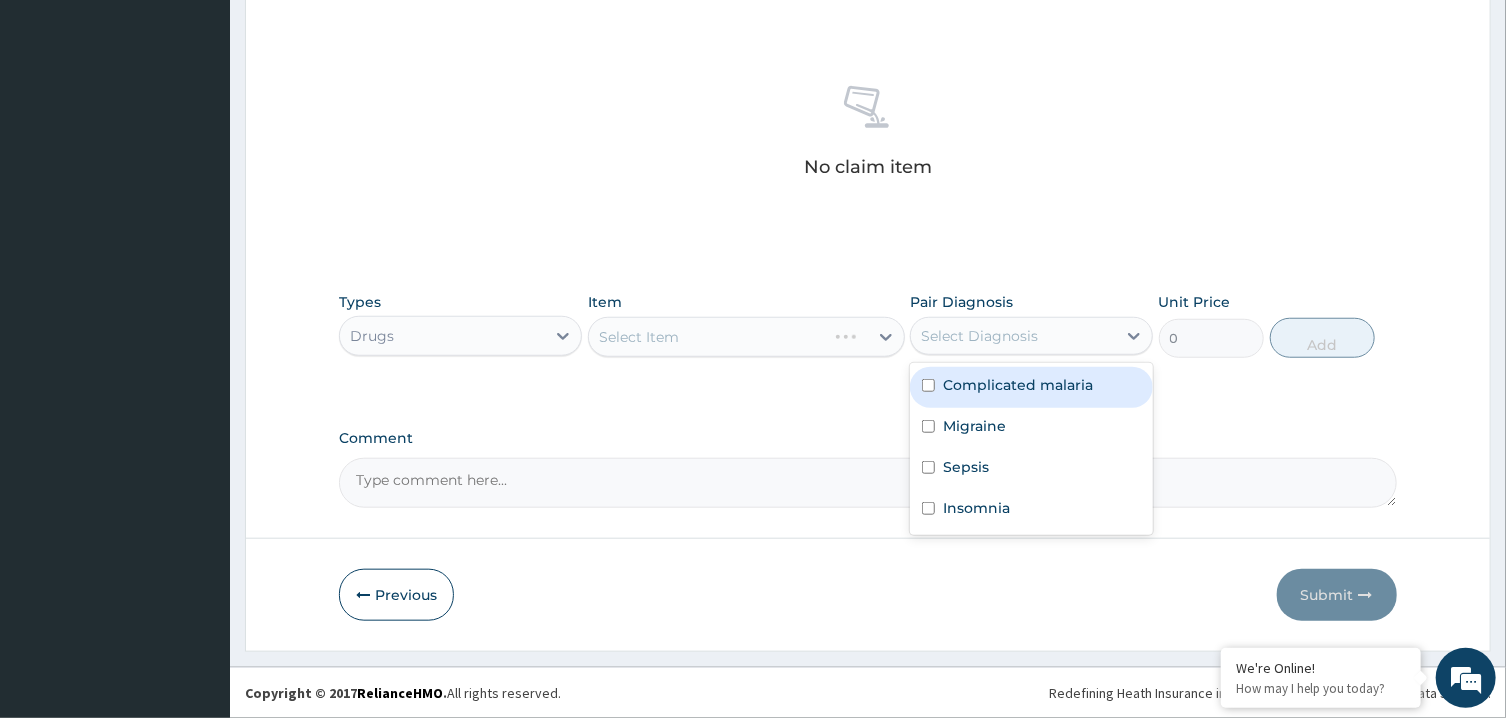click on "Complicated malaria" at bounding box center [1018, 385] 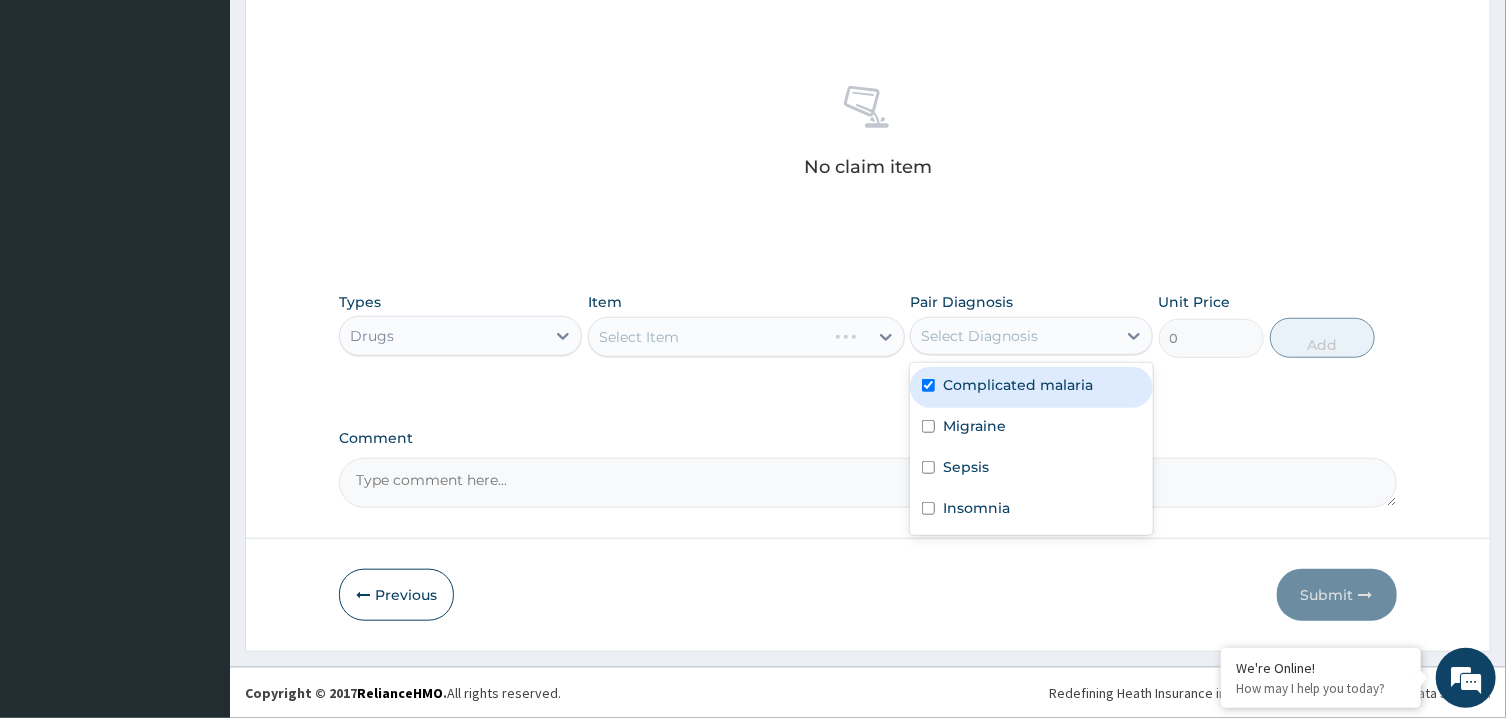 checkbox on "true" 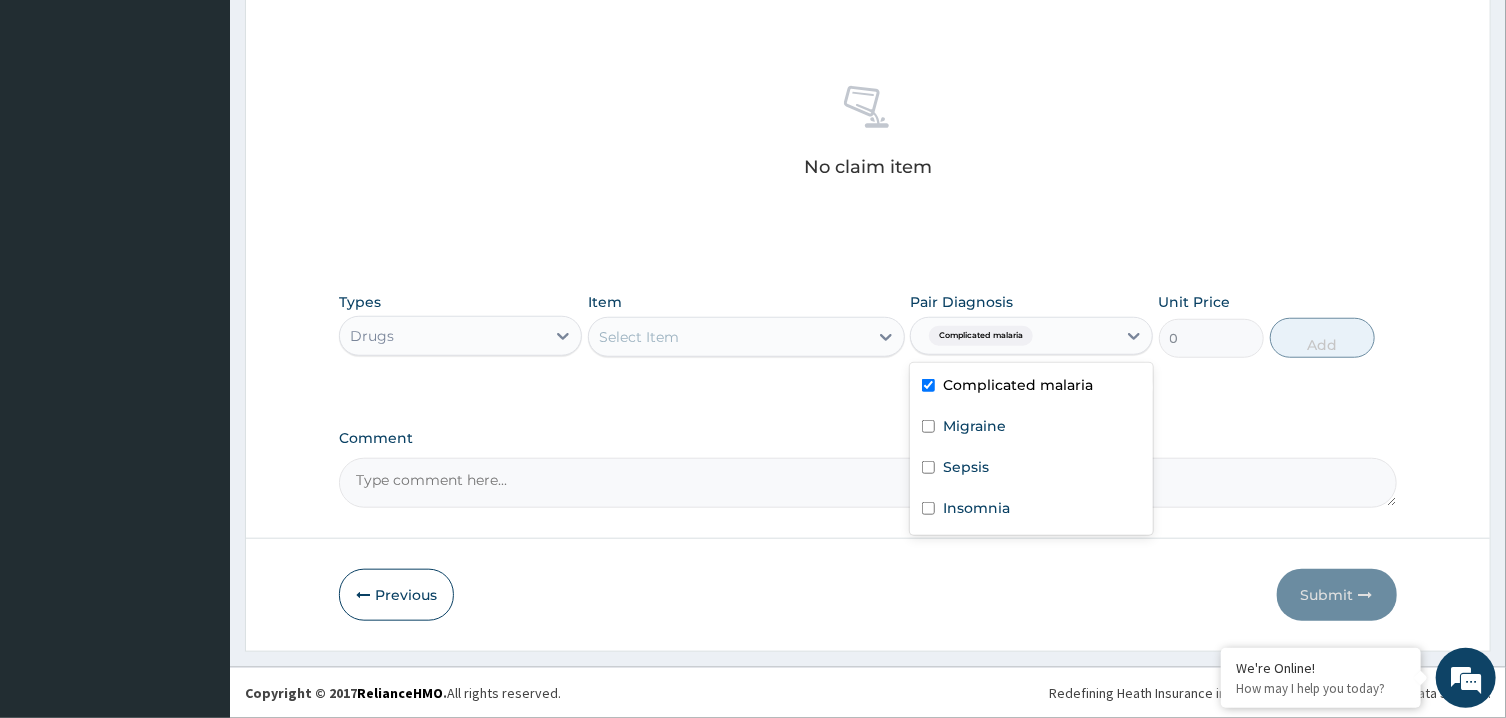 click on "Select Item" at bounding box center [728, 337] 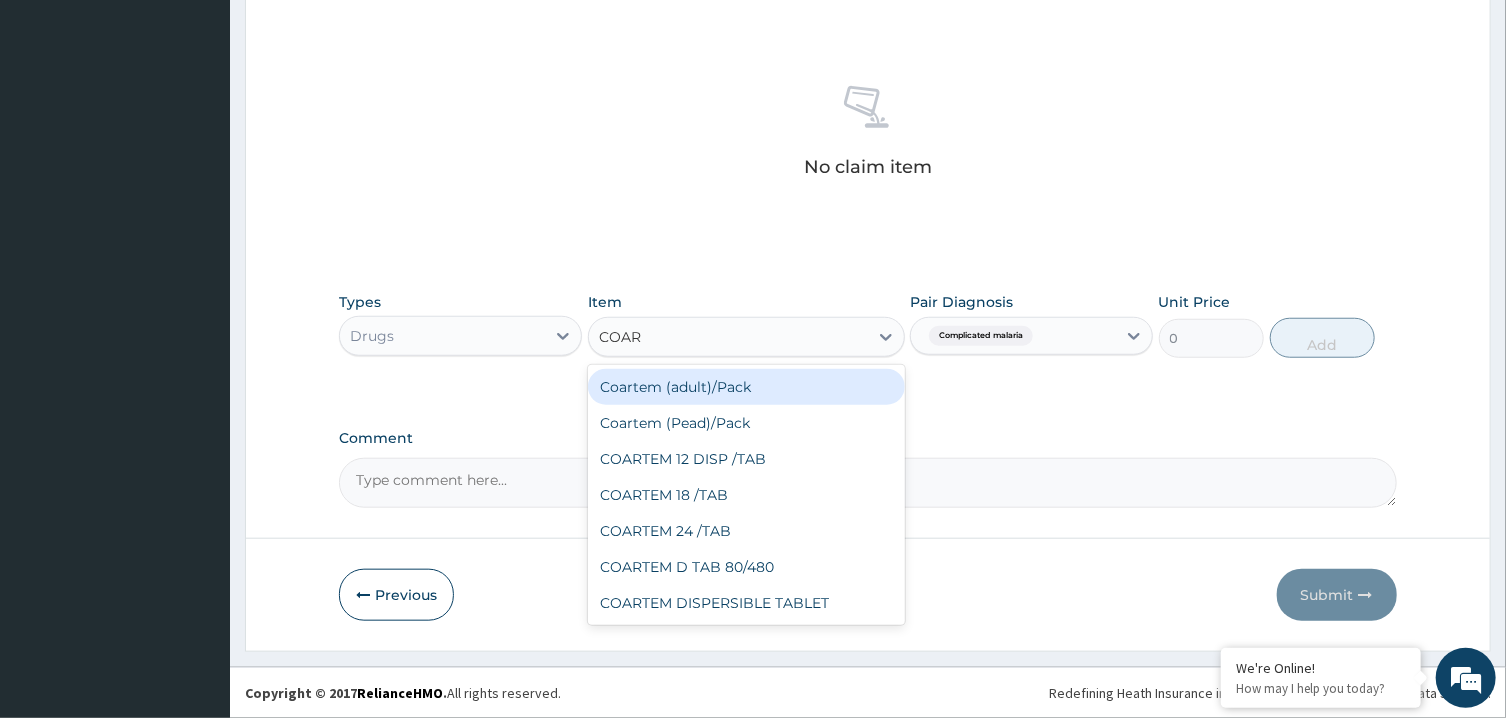 type on "COART" 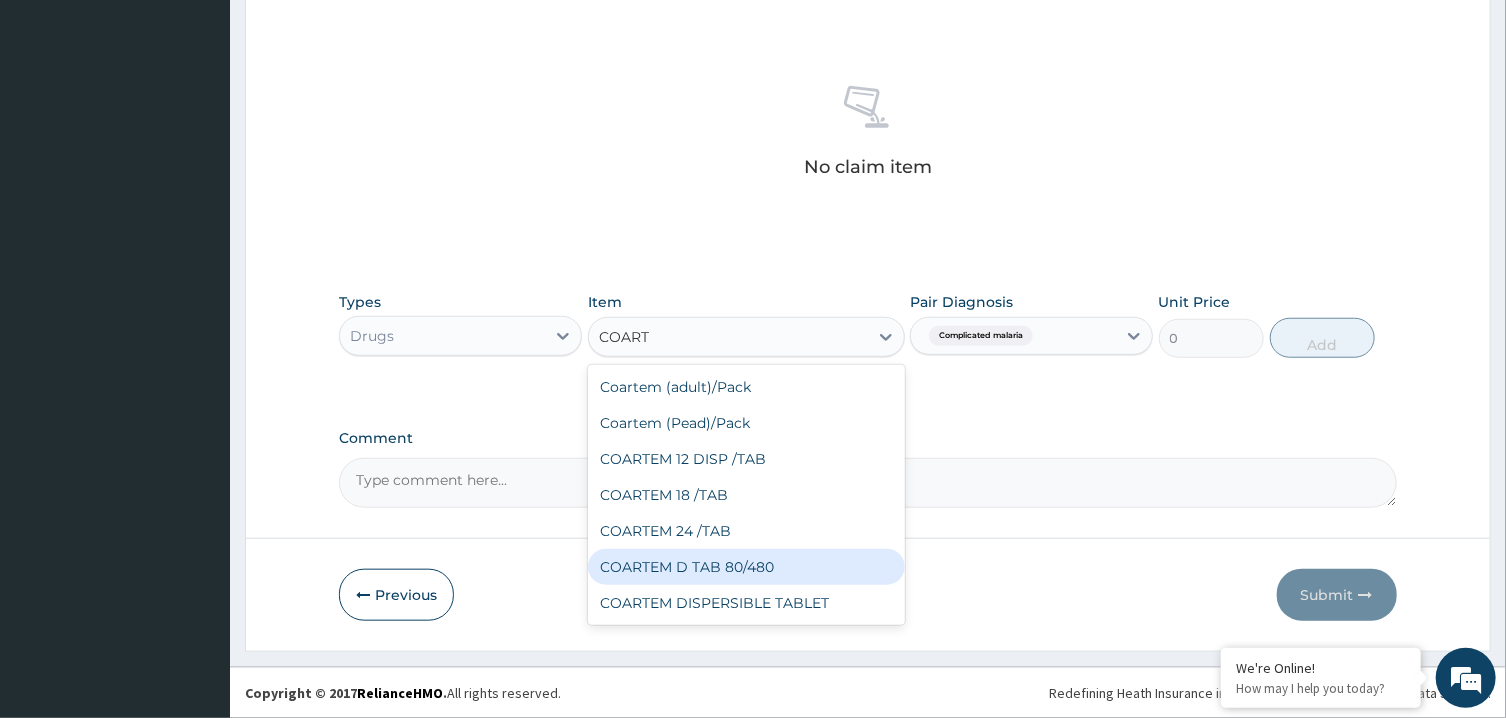 click on "COARTEM D TAB 80/480" at bounding box center [746, 567] 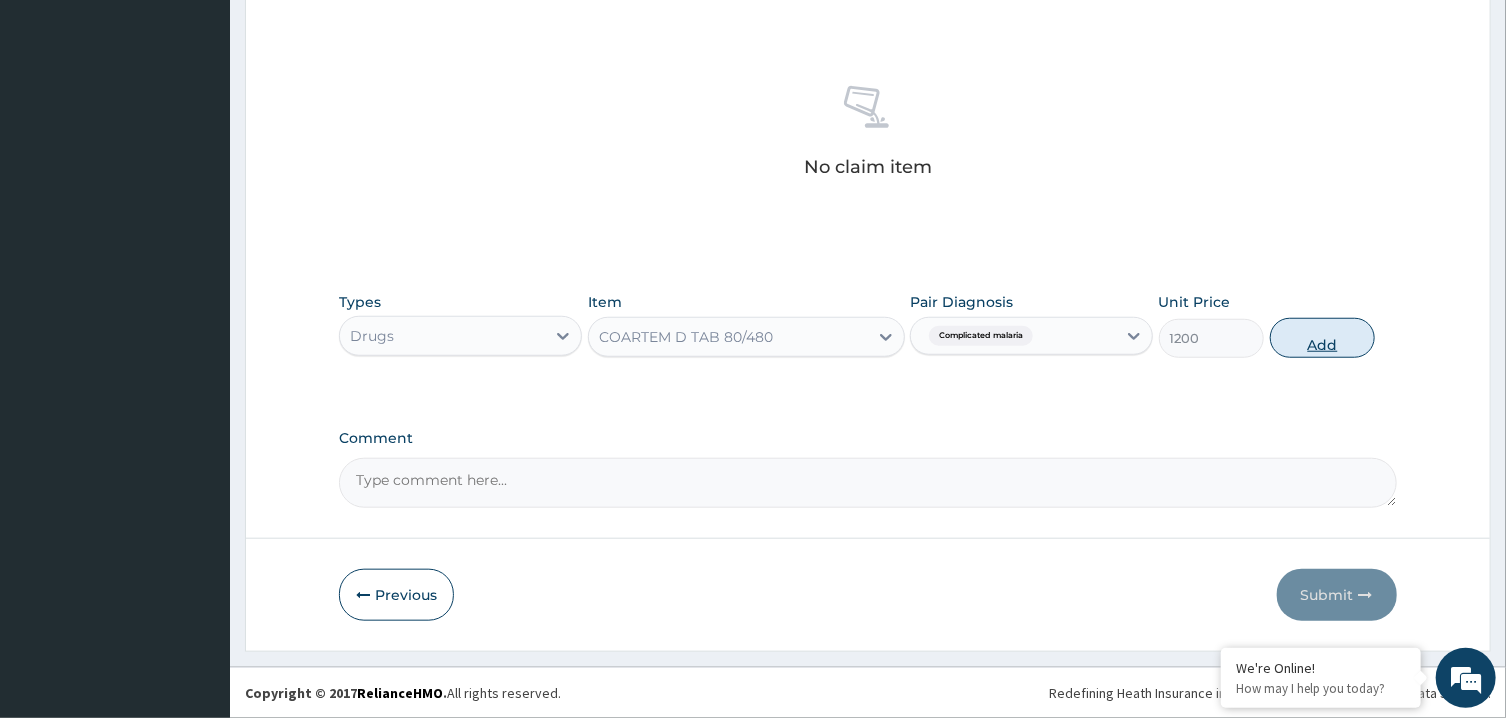 click on "Add" at bounding box center [1323, 338] 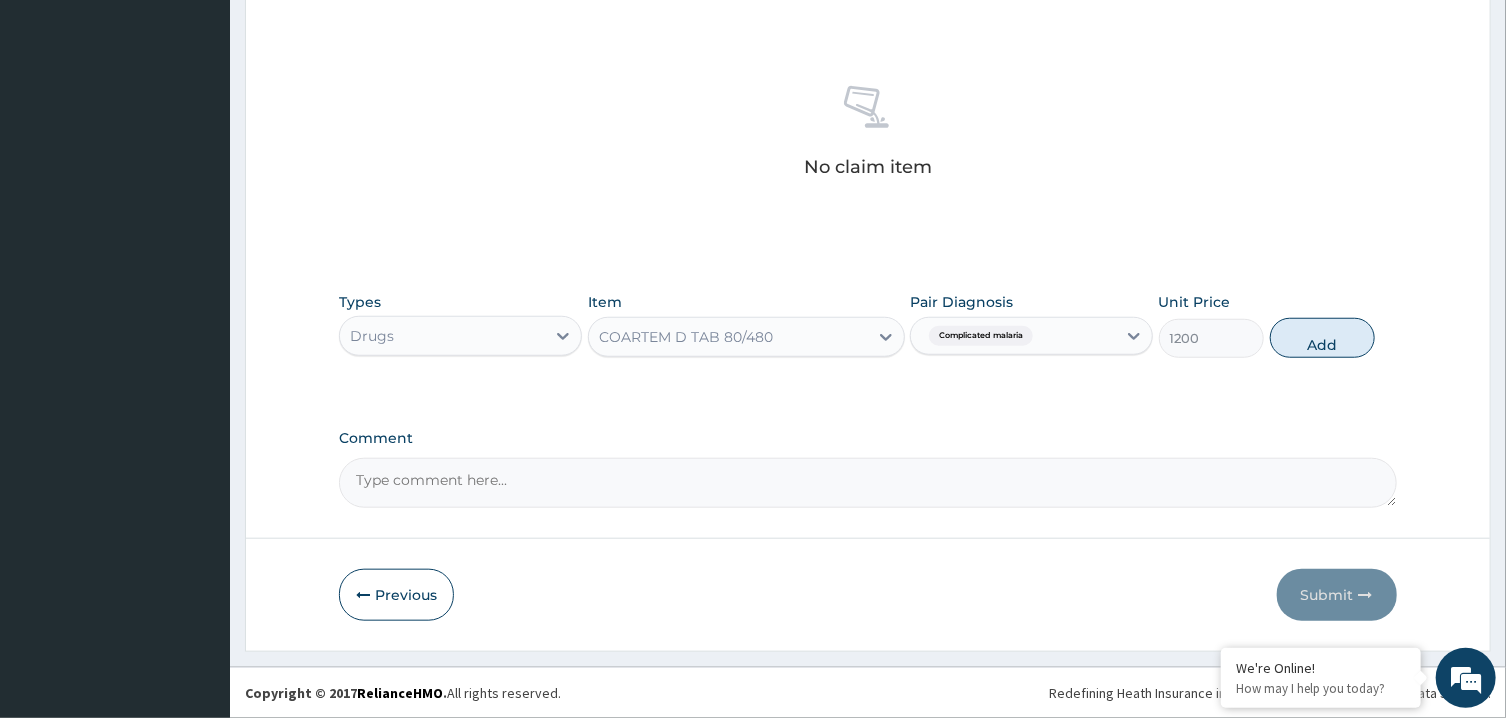 type on "0" 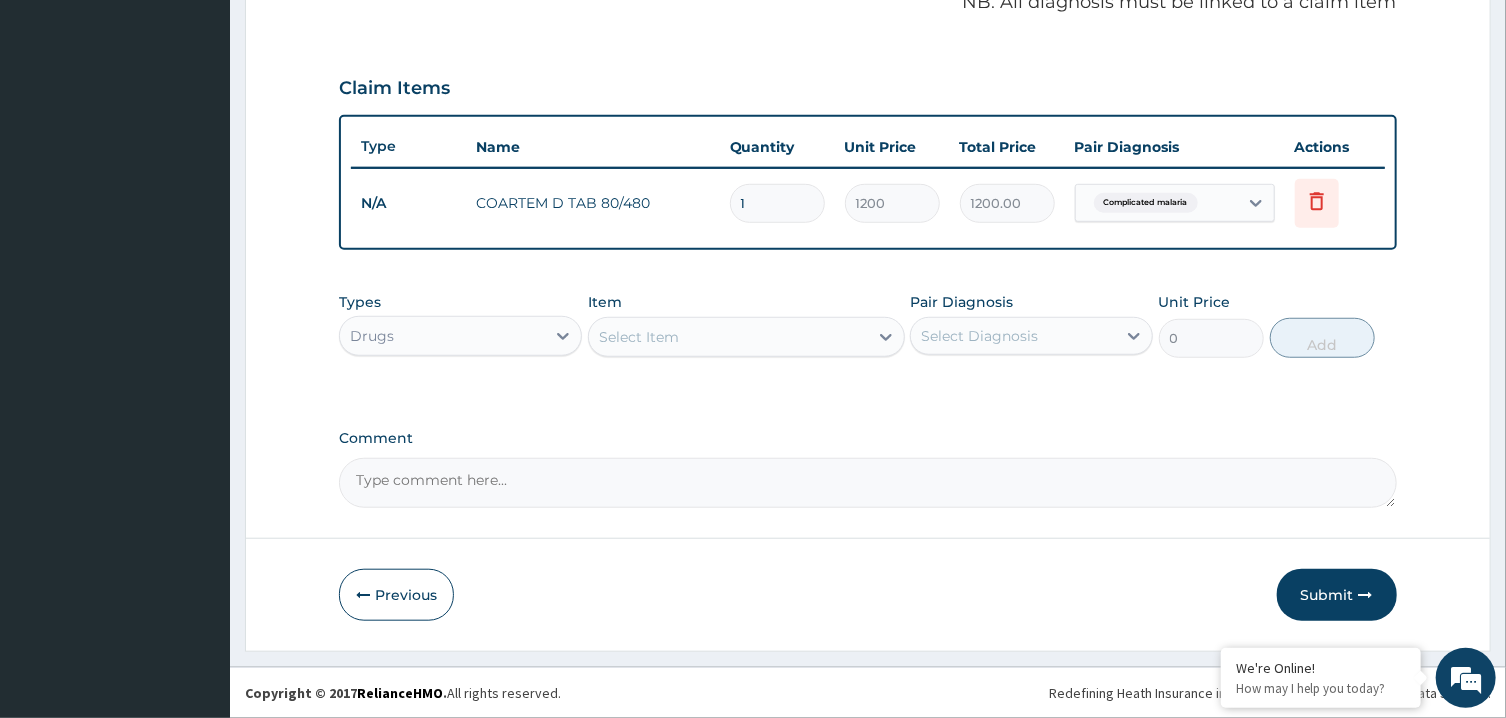 scroll, scrollTop: 627, scrollLeft: 0, axis: vertical 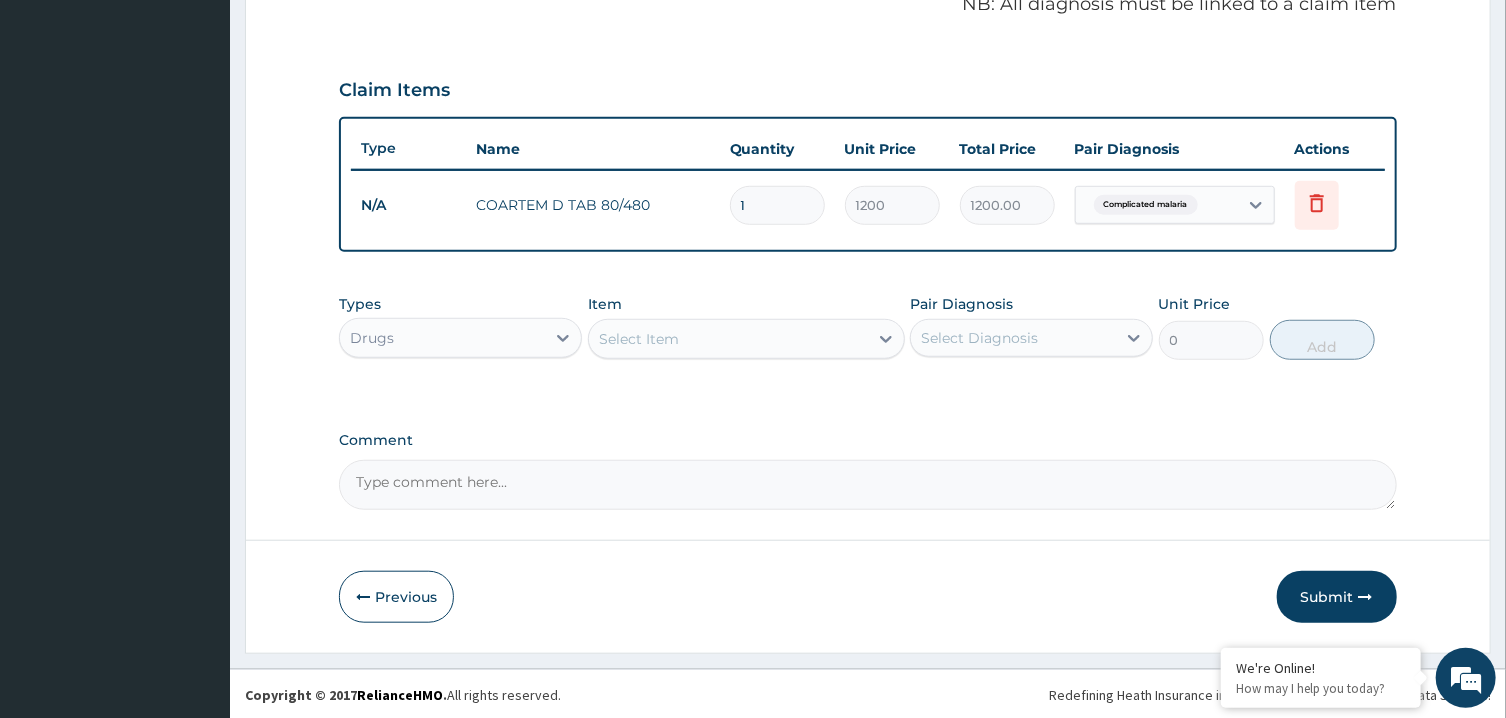 click on "Select Item" at bounding box center (728, 339) 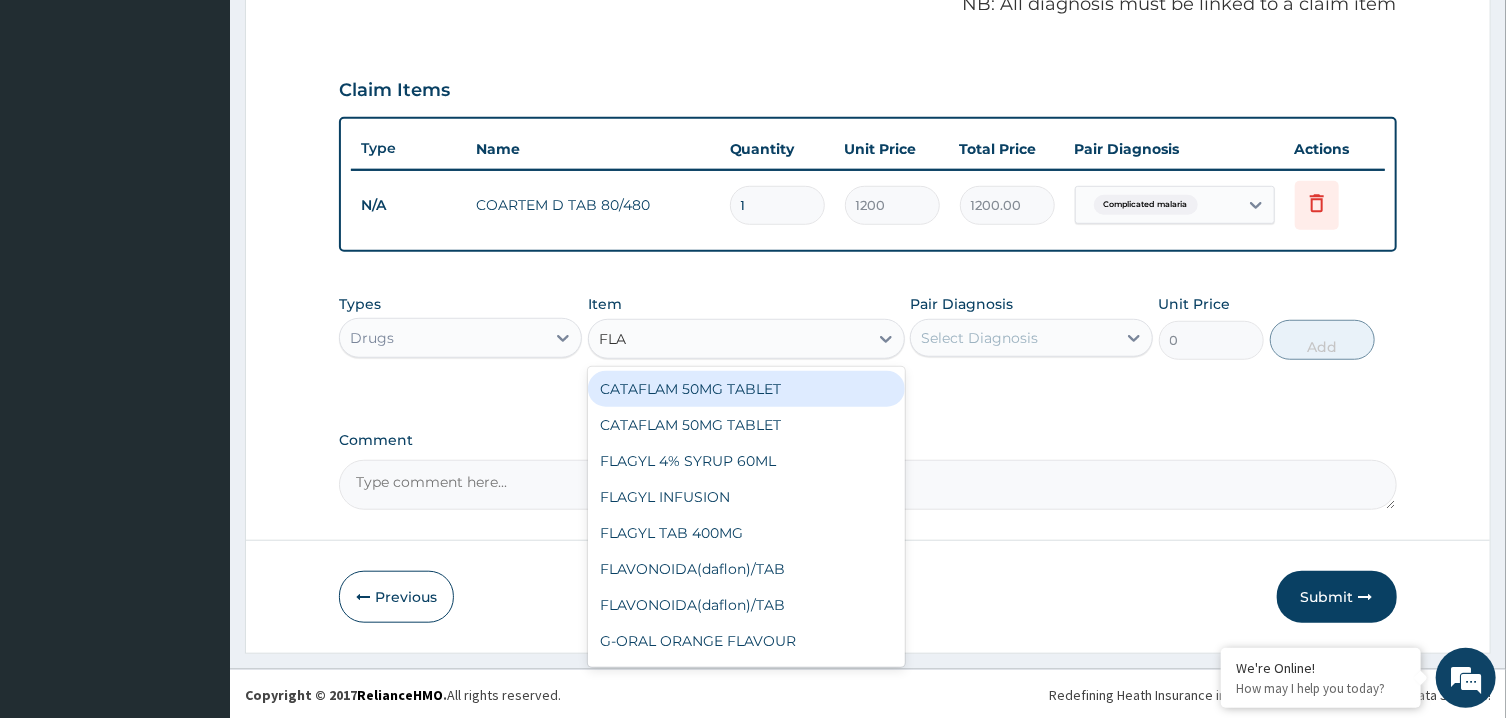 type on "FLAG" 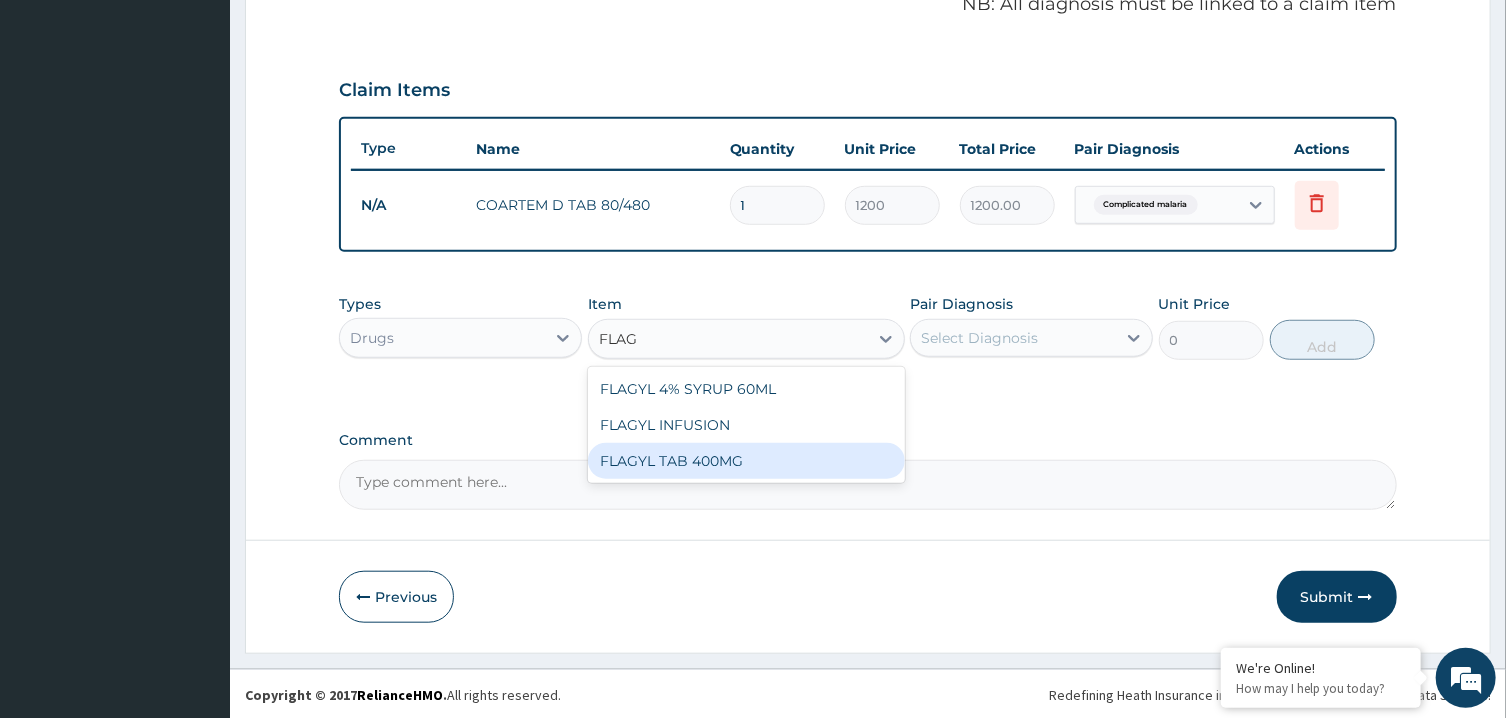 click on "FLAGYL TAB 400MG" at bounding box center (746, 461) 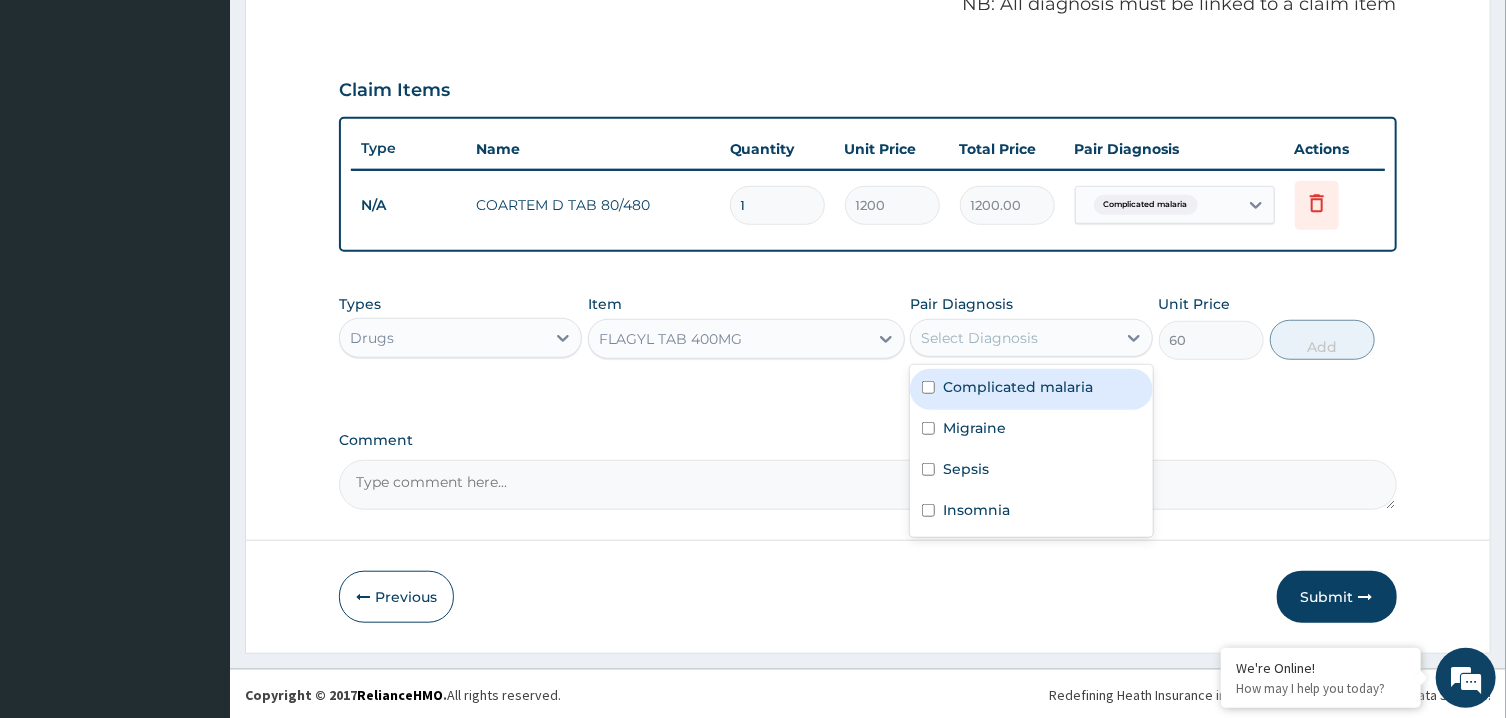 click on "Select Diagnosis" at bounding box center (1013, 338) 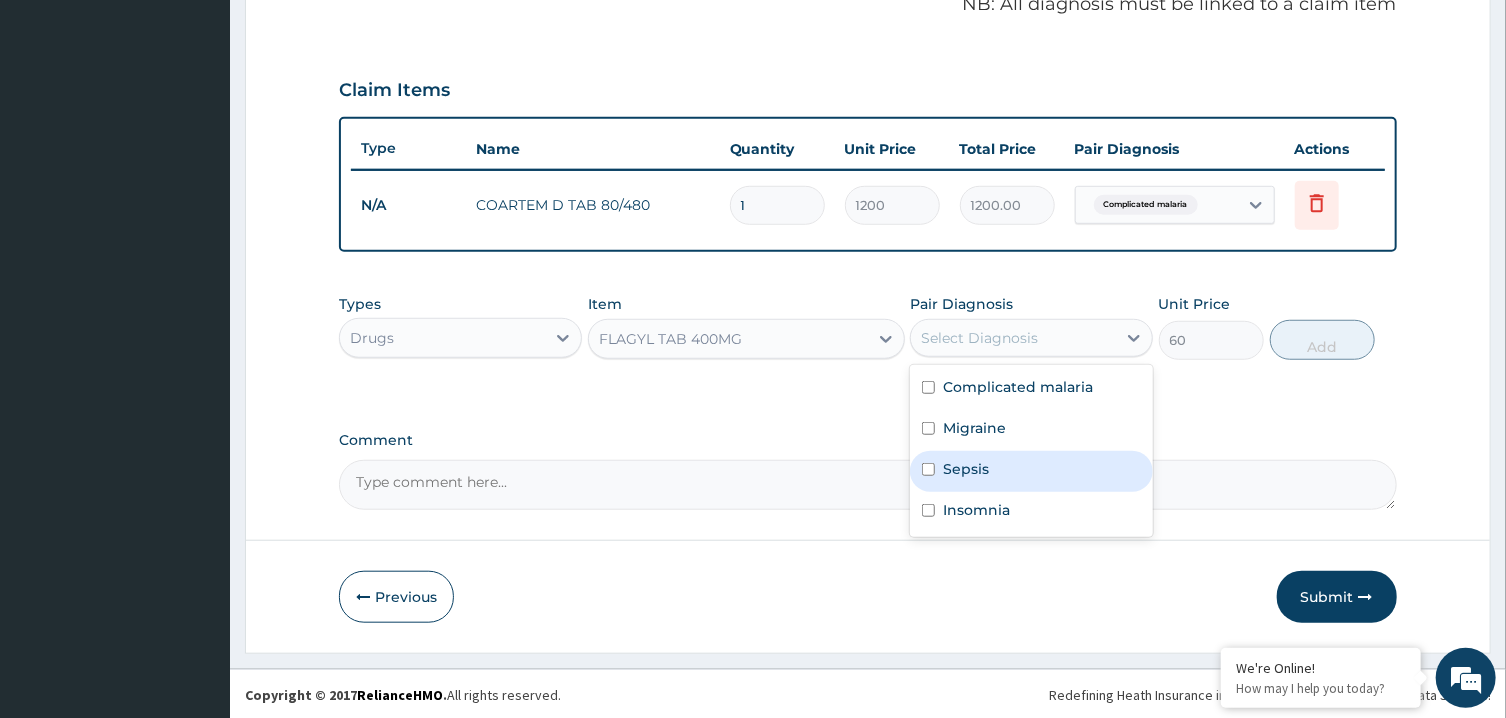 click on "Sepsis" at bounding box center [1031, 471] 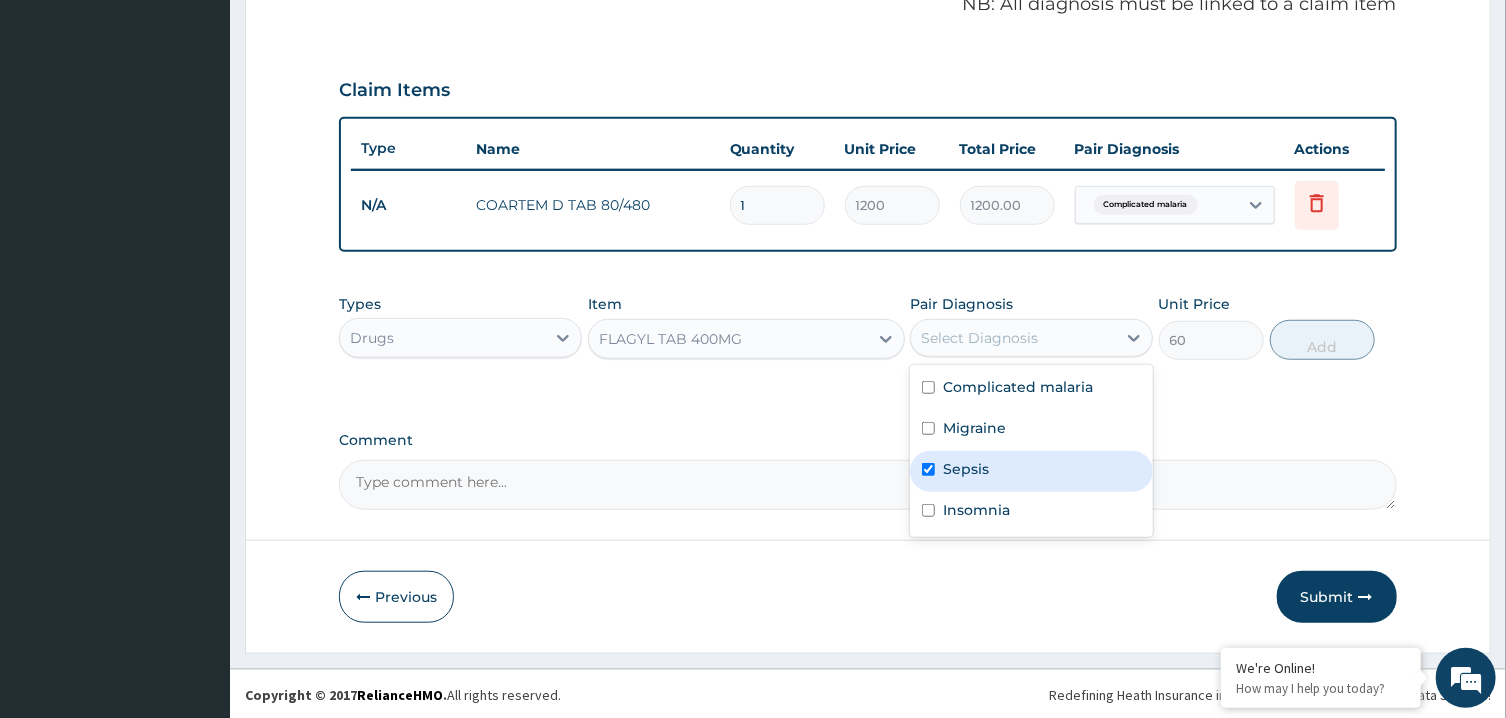 checkbox on "true" 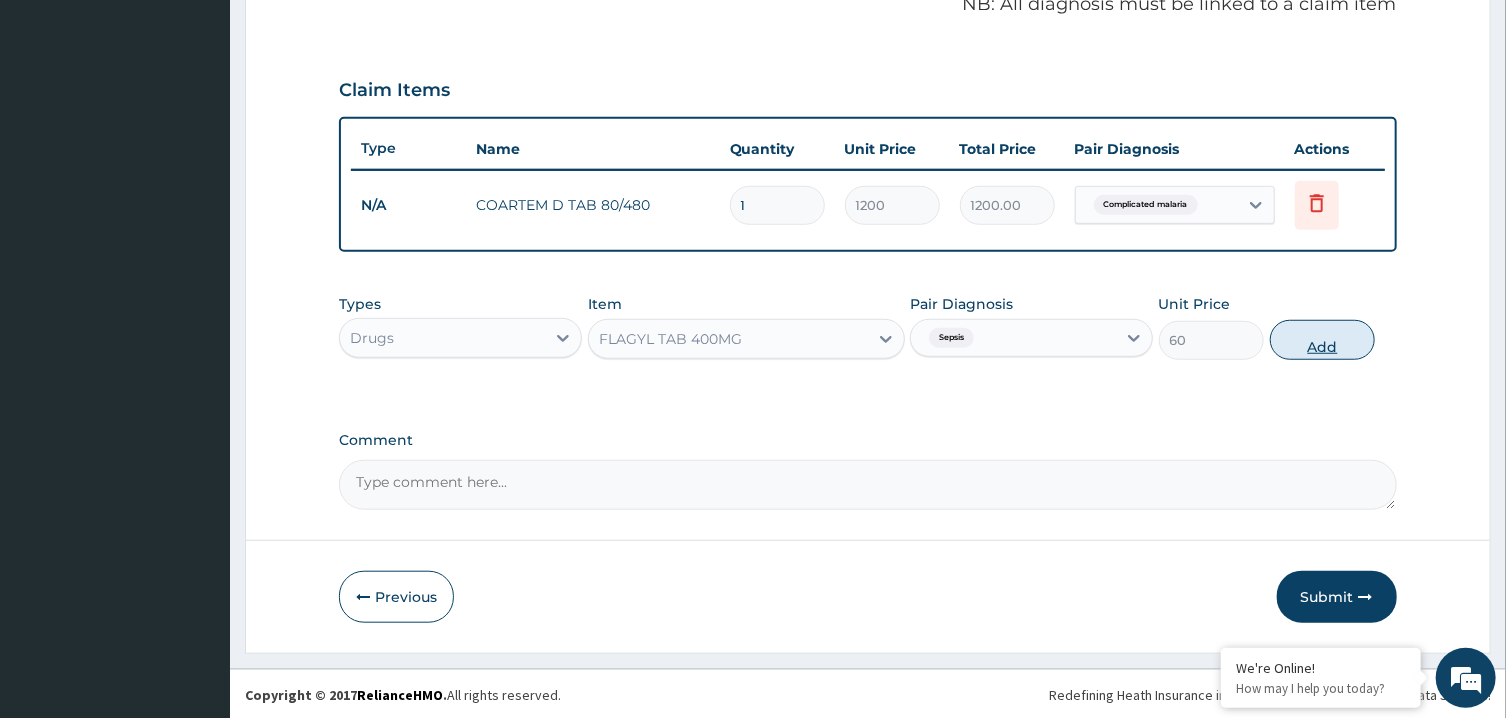 click on "Add" at bounding box center [1323, 340] 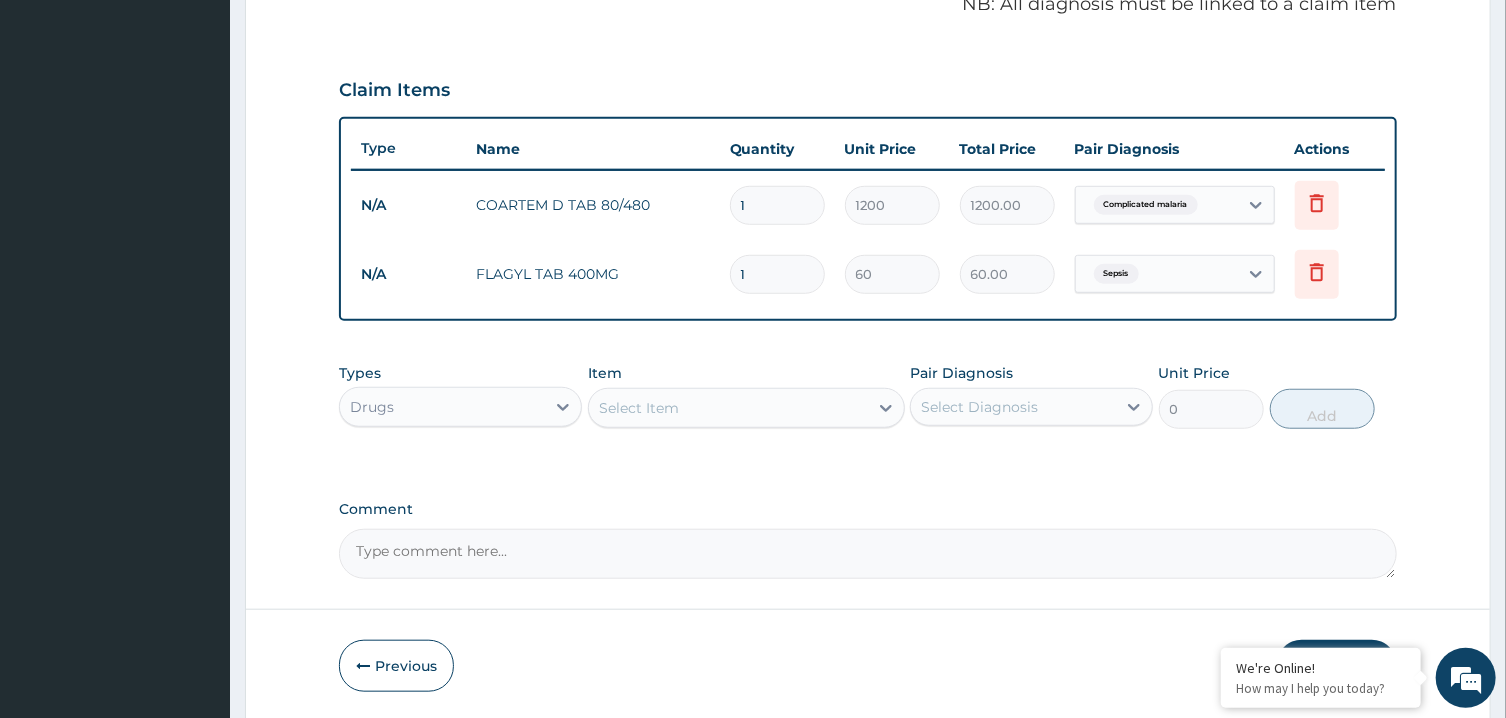click on "Select Item" at bounding box center (728, 408) 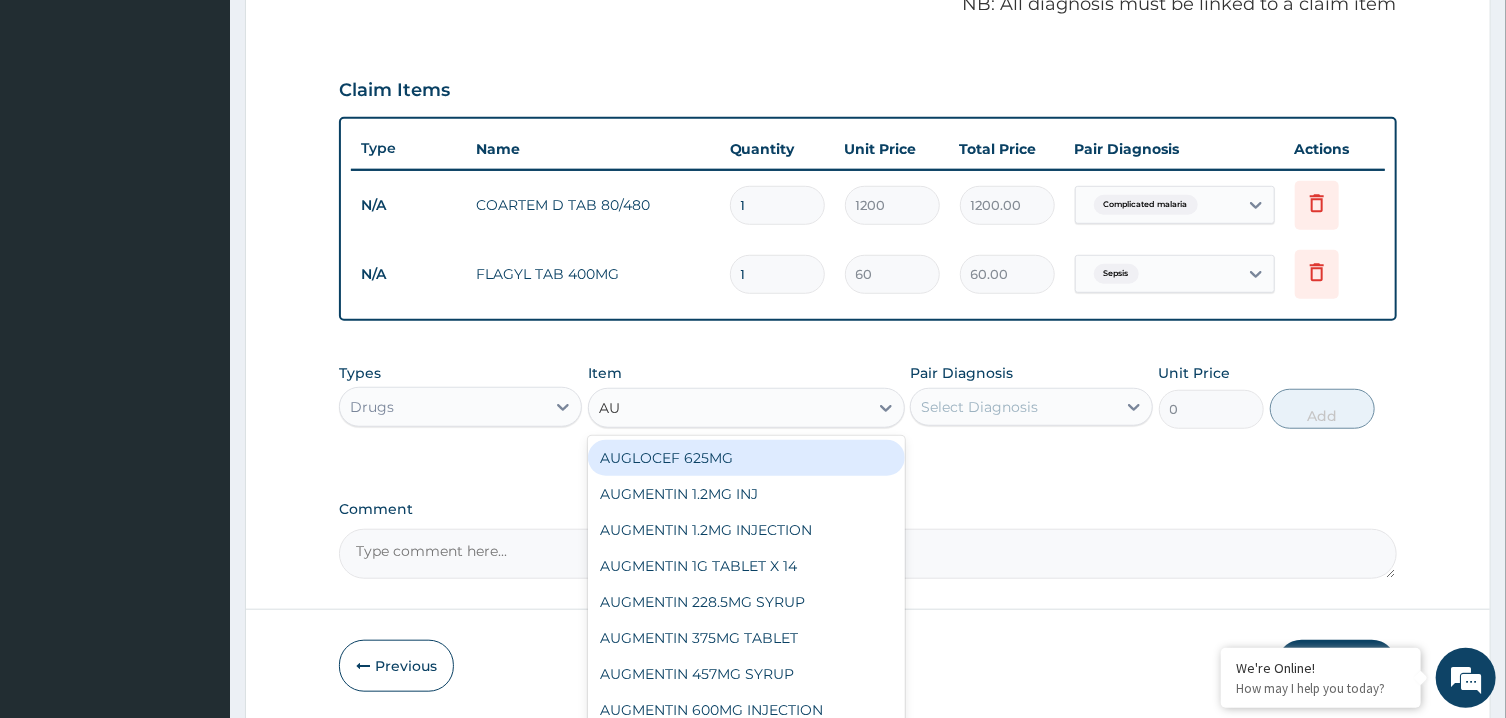 type on "AUG" 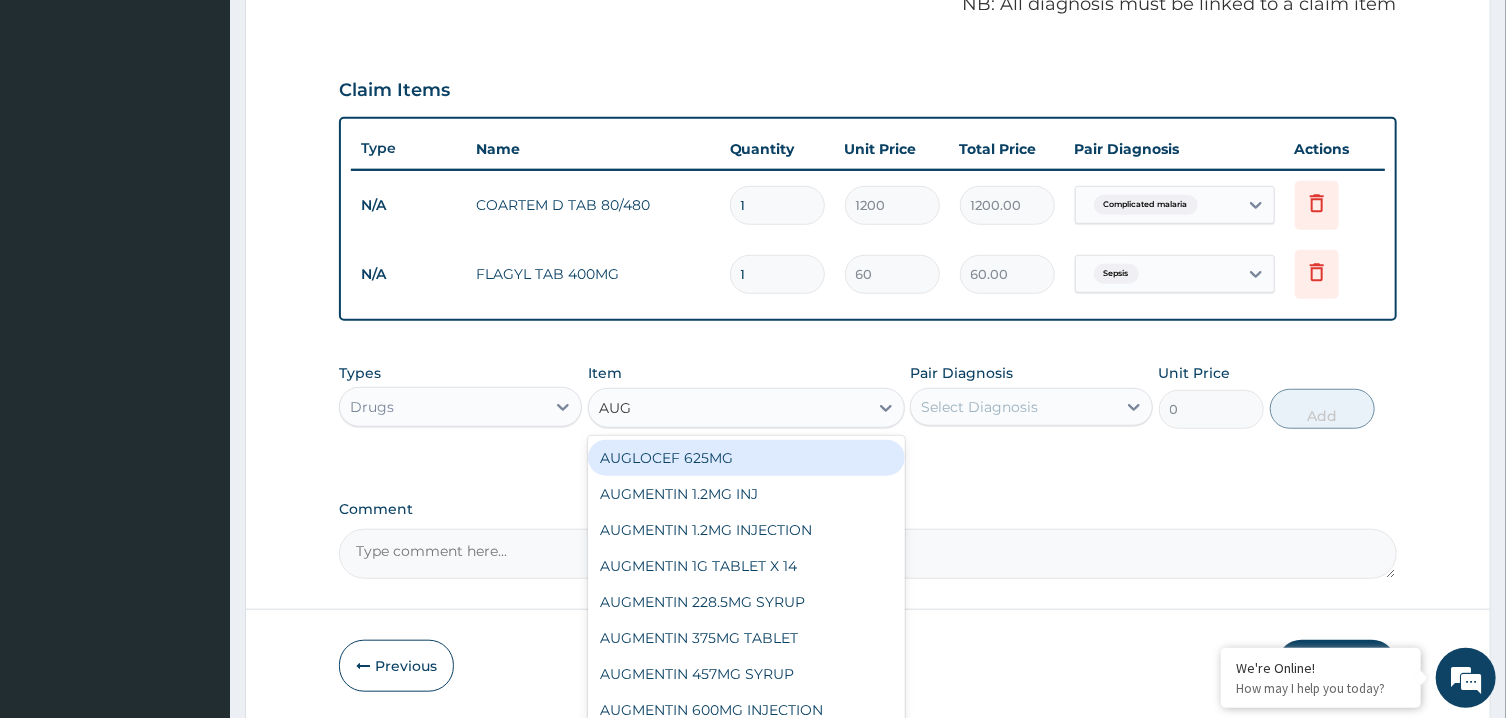 click on "AUGLOCEF 625MG" at bounding box center (746, 458) 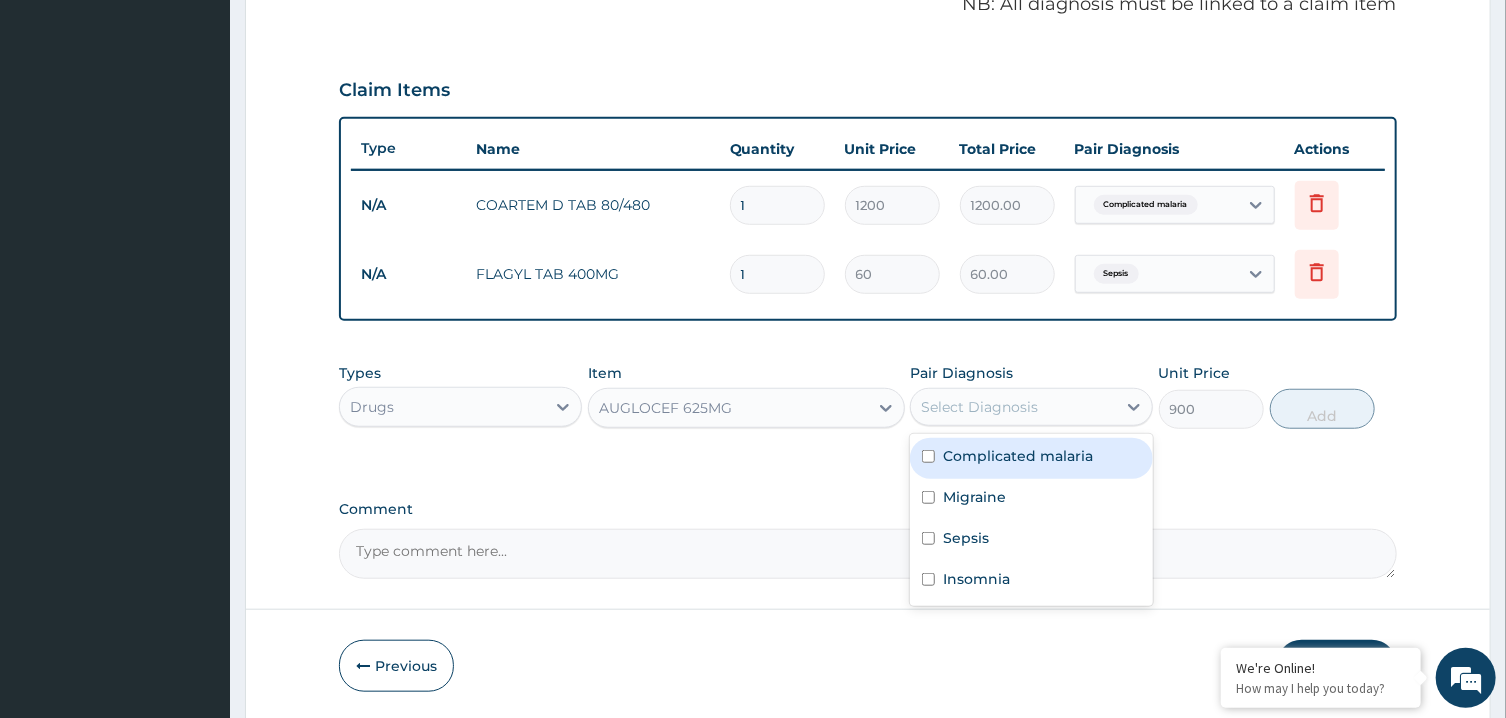 click on "Select Diagnosis" at bounding box center [979, 407] 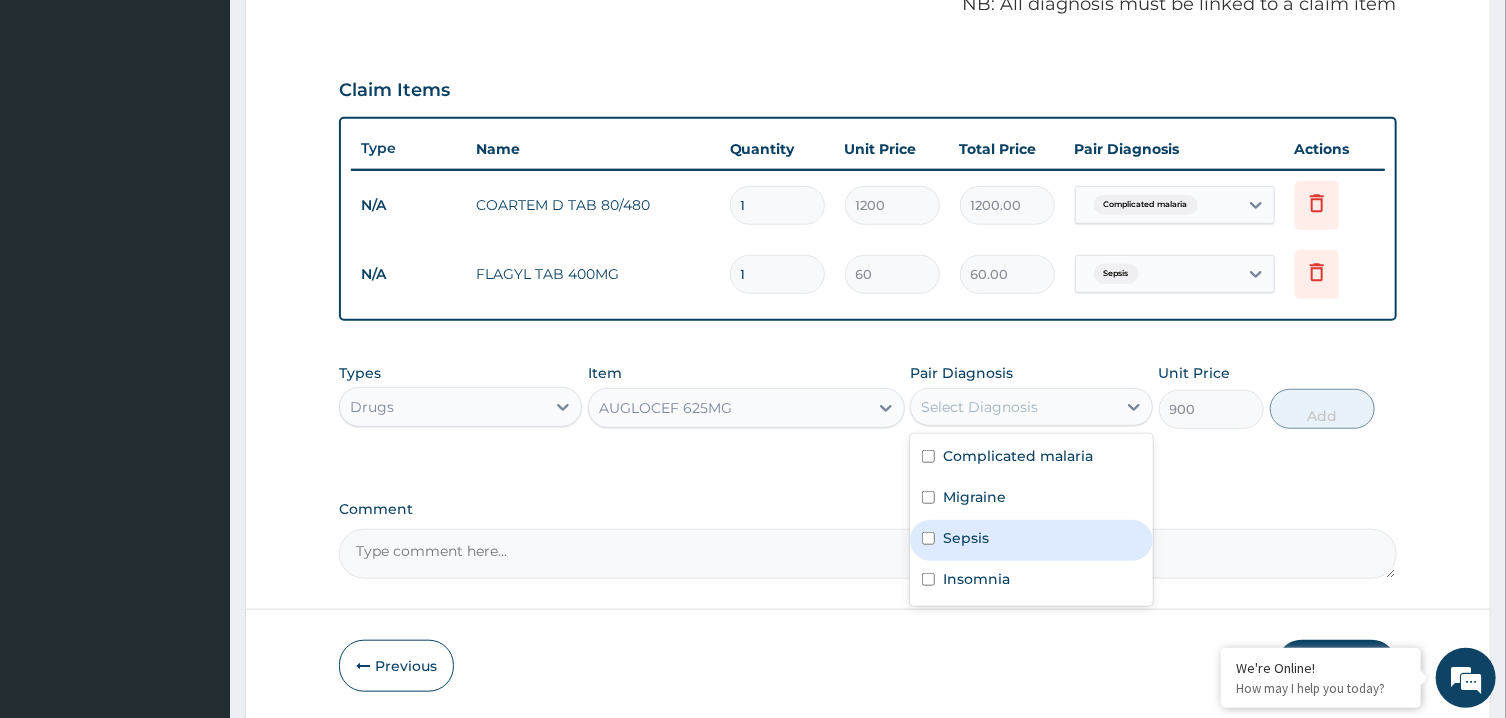 click on "Sepsis" at bounding box center [1031, 540] 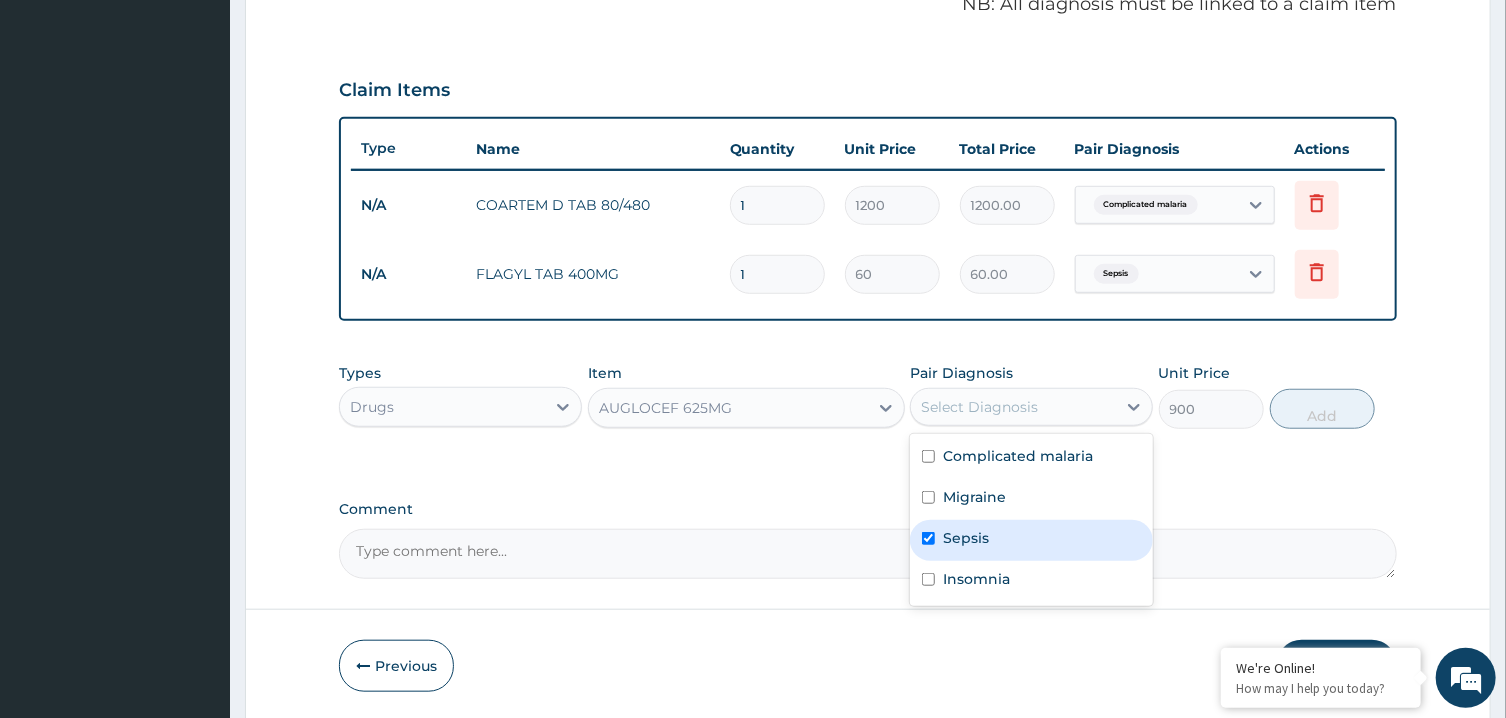 checkbox on "true" 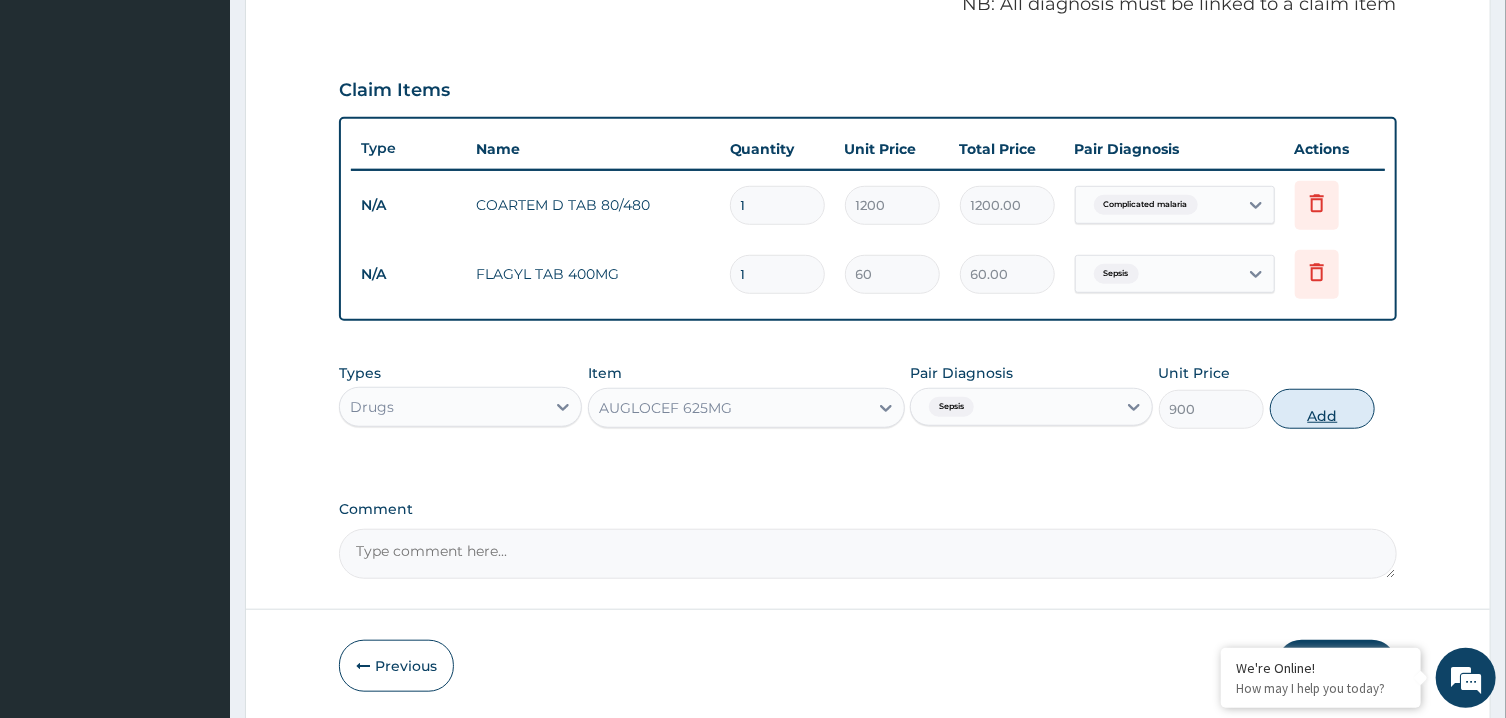 click on "Add" at bounding box center (1323, 409) 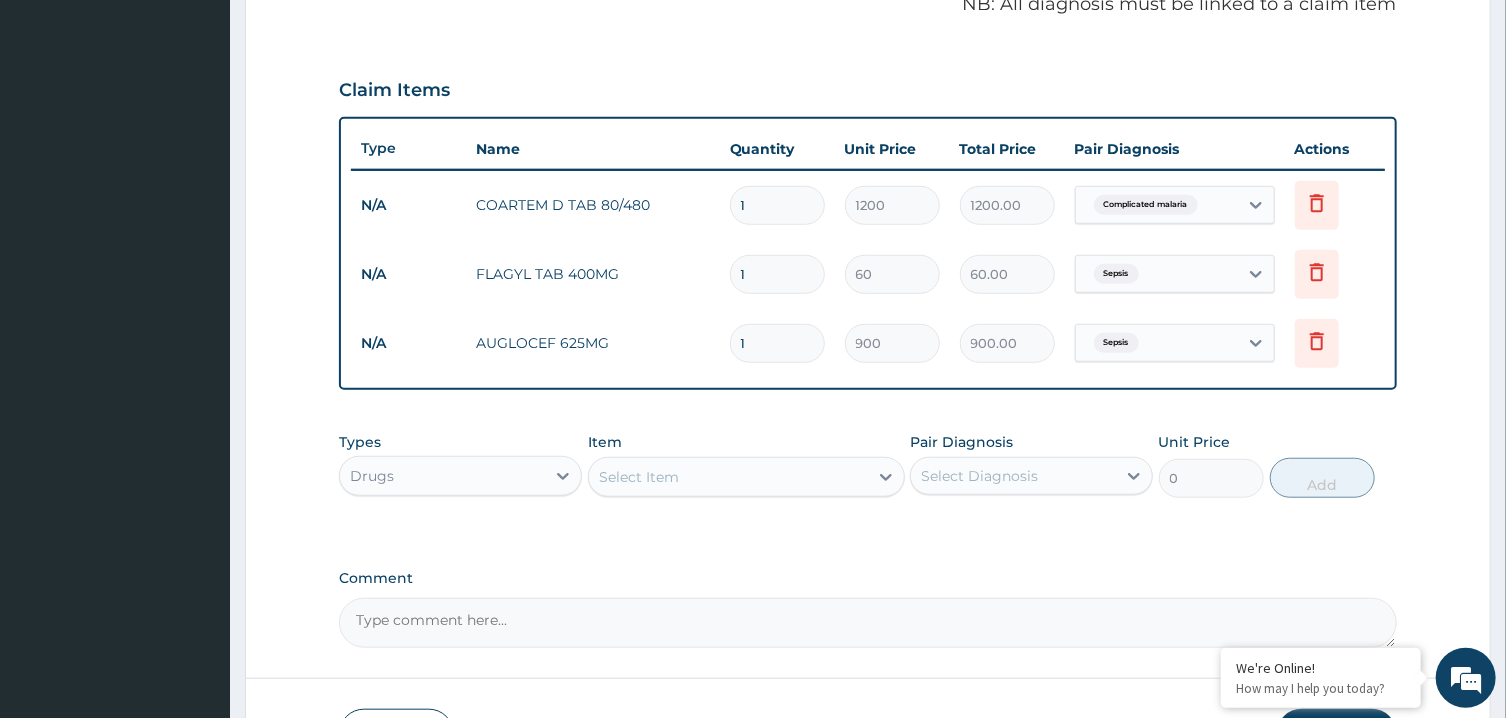 click on "Select Item" at bounding box center [728, 477] 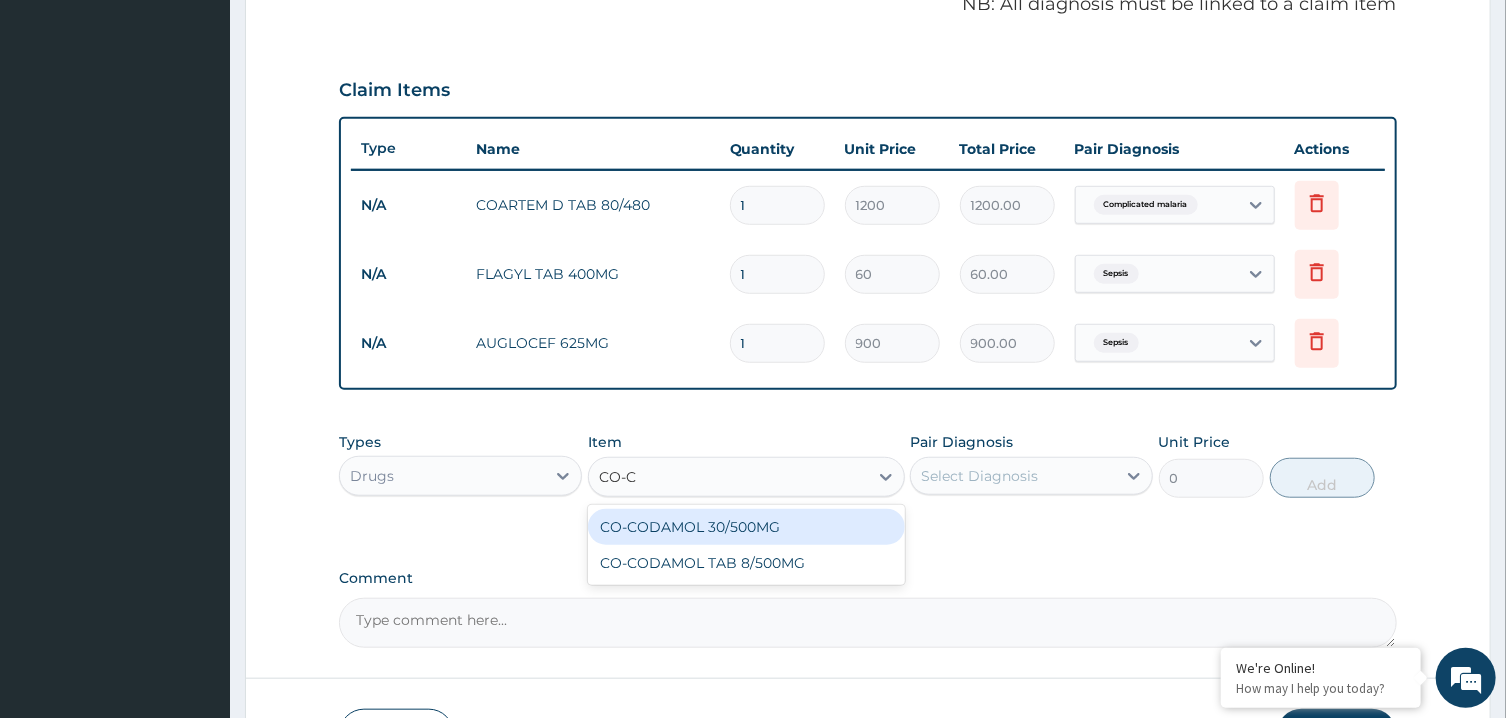 type on "CO-CO" 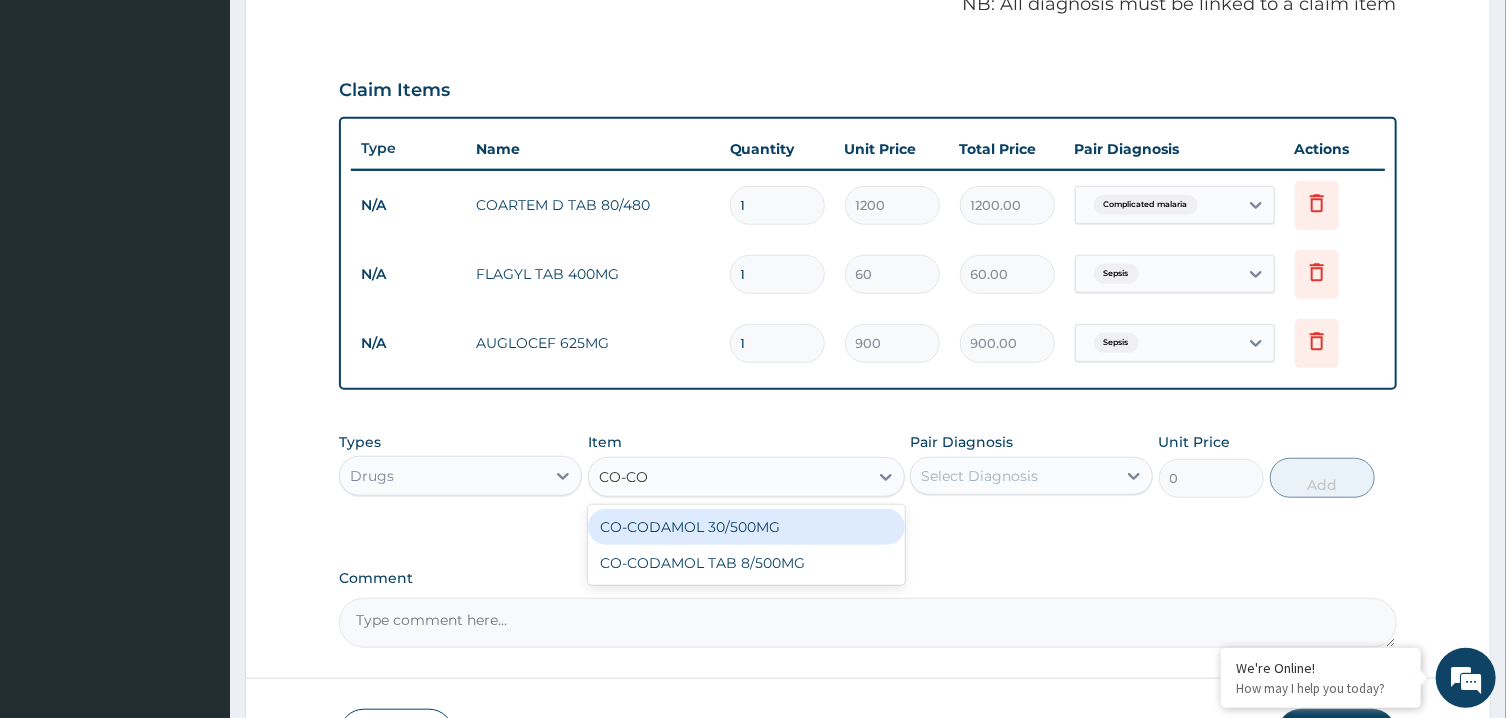 click on "CO-CODAMOL 30/500MG" at bounding box center [746, 527] 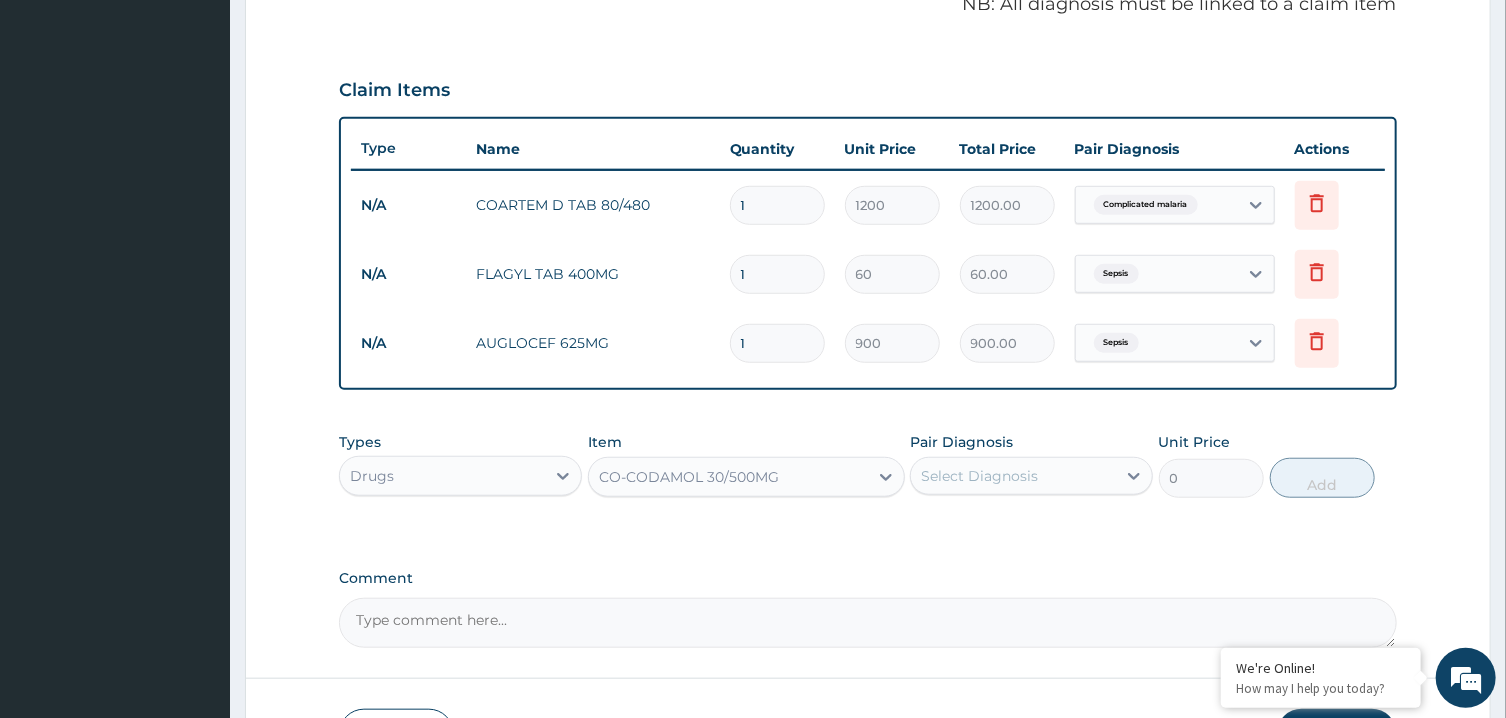 type 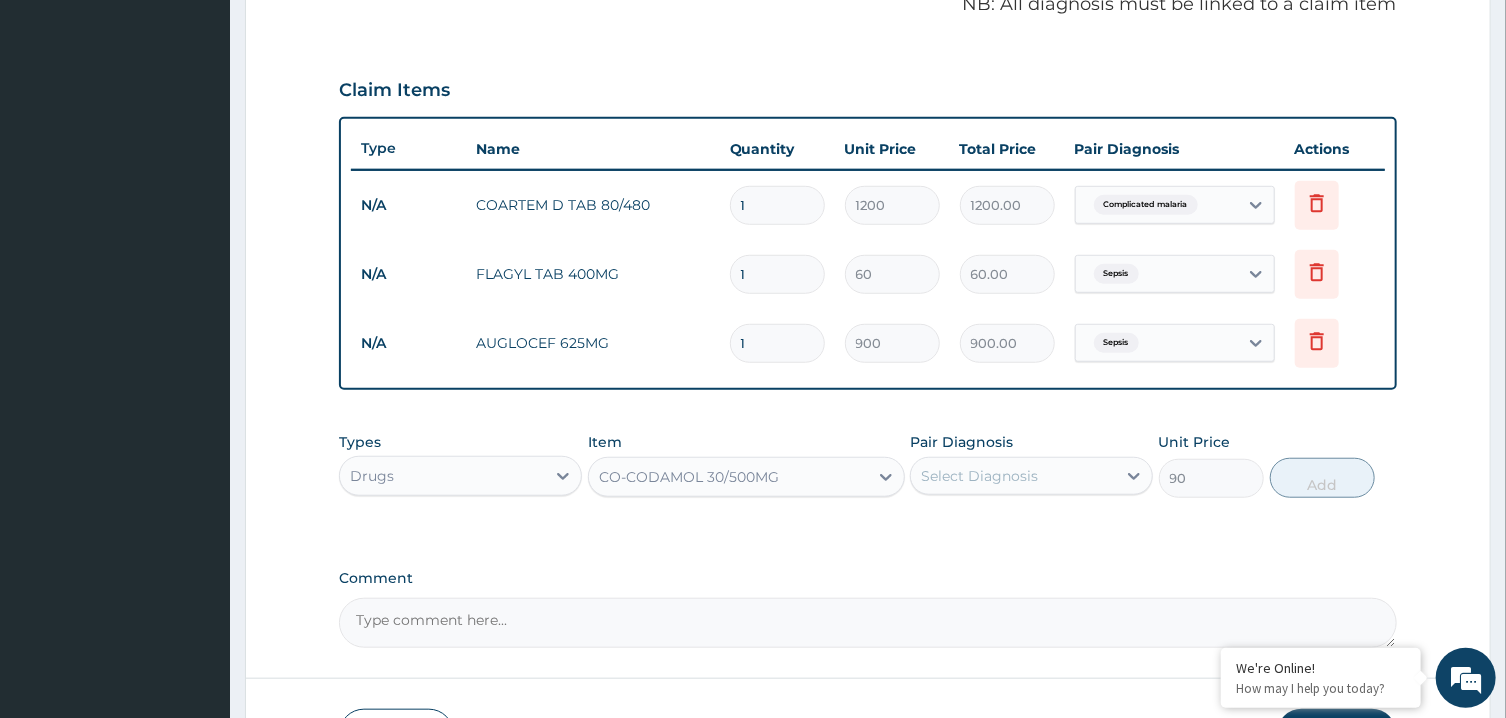 click on "CO-CODAMOL 30/500MG" at bounding box center [728, 477] 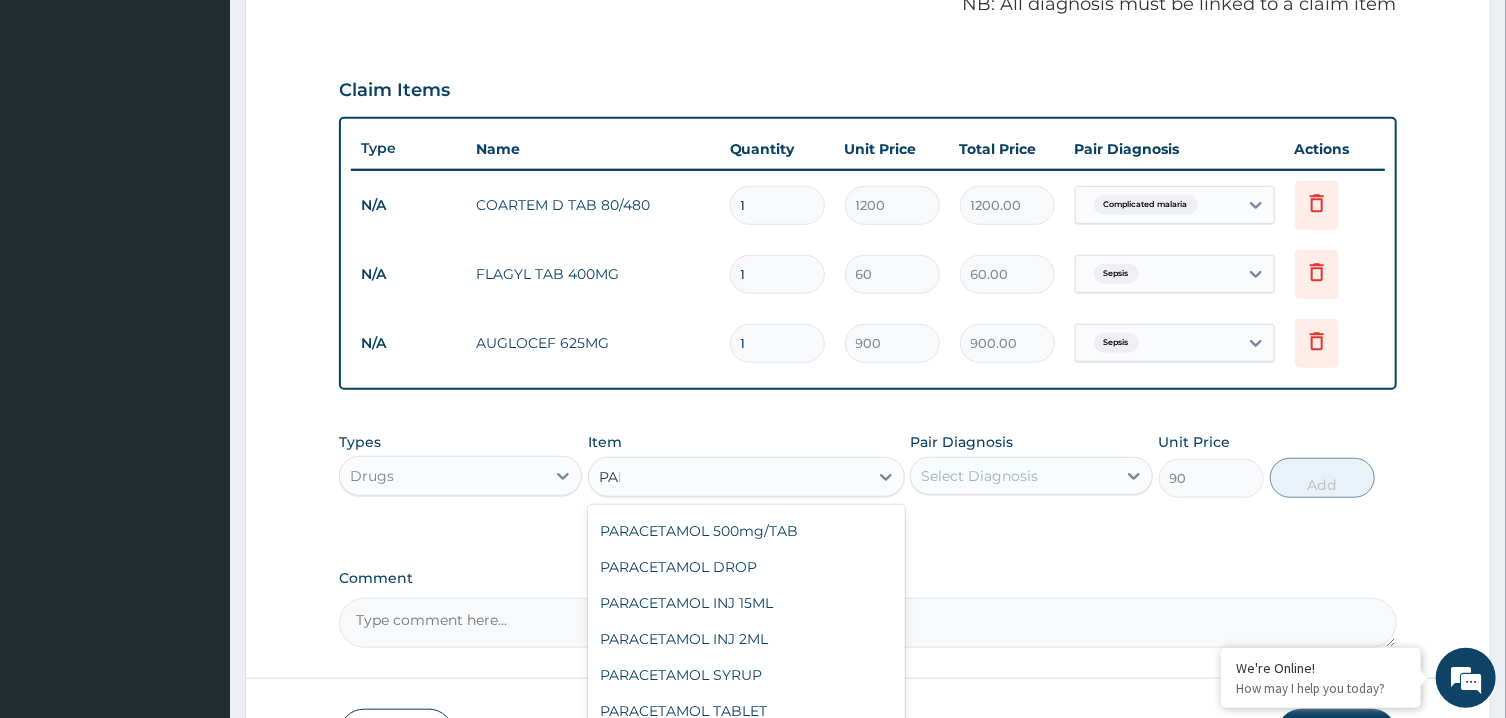 scroll, scrollTop: 176, scrollLeft: 0, axis: vertical 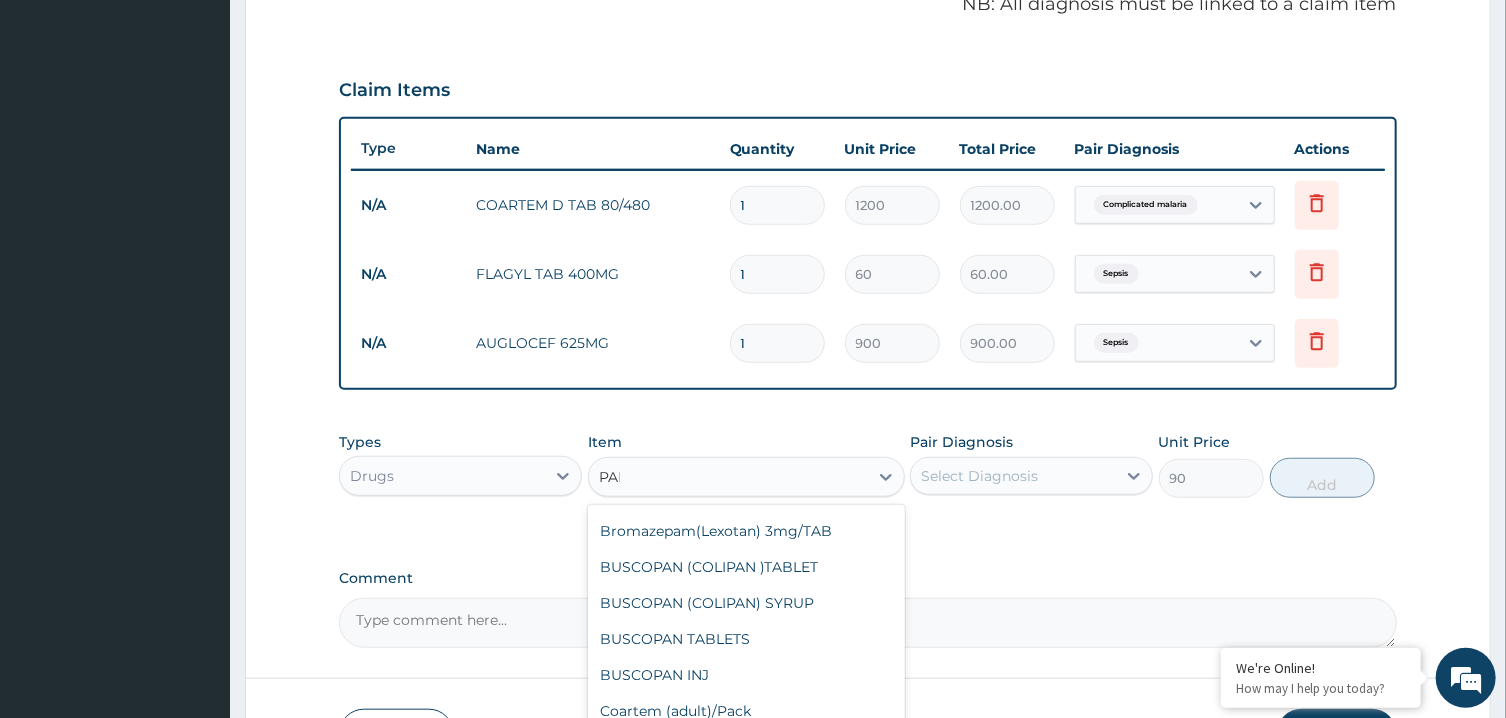type on "PANA" 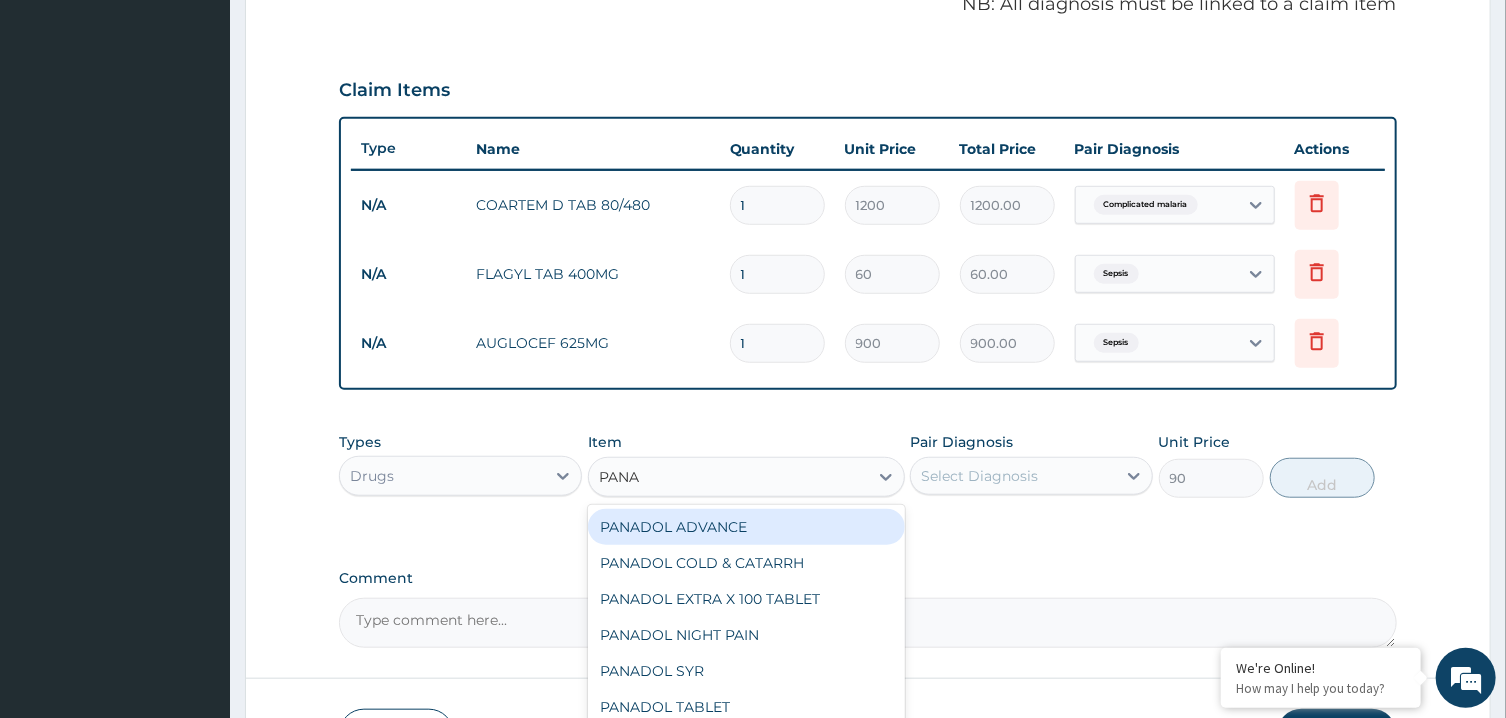 scroll, scrollTop: 0, scrollLeft: 0, axis: both 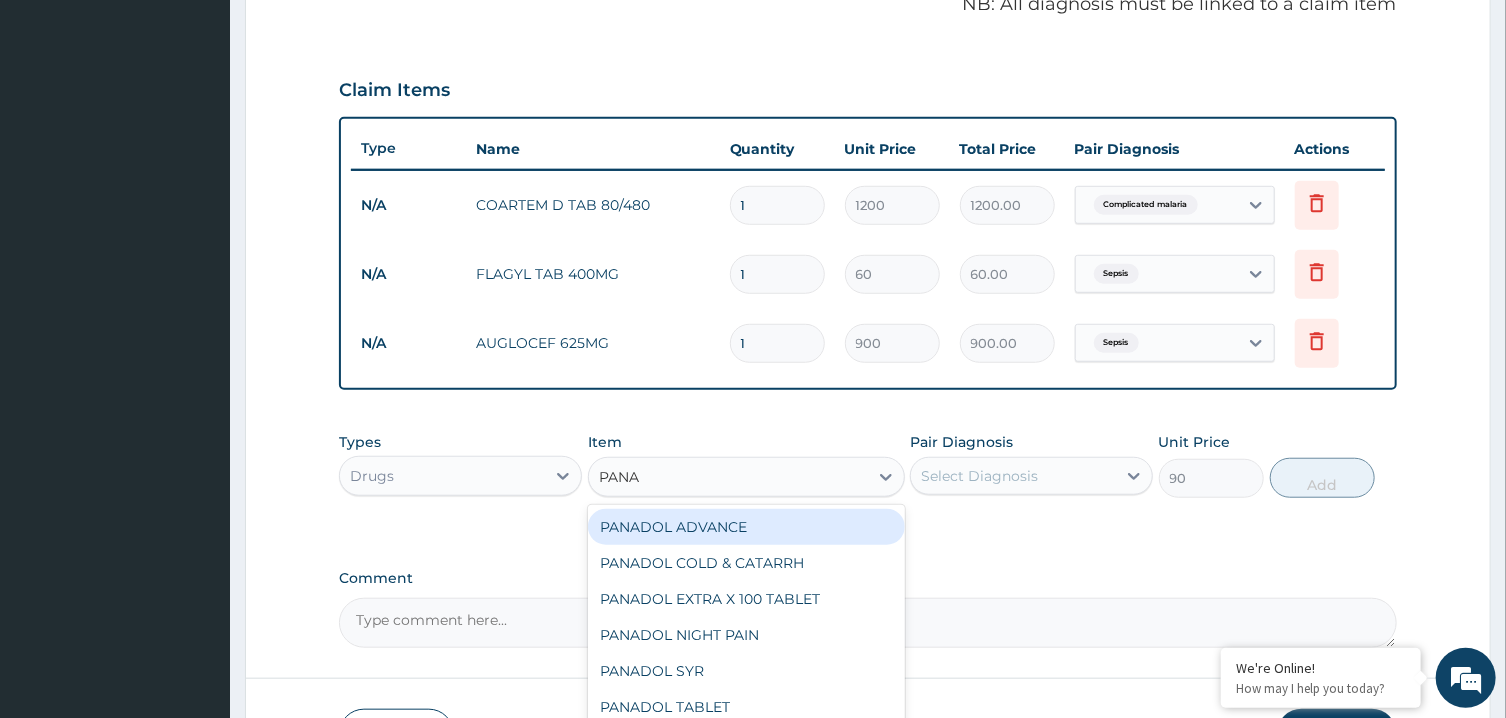 click on "PANADOL ADVANCE" at bounding box center (746, 527) 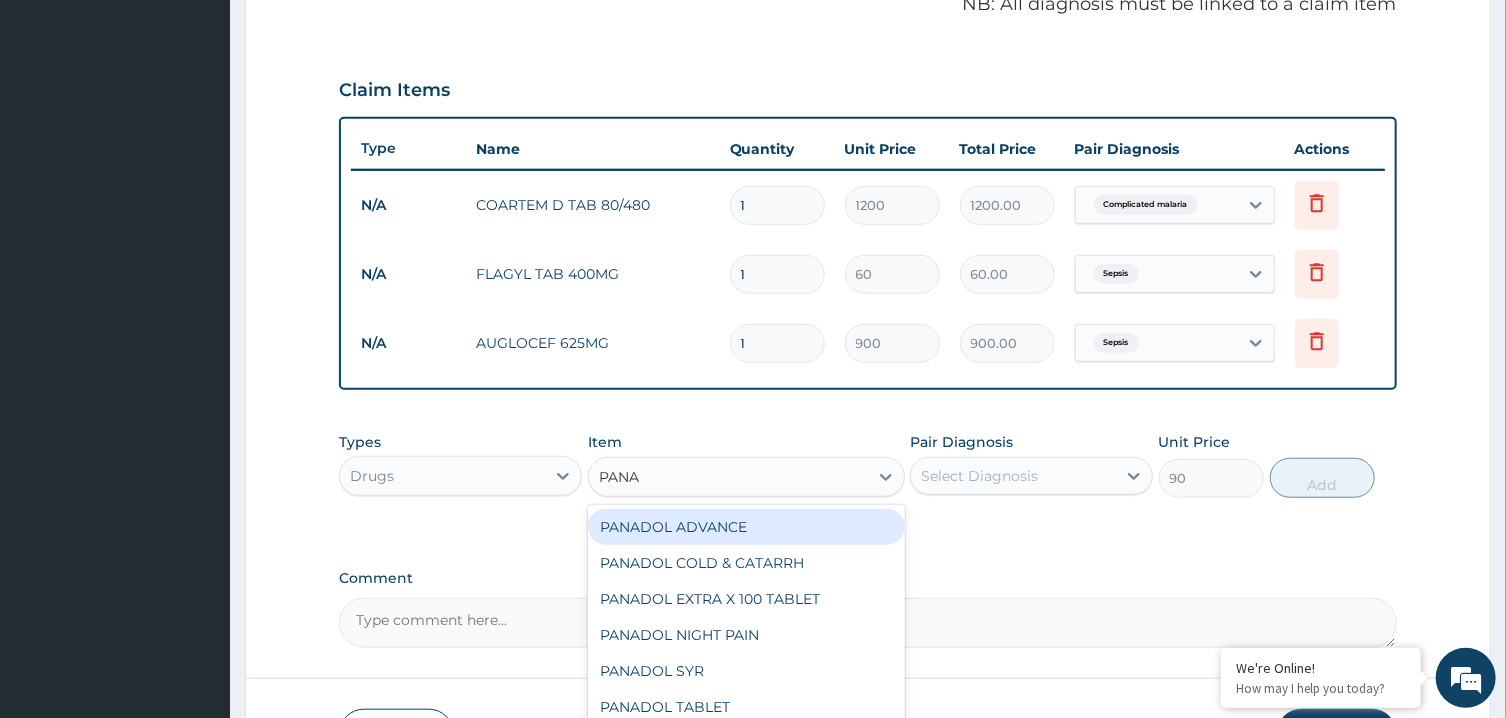 type 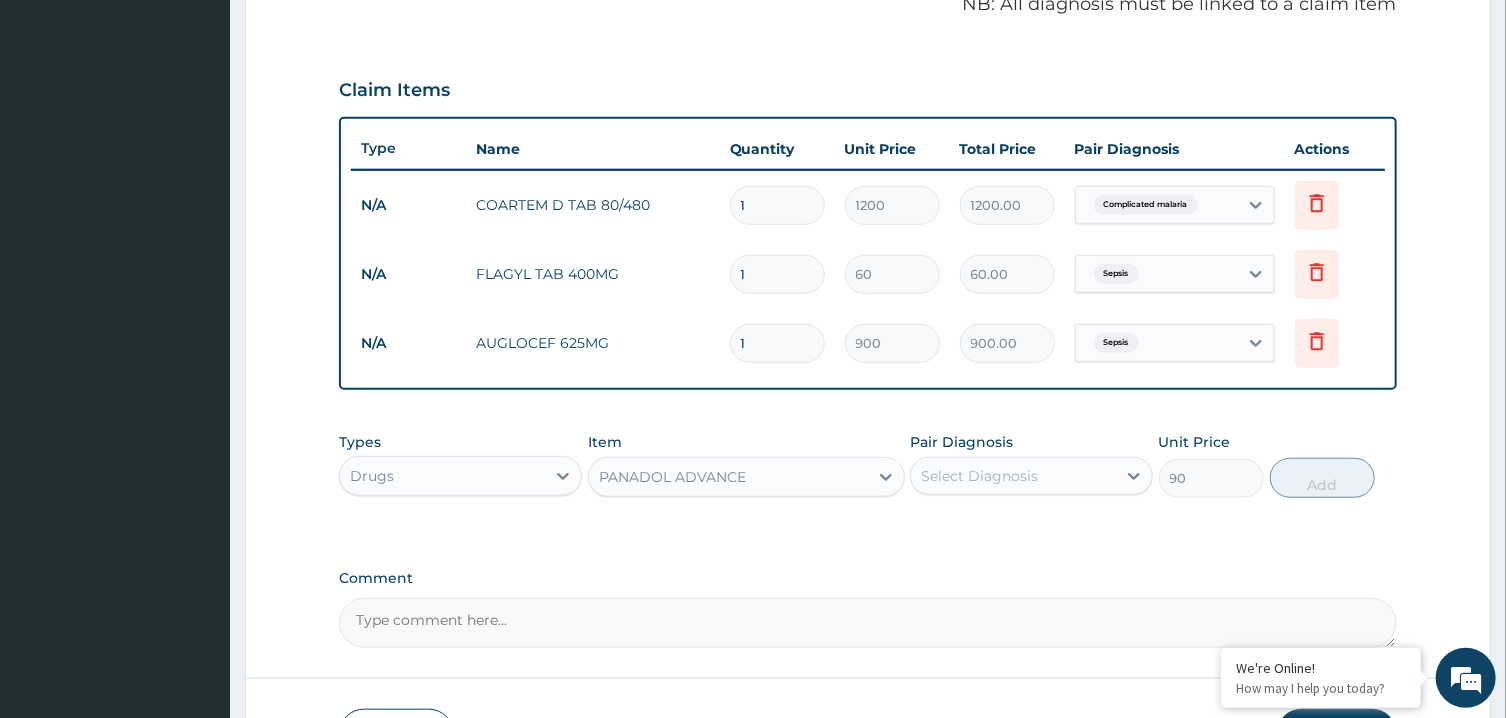 click on "Select Diagnosis" at bounding box center [1013, 476] 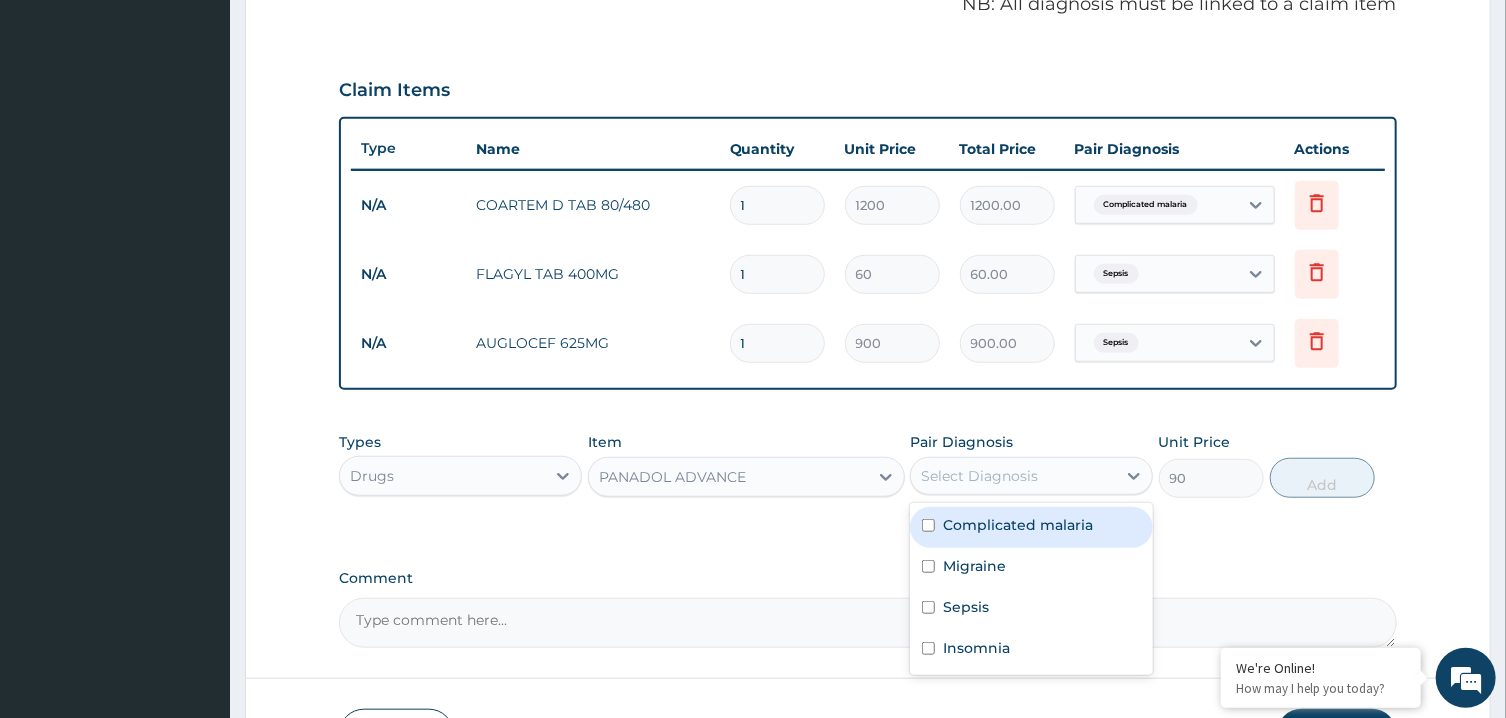 click on "Complicated malaria" at bounding box center [1018, 525] 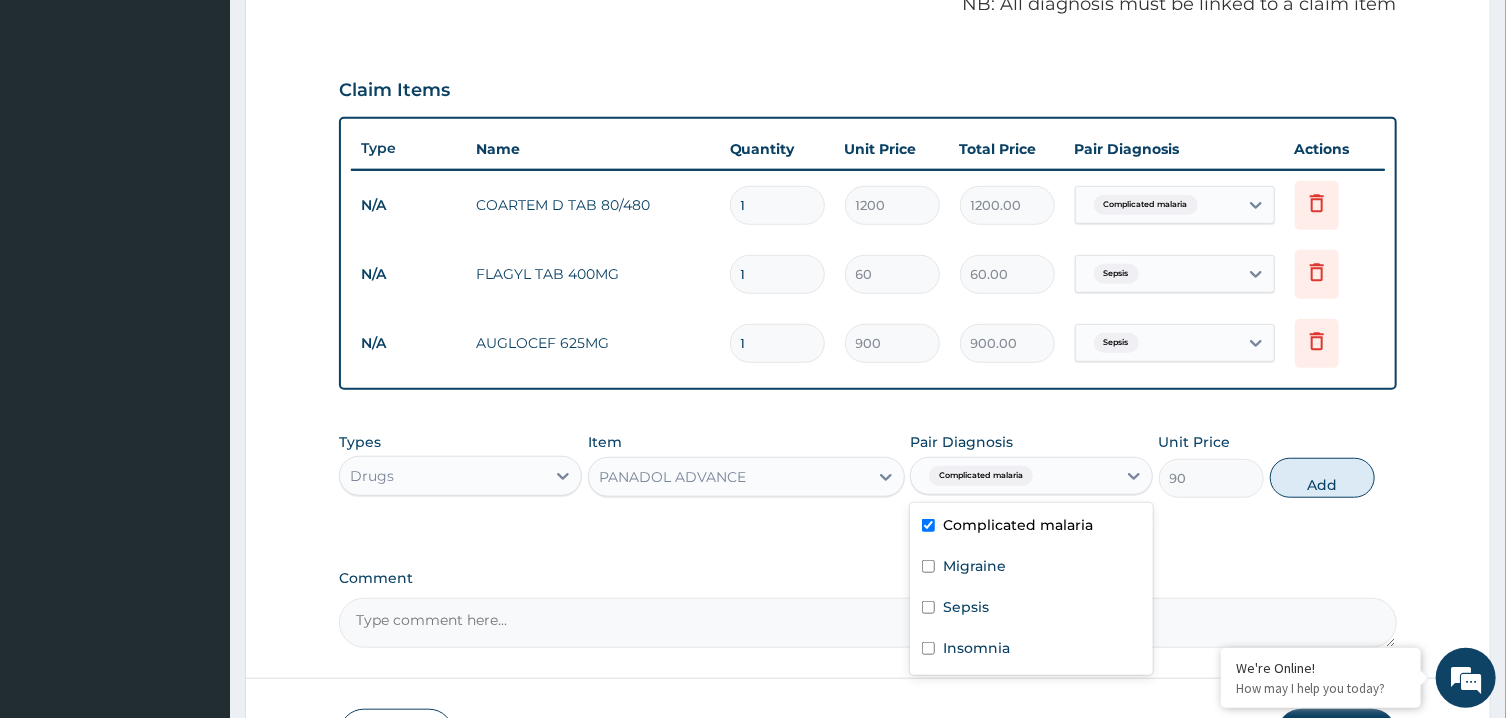 drag, startPoint x: 1027, startPoint y: 524, endPoint x: 1057, endPoint y: 548, distance: 38.418747 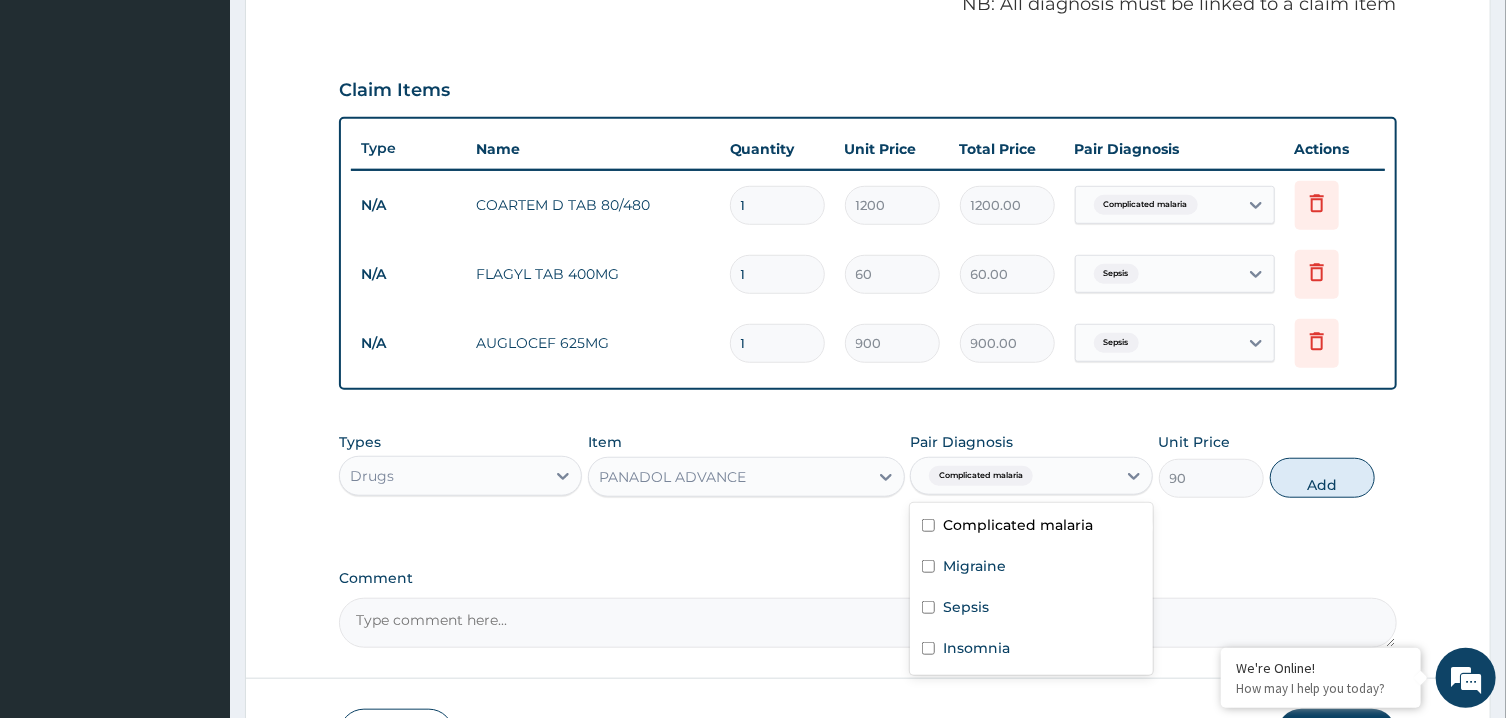 checkbox on "false" 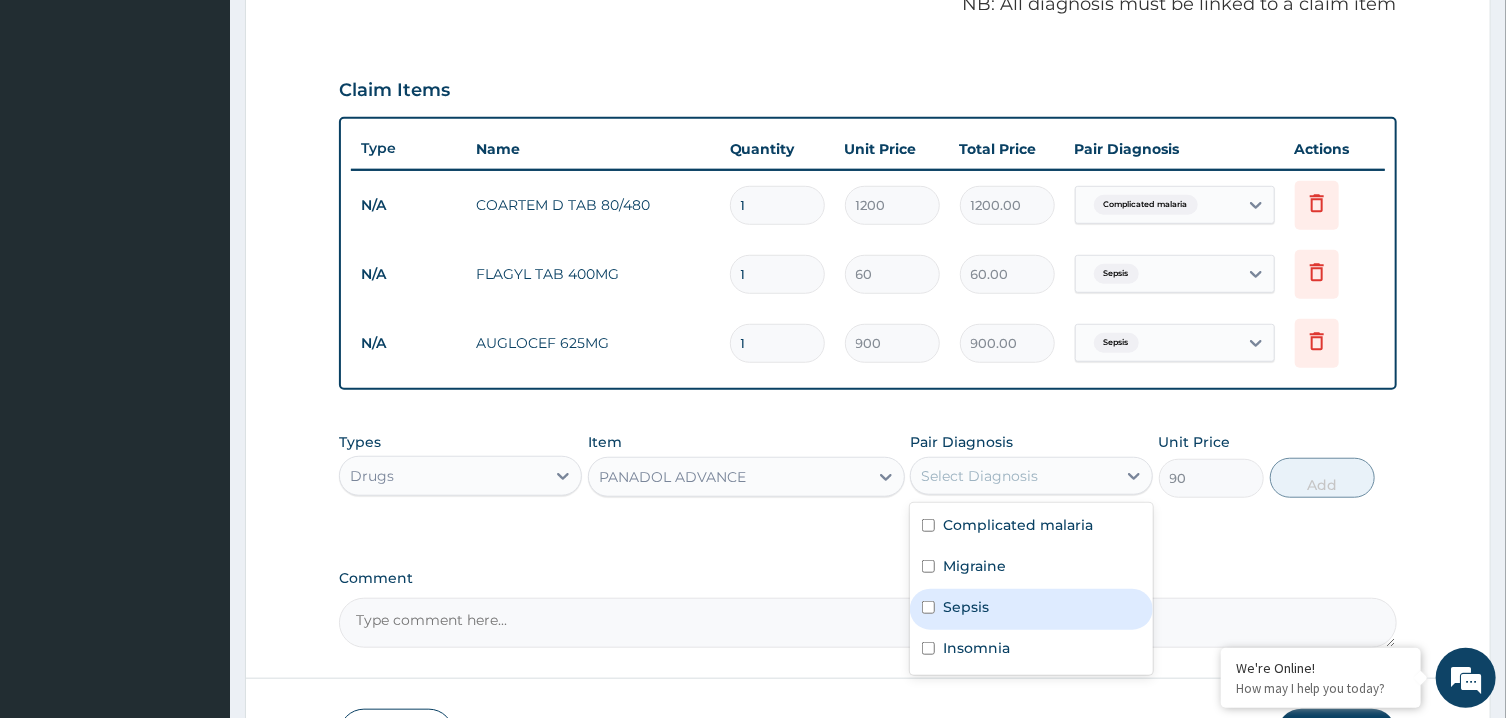 click on "Sepsis" at bounding box center (1031, 609) 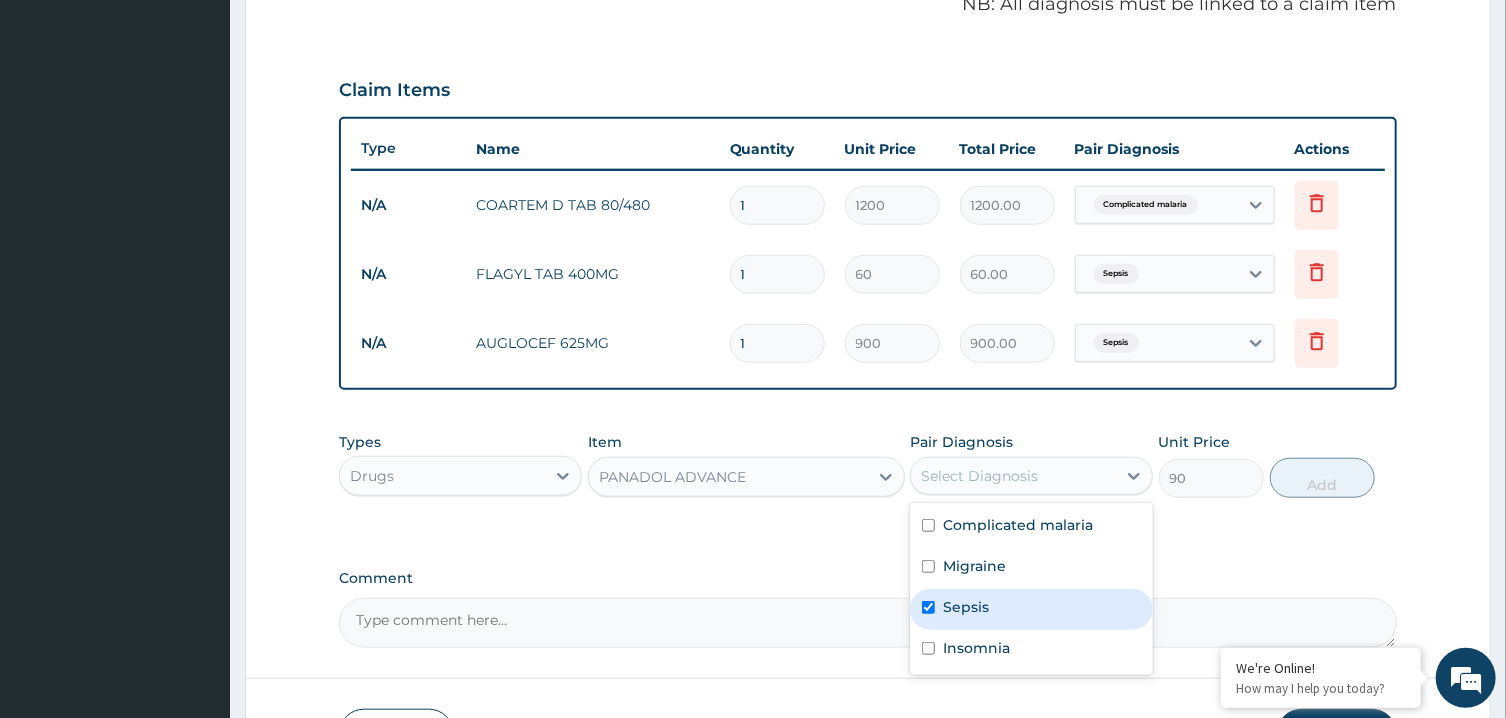 checkbox on "true" 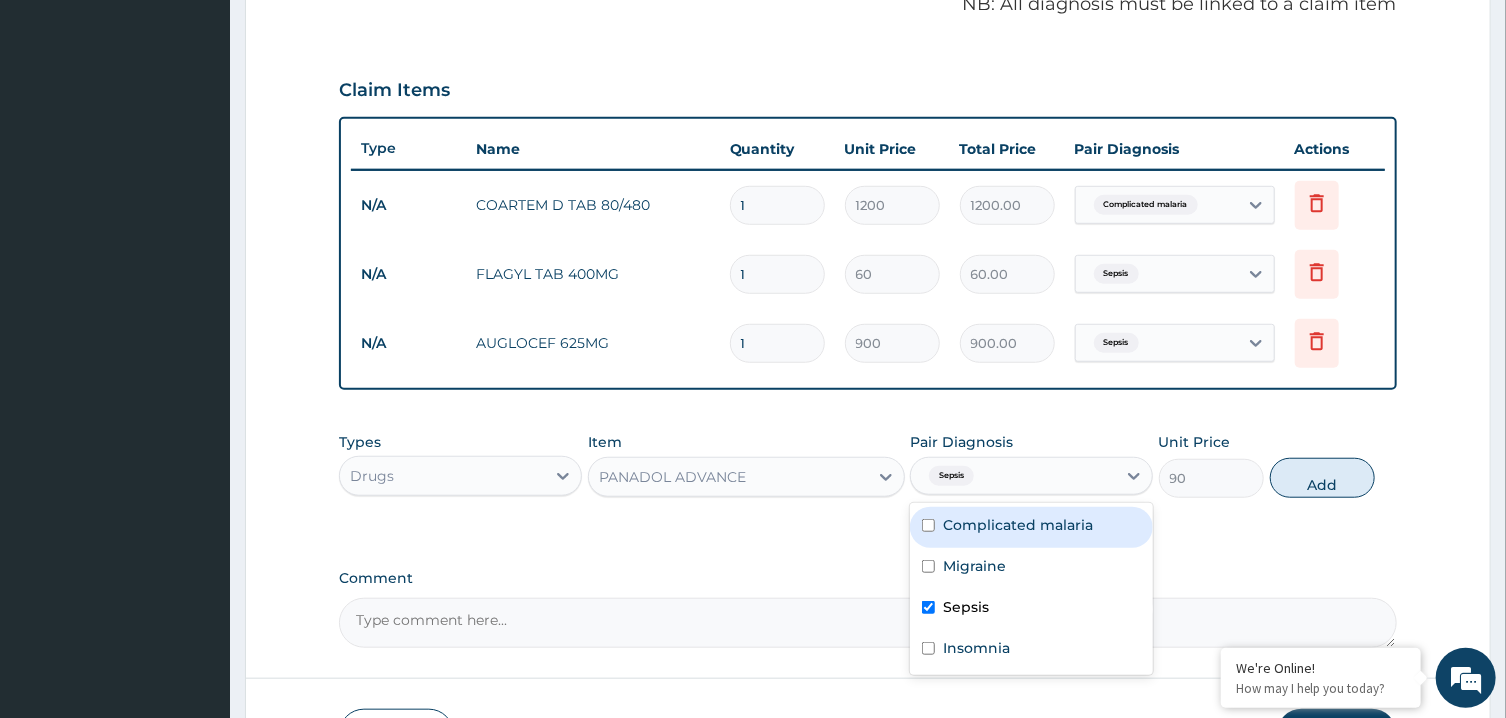 click on "Complicated malaria" at bounding box center [1018, 525] 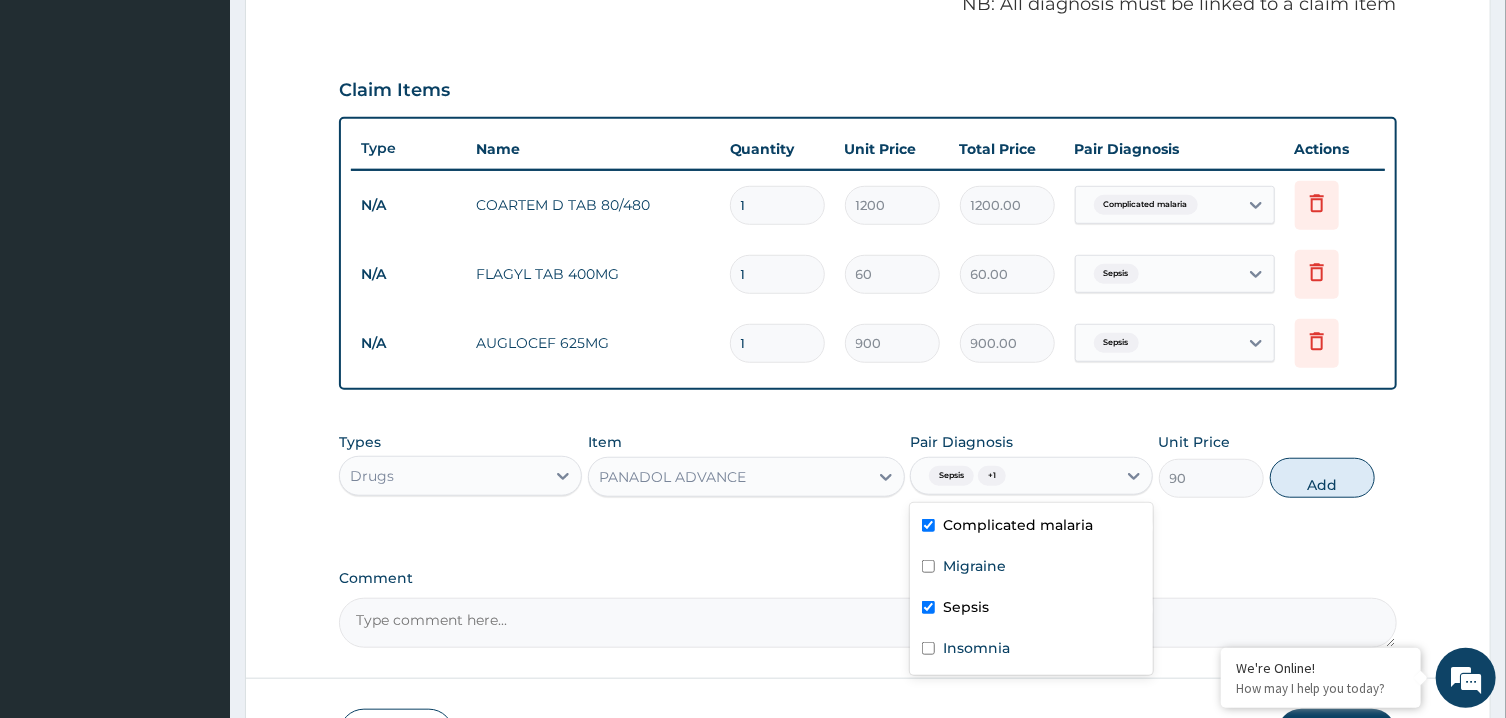 checkbox on "true" 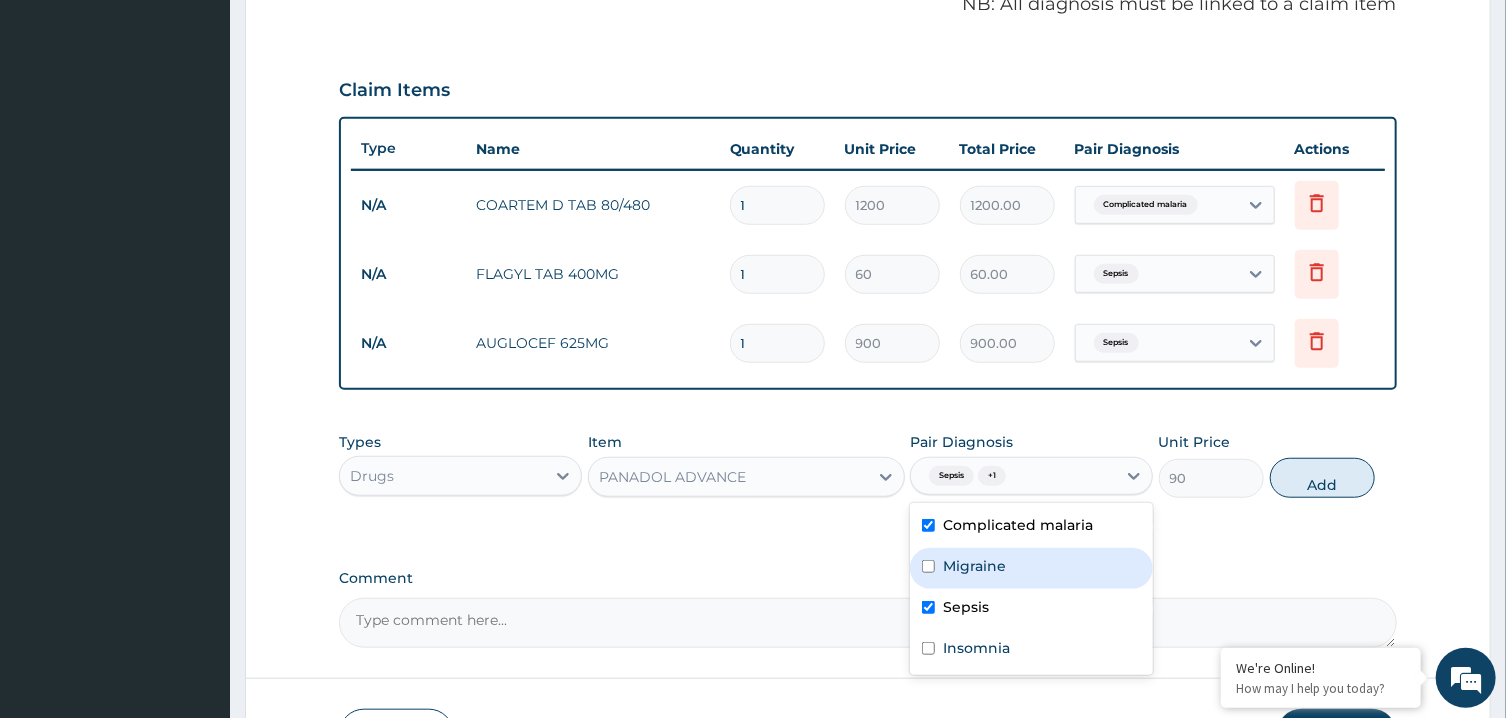 drag, startPoint x: 1069, startPoint y: 572, endPoint x: 1156, endPoint y: 539, distance: 93.04838 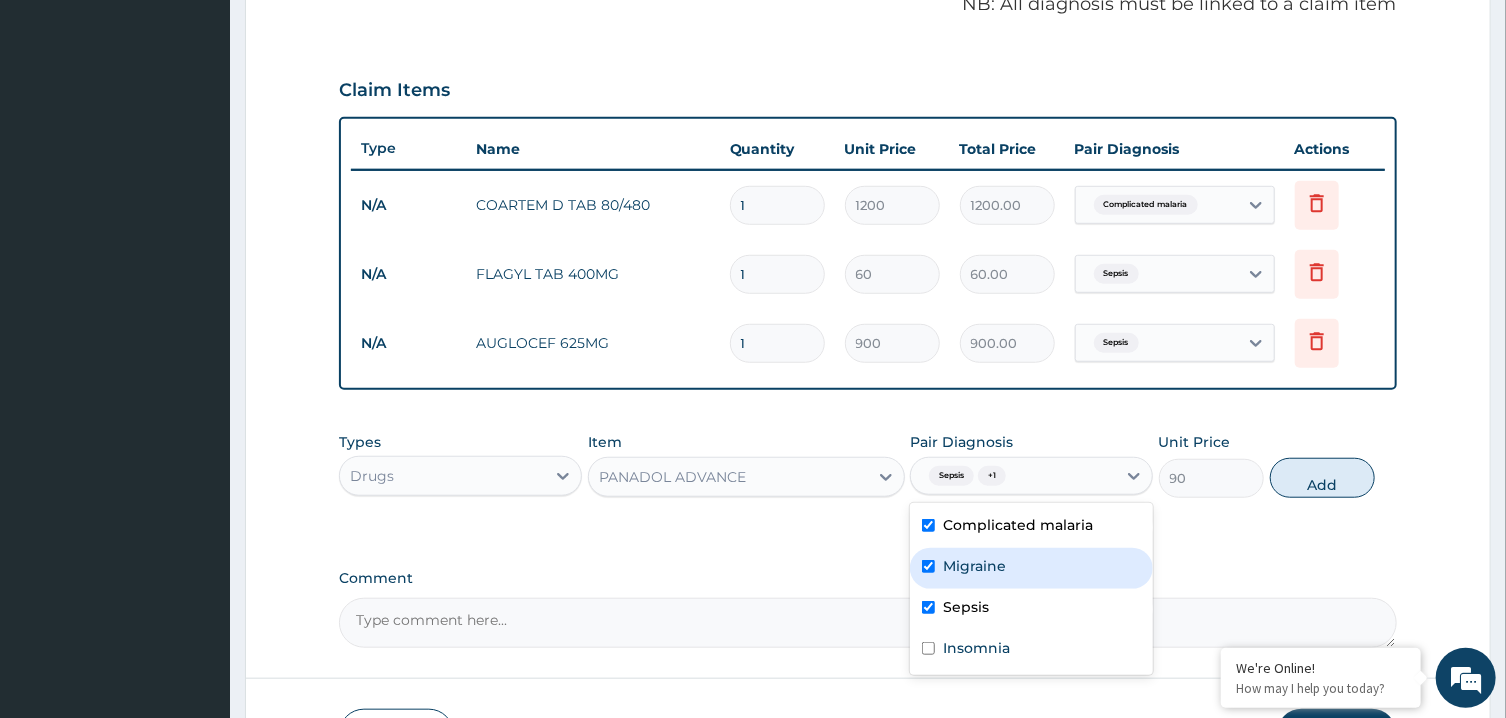 checkbox on "true" 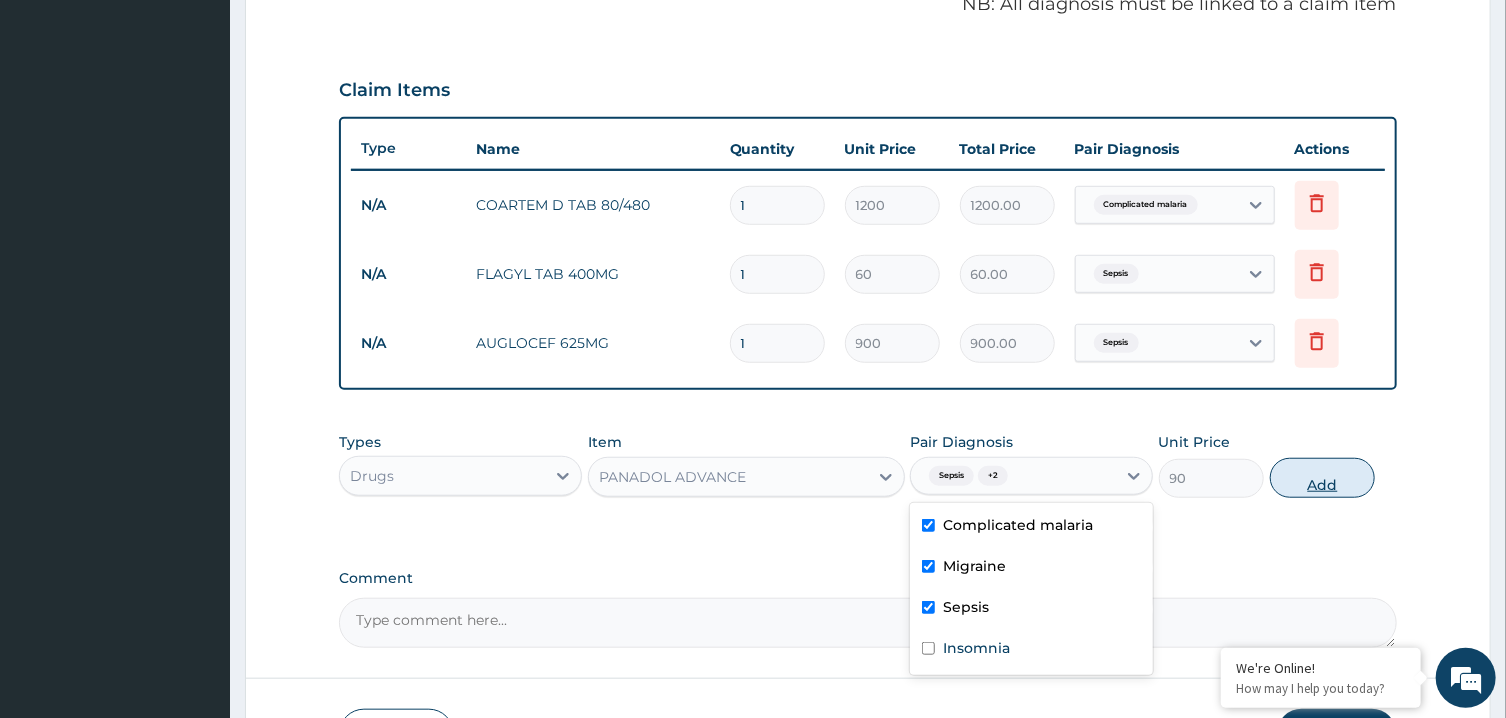click on "Add" at bounding box center [1323, 478] 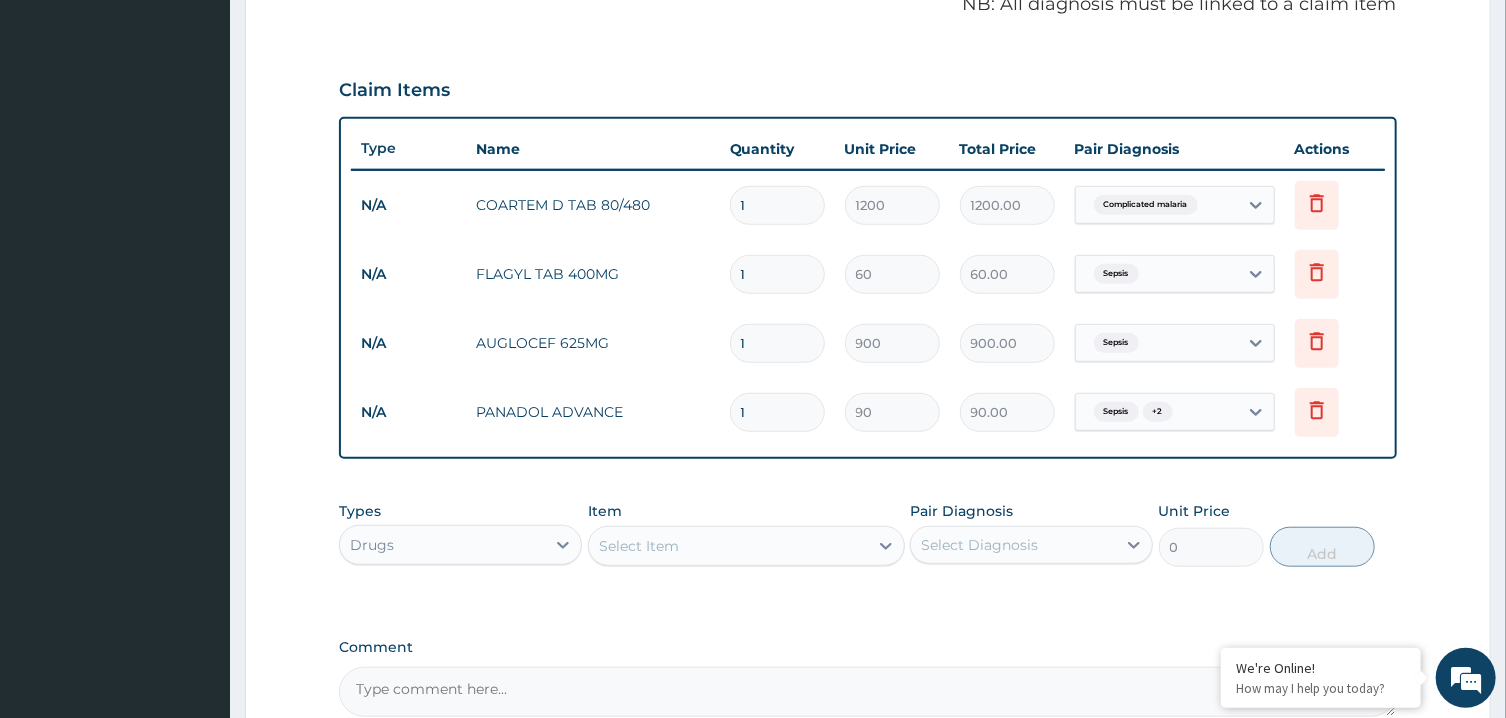 click on "Select Item" at bounding box center (728, 546) 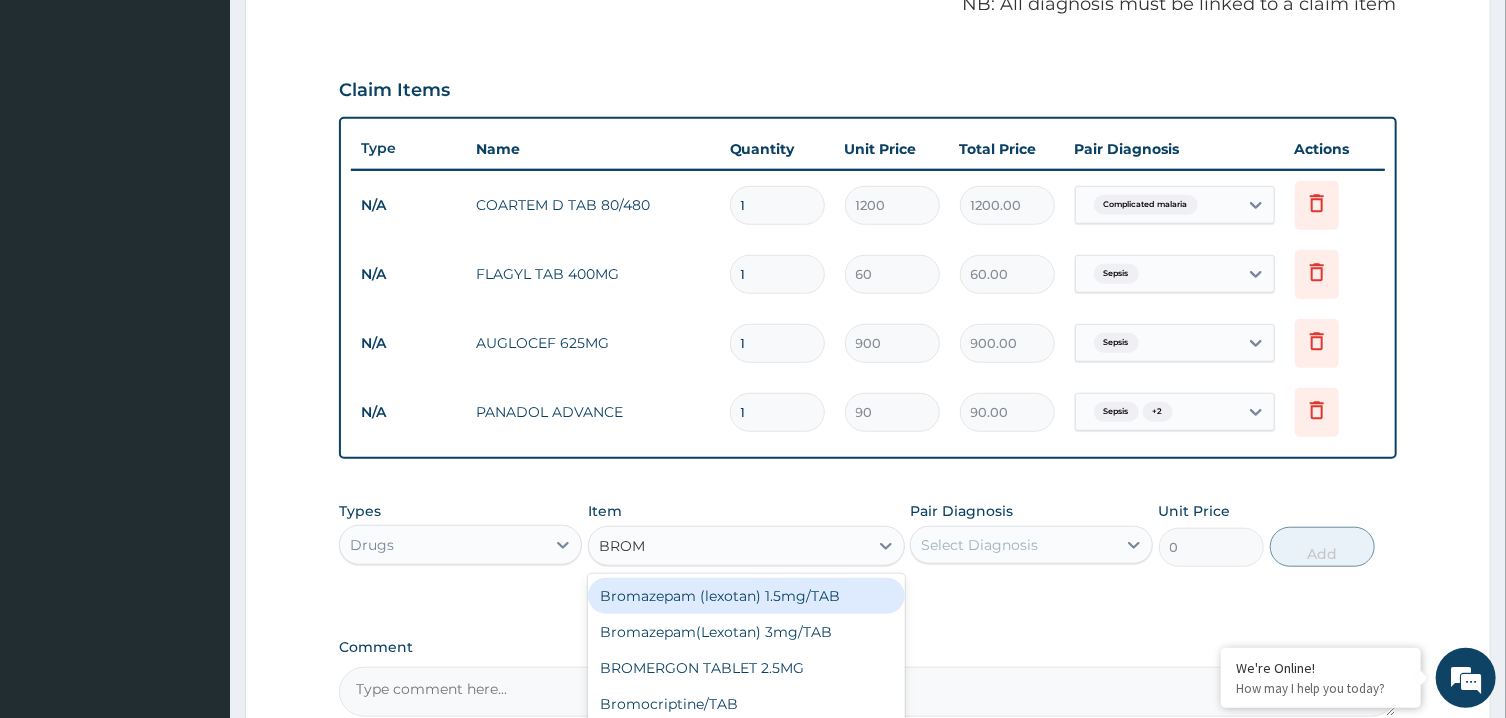 type on "BROMA" 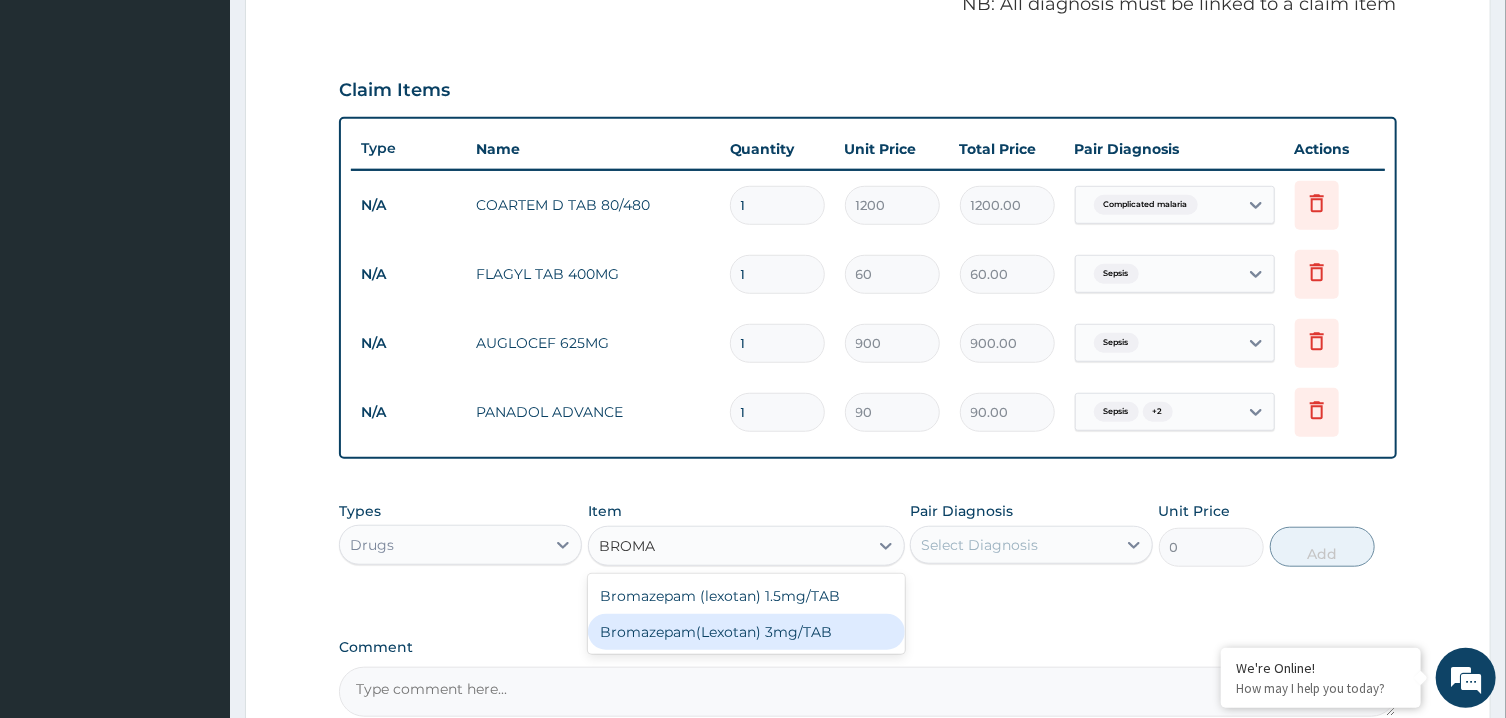 click on "Bromazepam(Lexotan) 3mg/TAB" at bounding box center [746, 632] 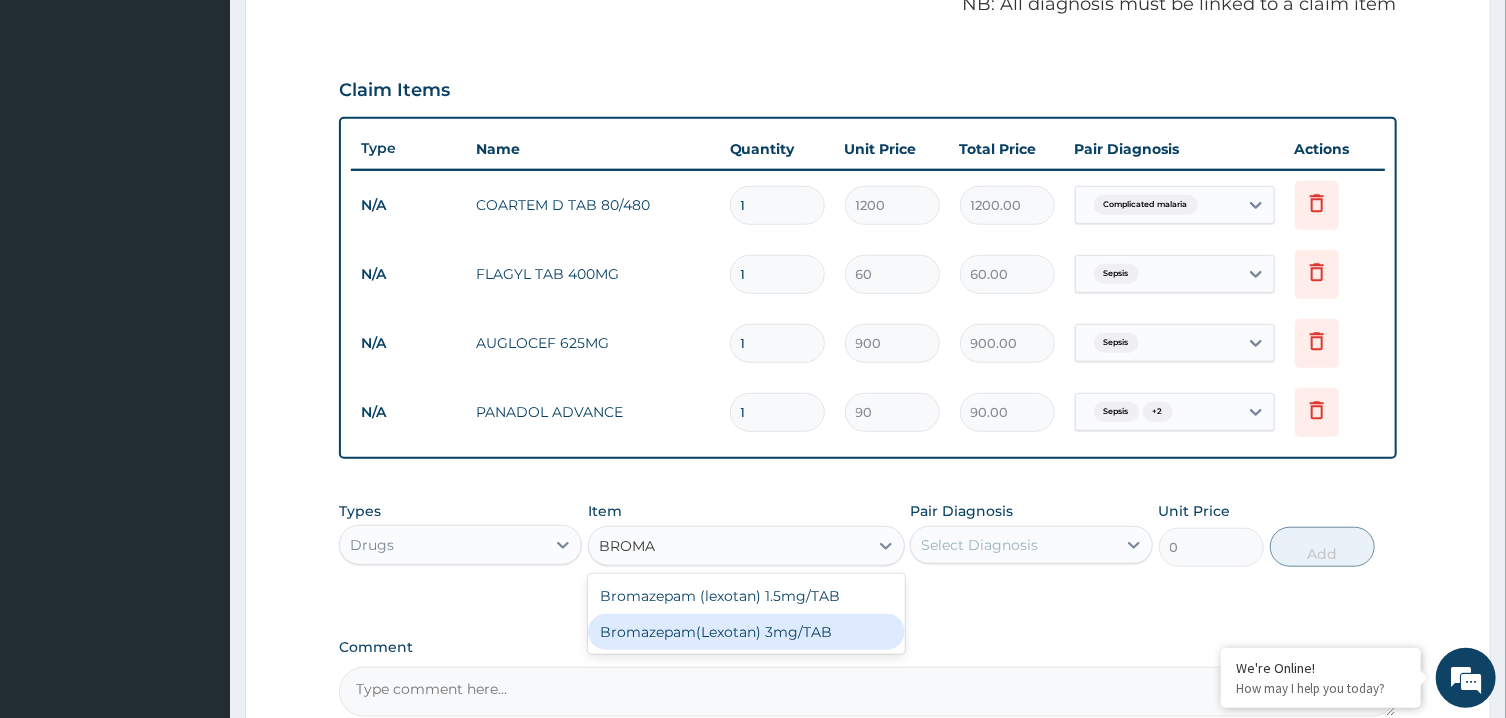 type 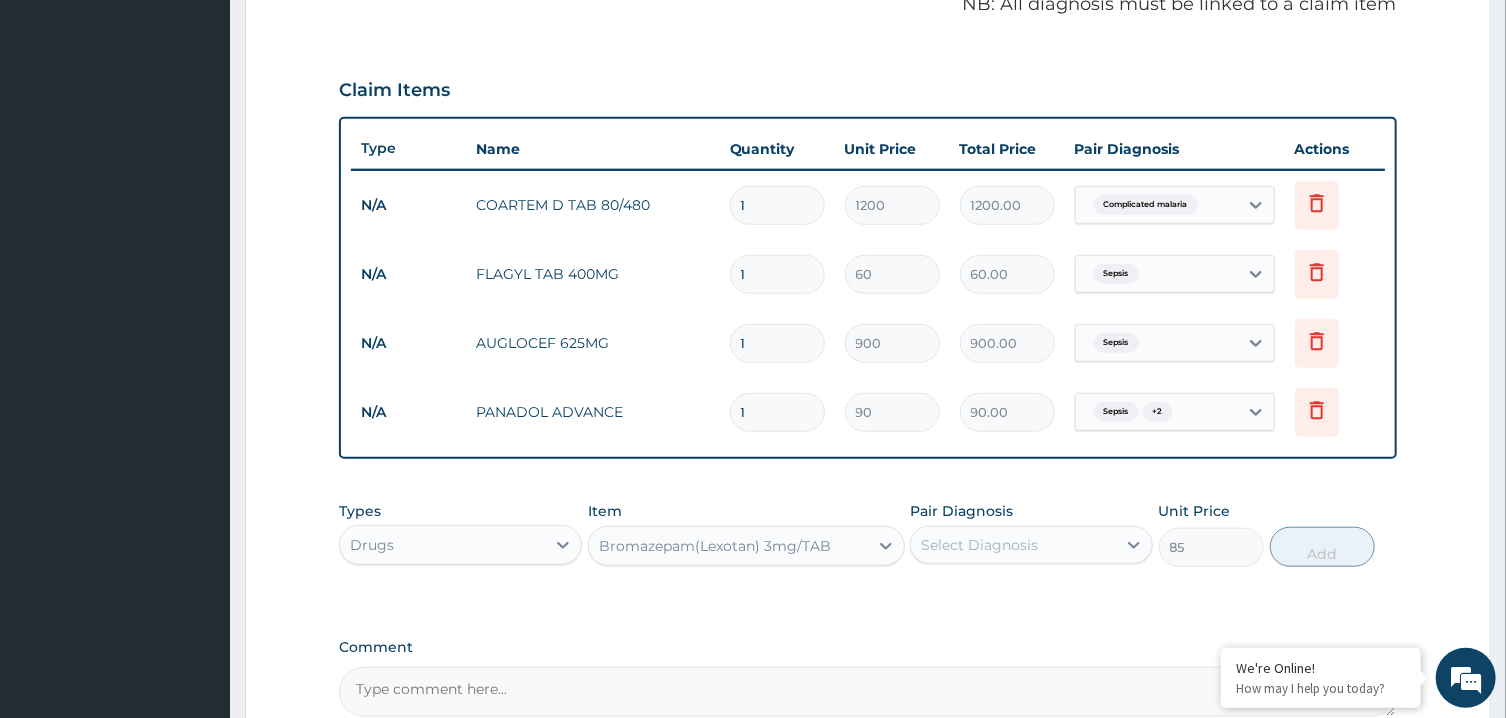 click on "Pair Diagnosis Select Diagnosis" at bounding box center [1031, 534] 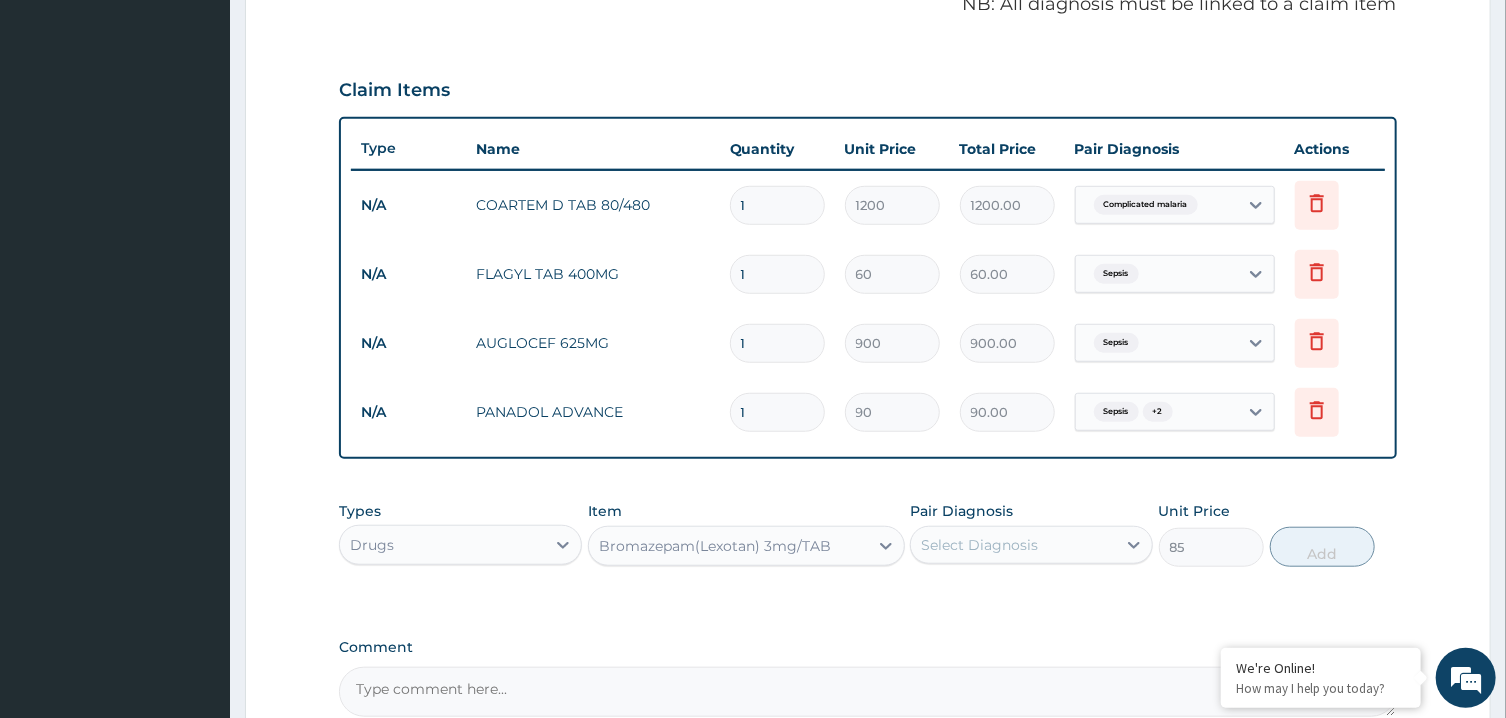 click on "Select Diagnosis" at bounding box center [979, 545] 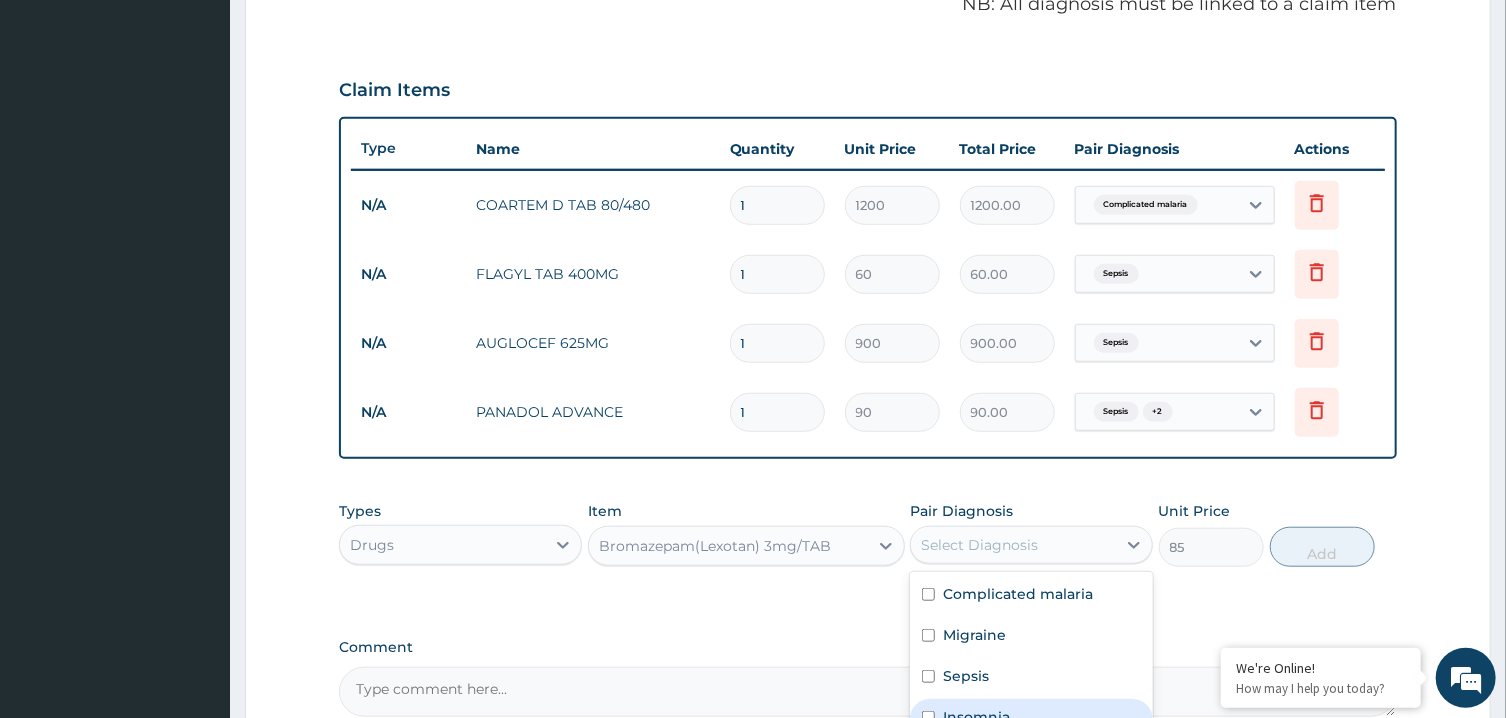 click on "Insomnia" at bounding box center (1031, 719) 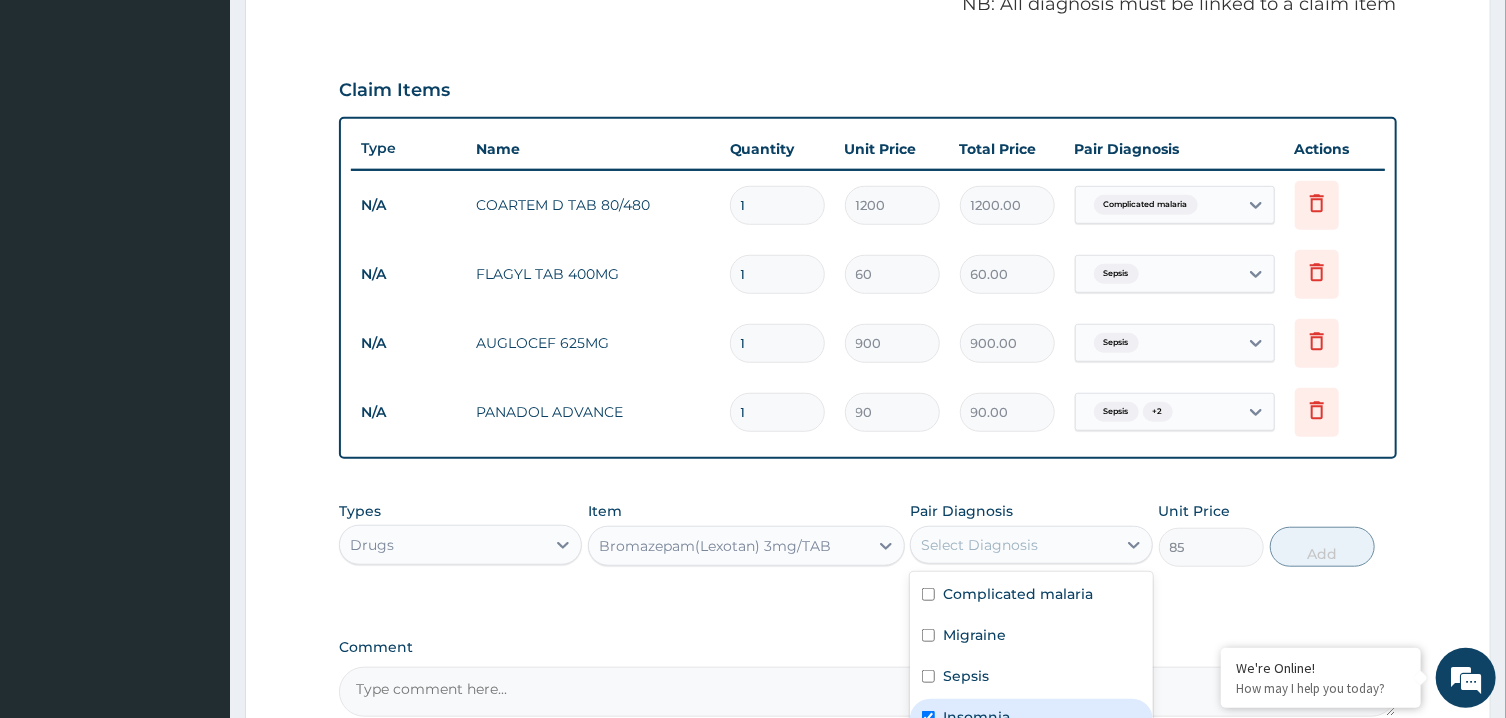 checkbox on "true" 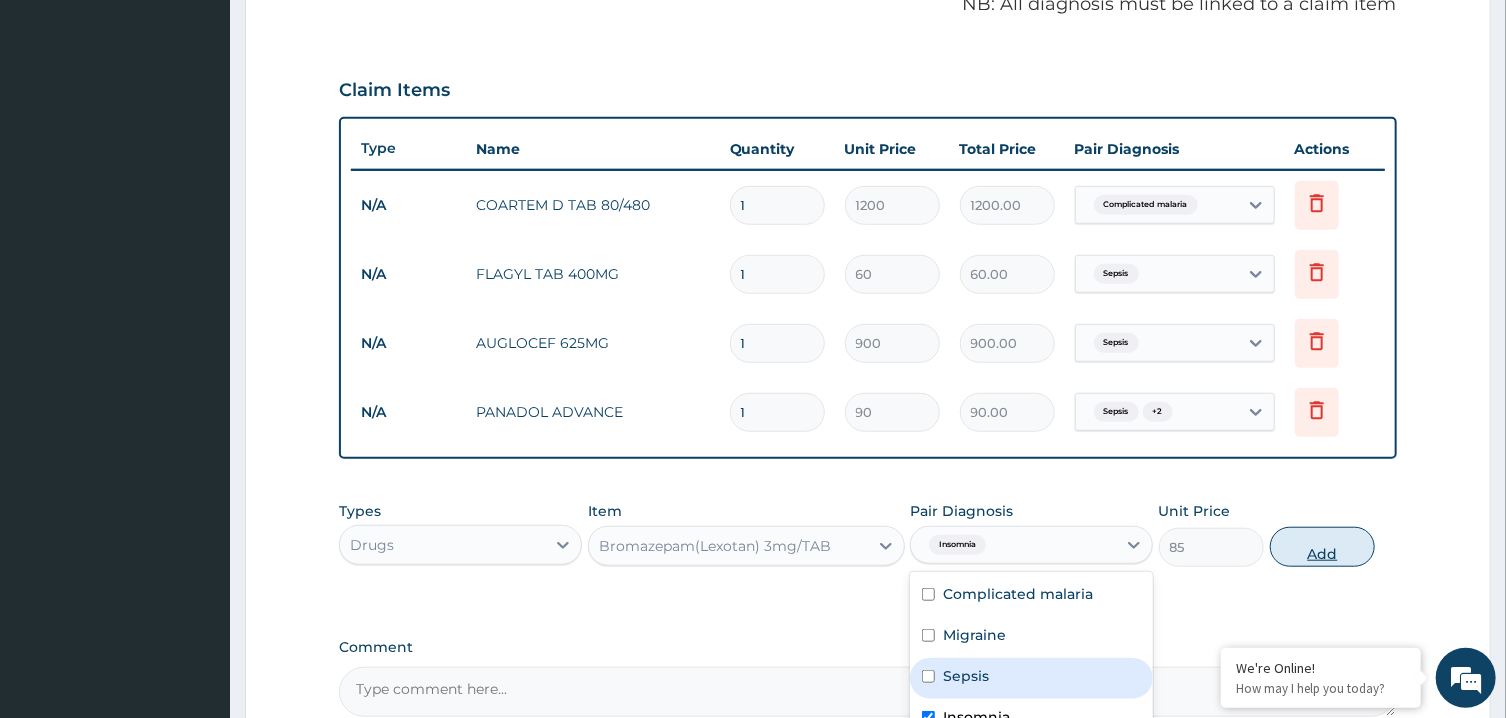 click on "Add" at bounding box center (1323, 547) 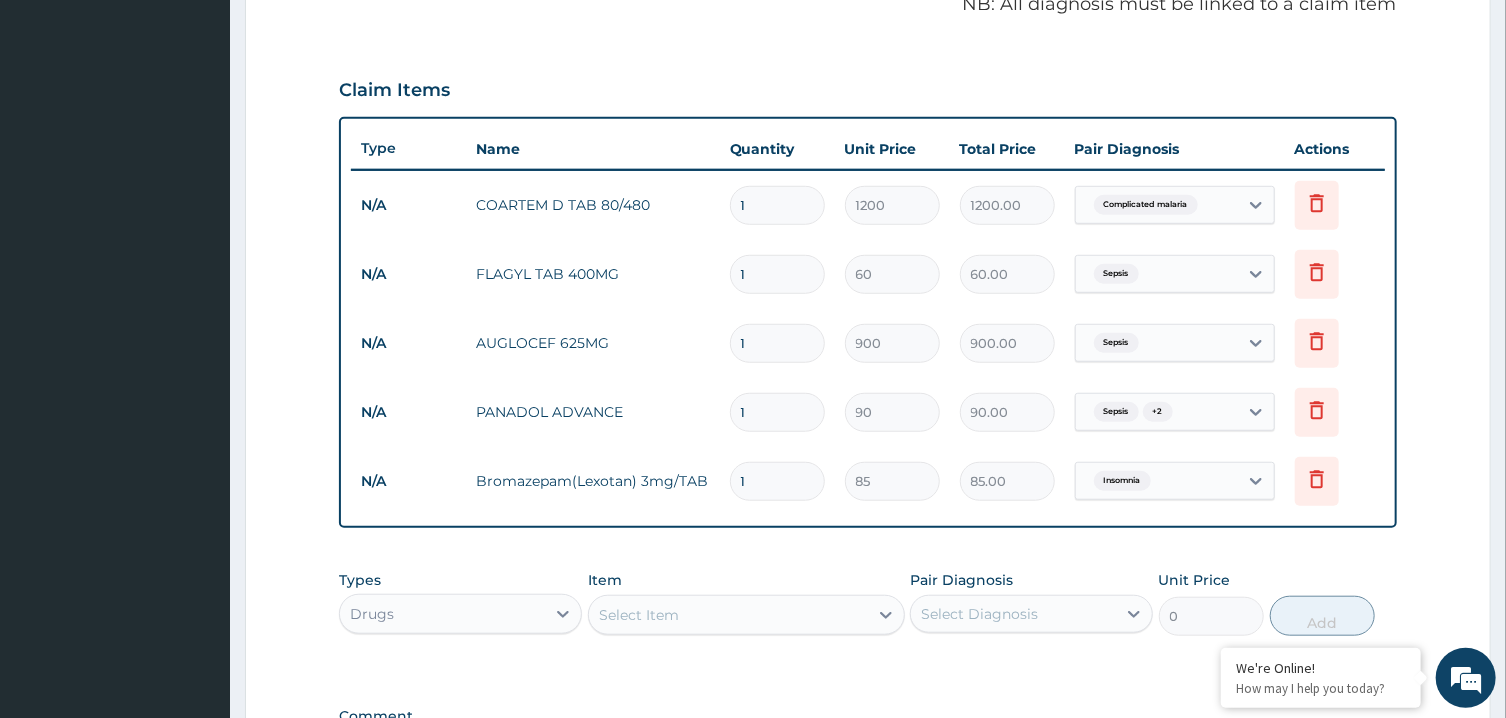 type on "10" 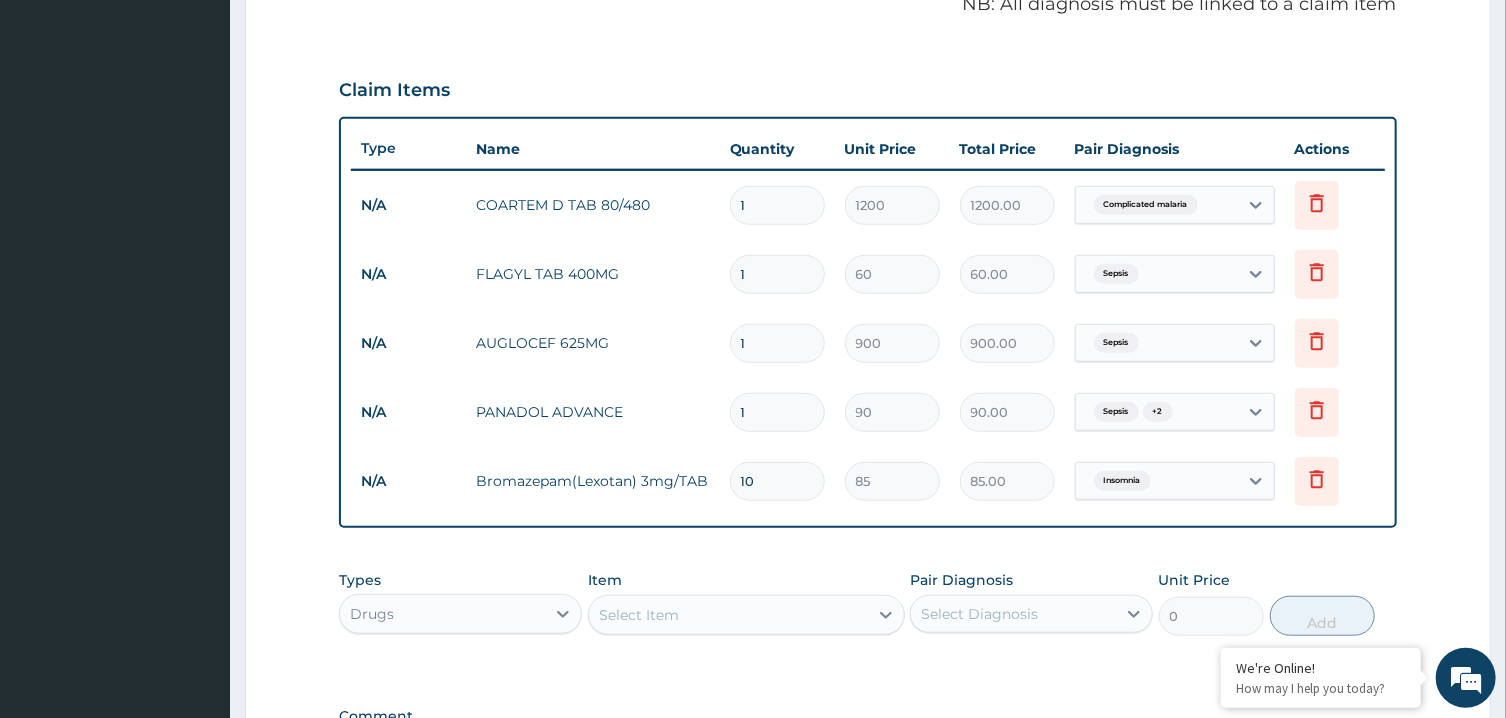 type on "850.00" 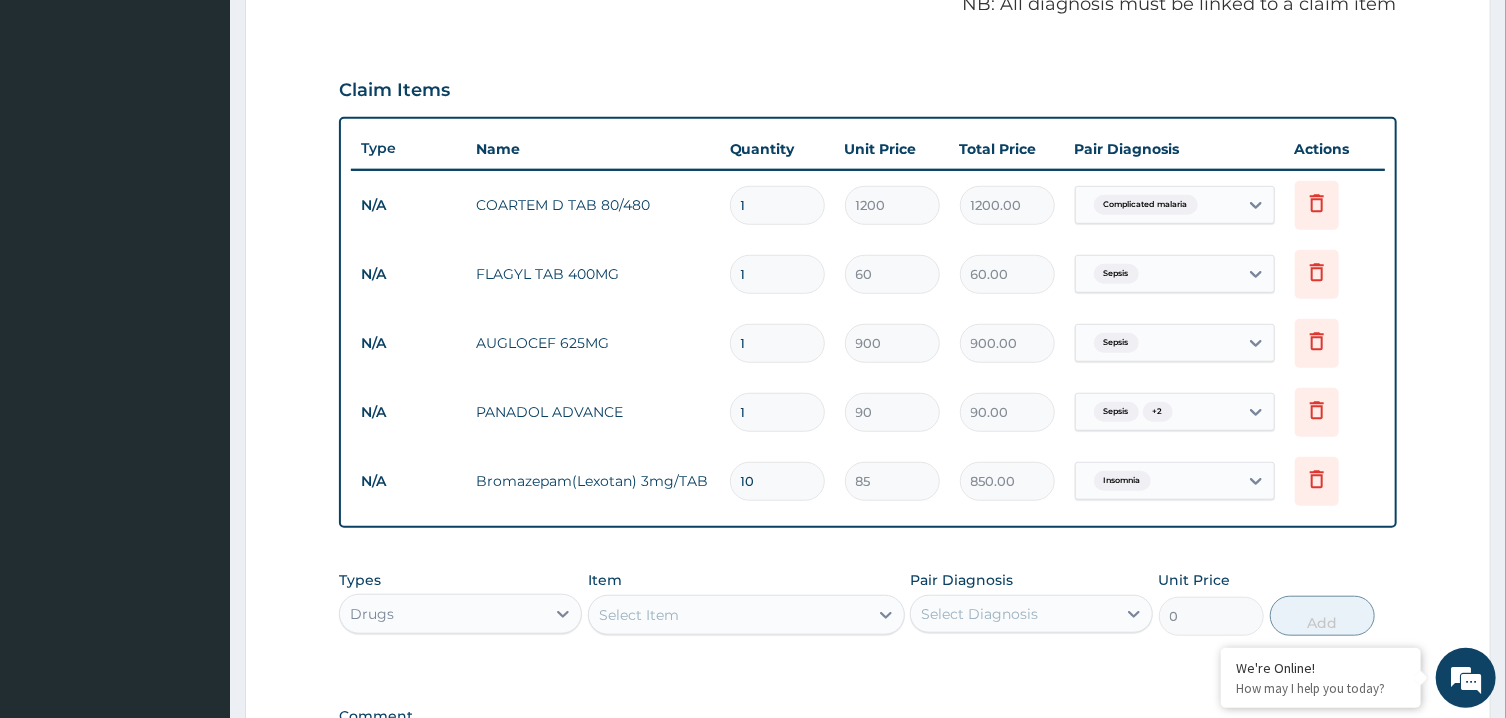 type on "10" 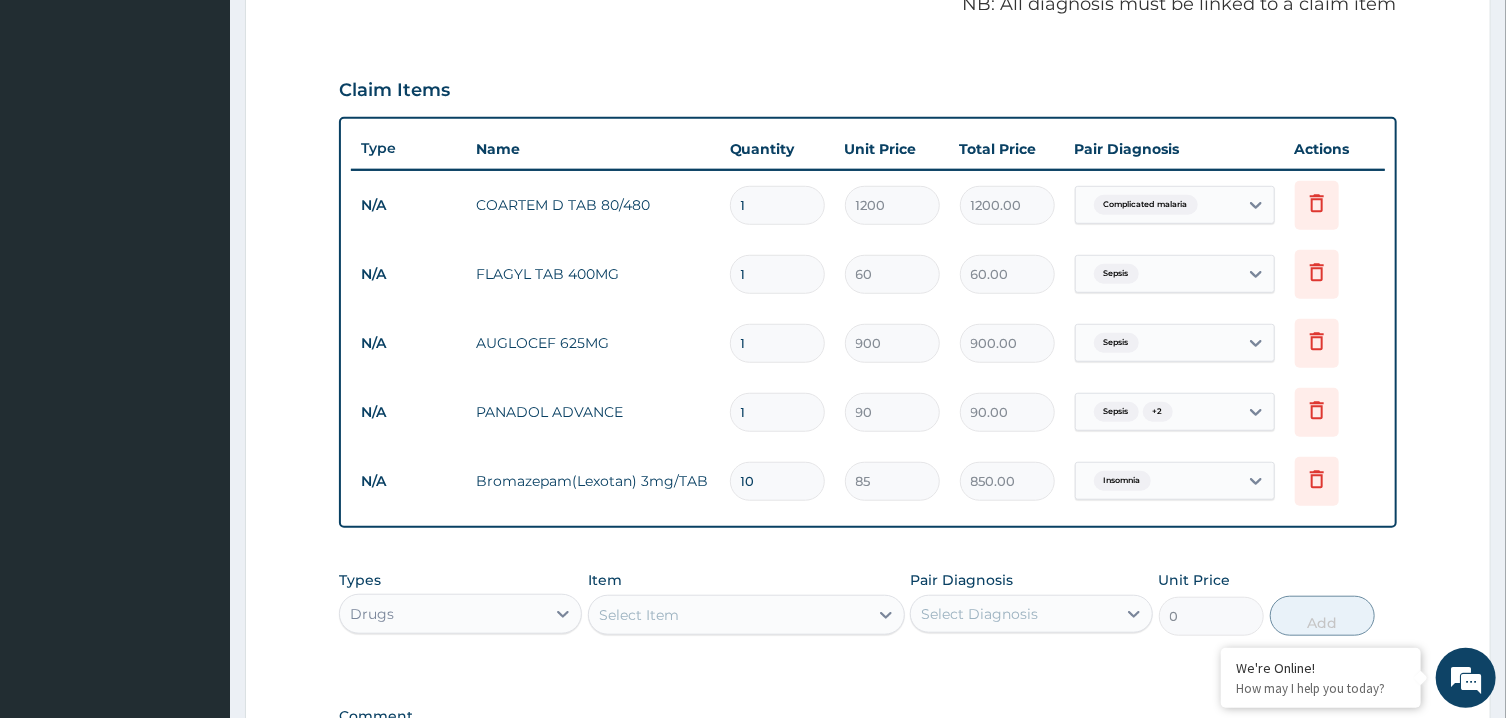 click on "1" at bounding box center (777, 412) 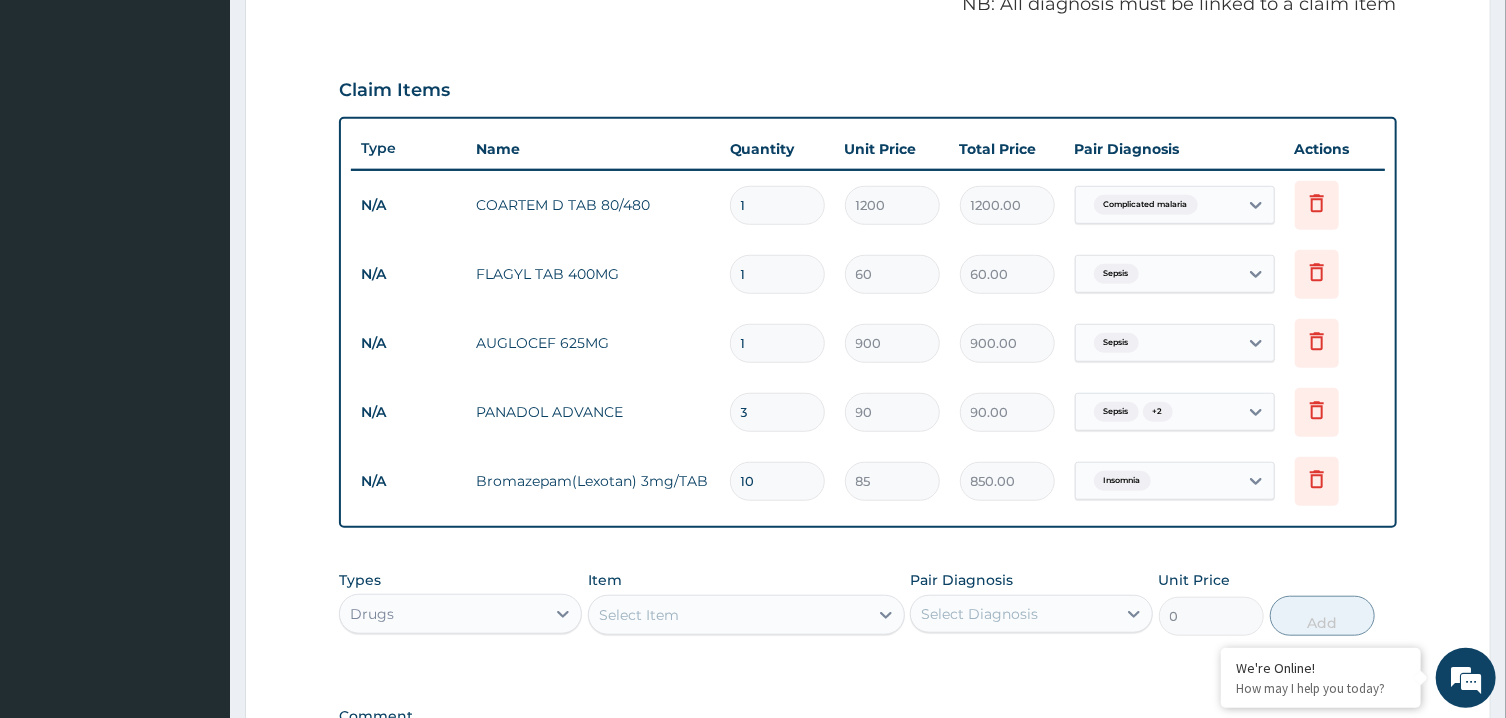 type on "270.00" 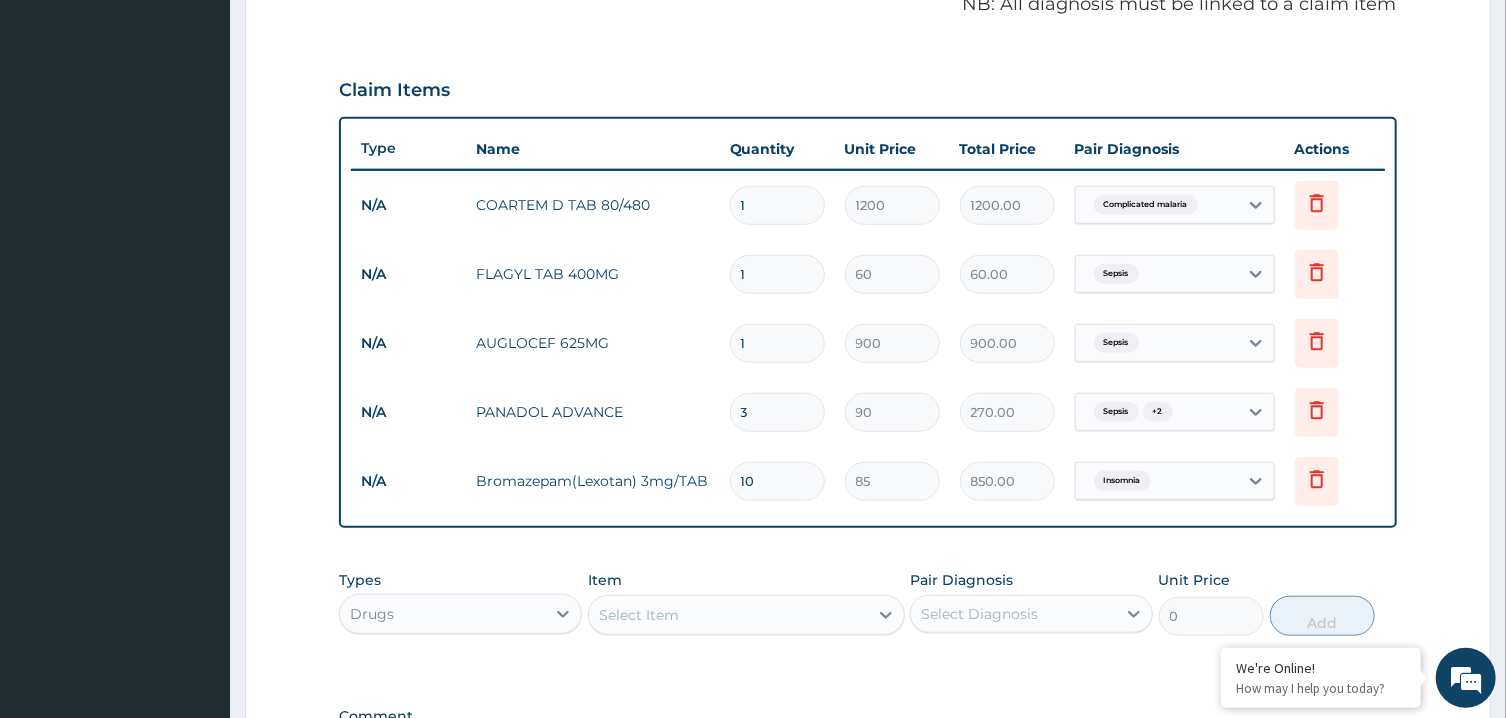 type on "30" 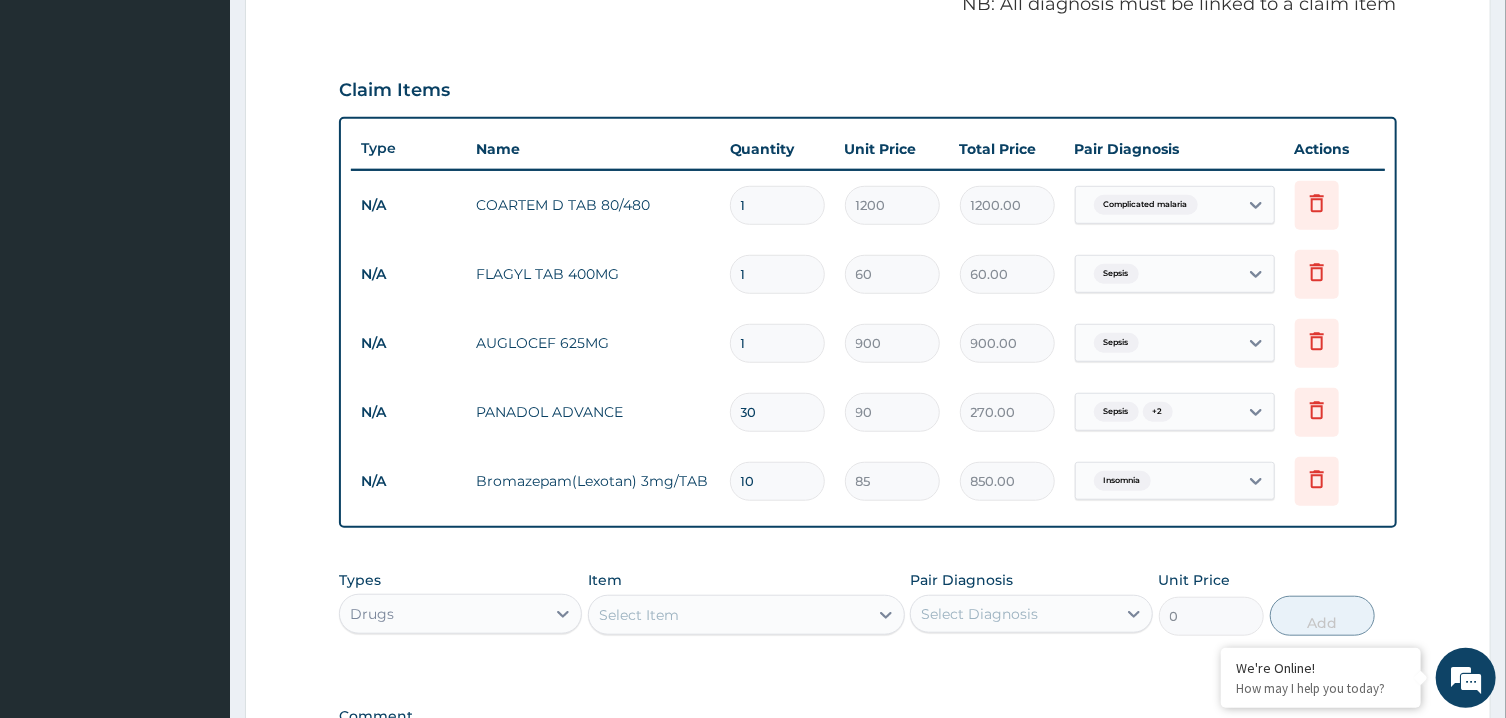 type on "2700.00" 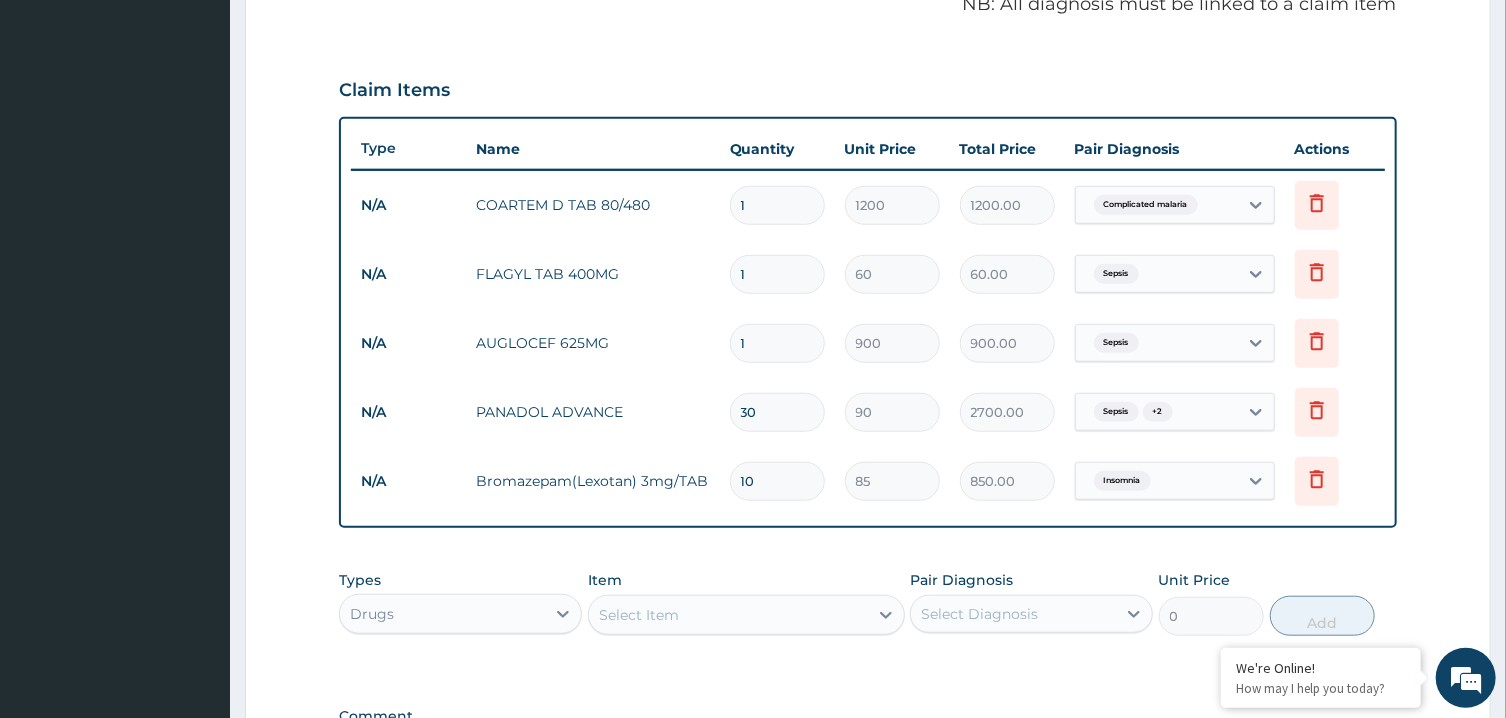 type on "30" 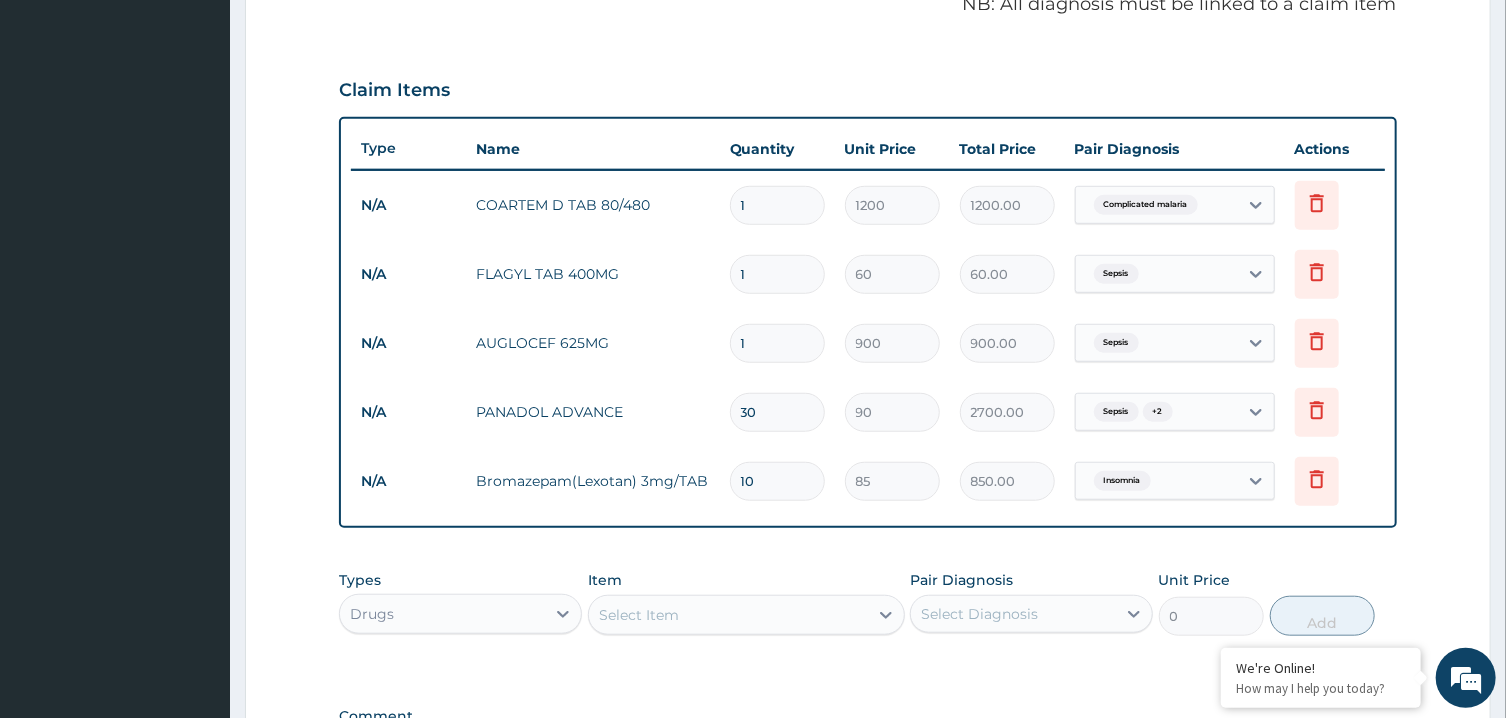 click on "1" at bounding box center [777, 343] 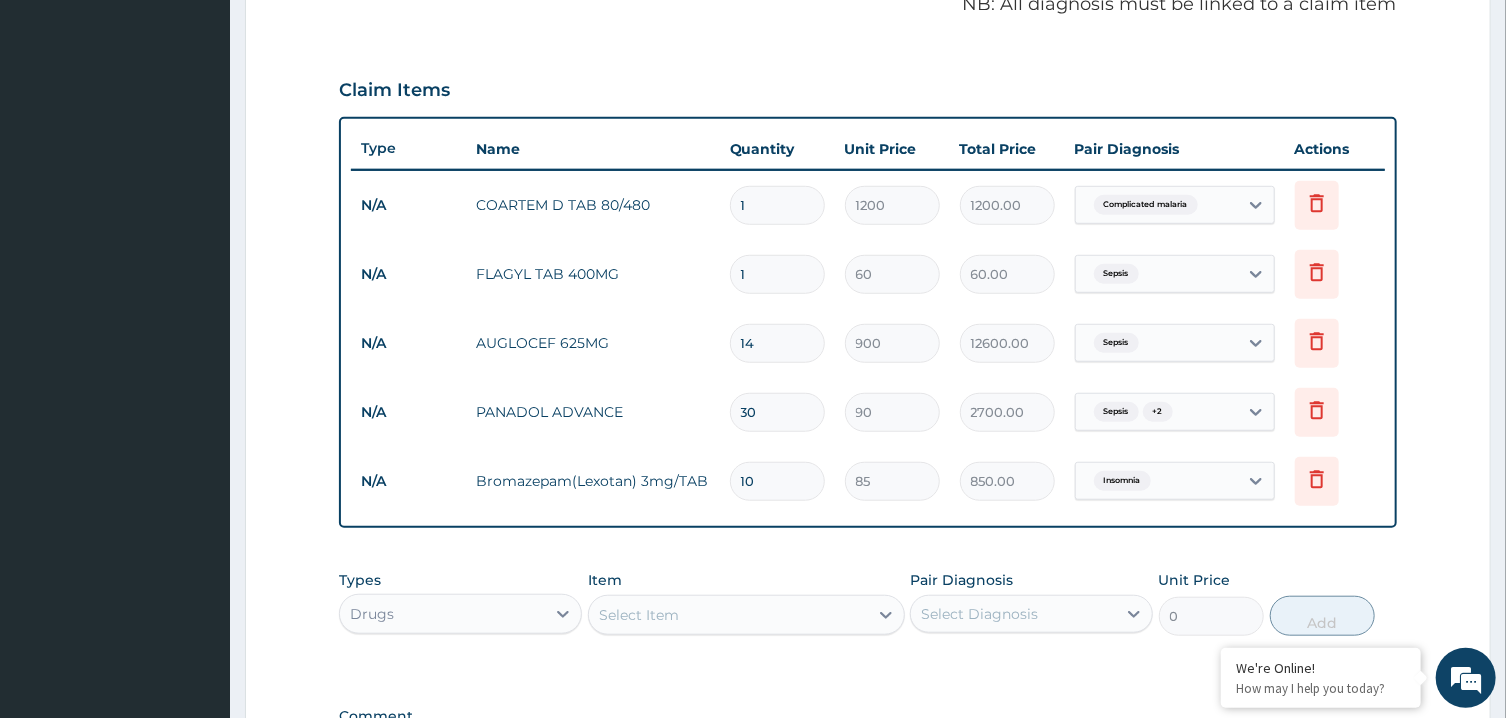 type on "14" 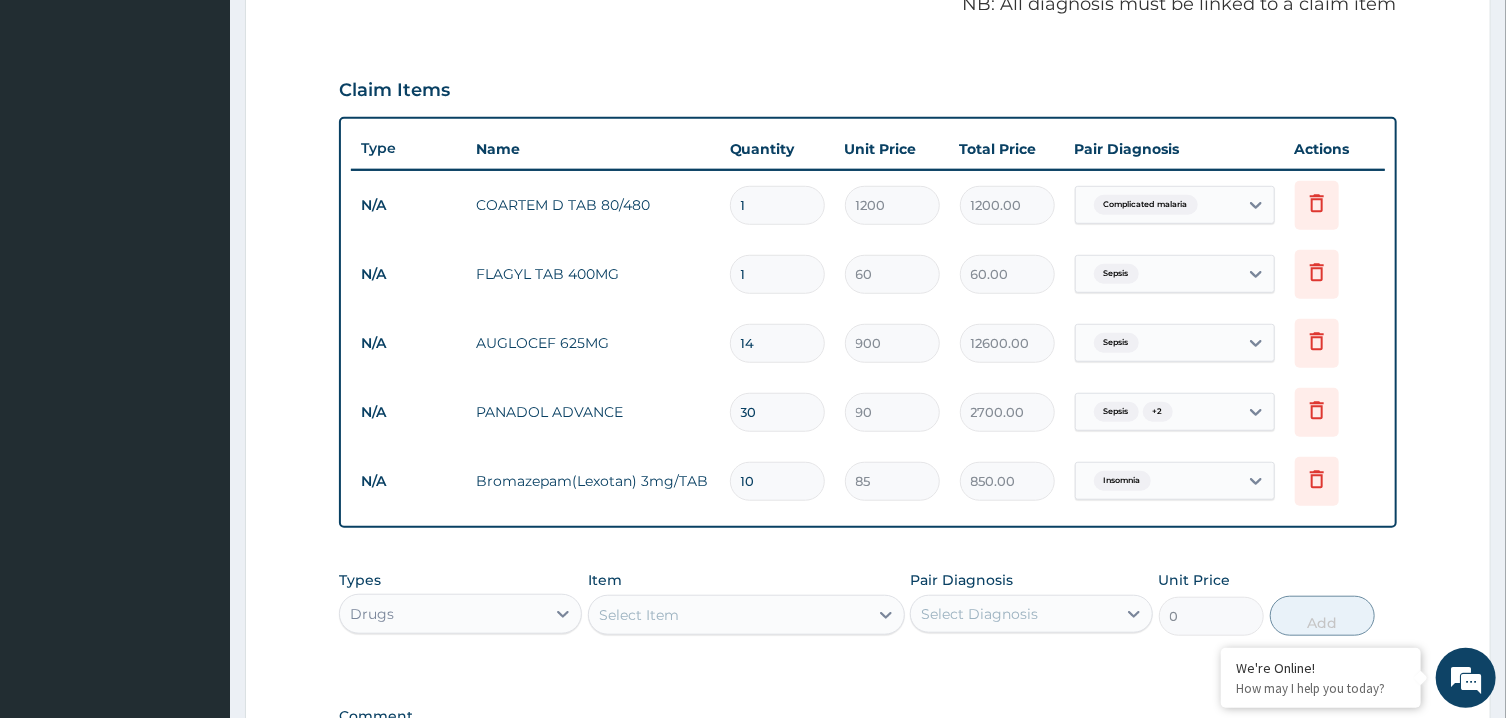 click on "1" at bounding box center (777, 274) 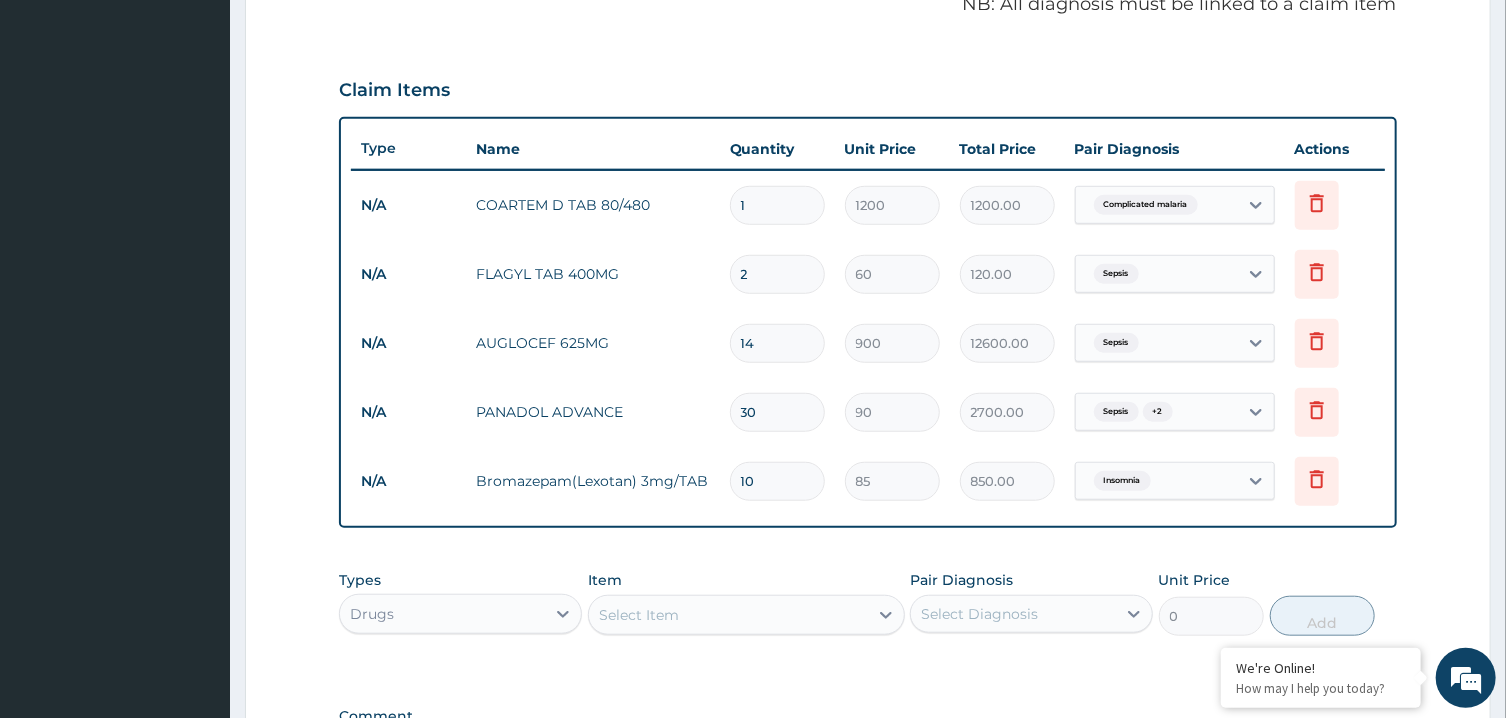 type on "21" 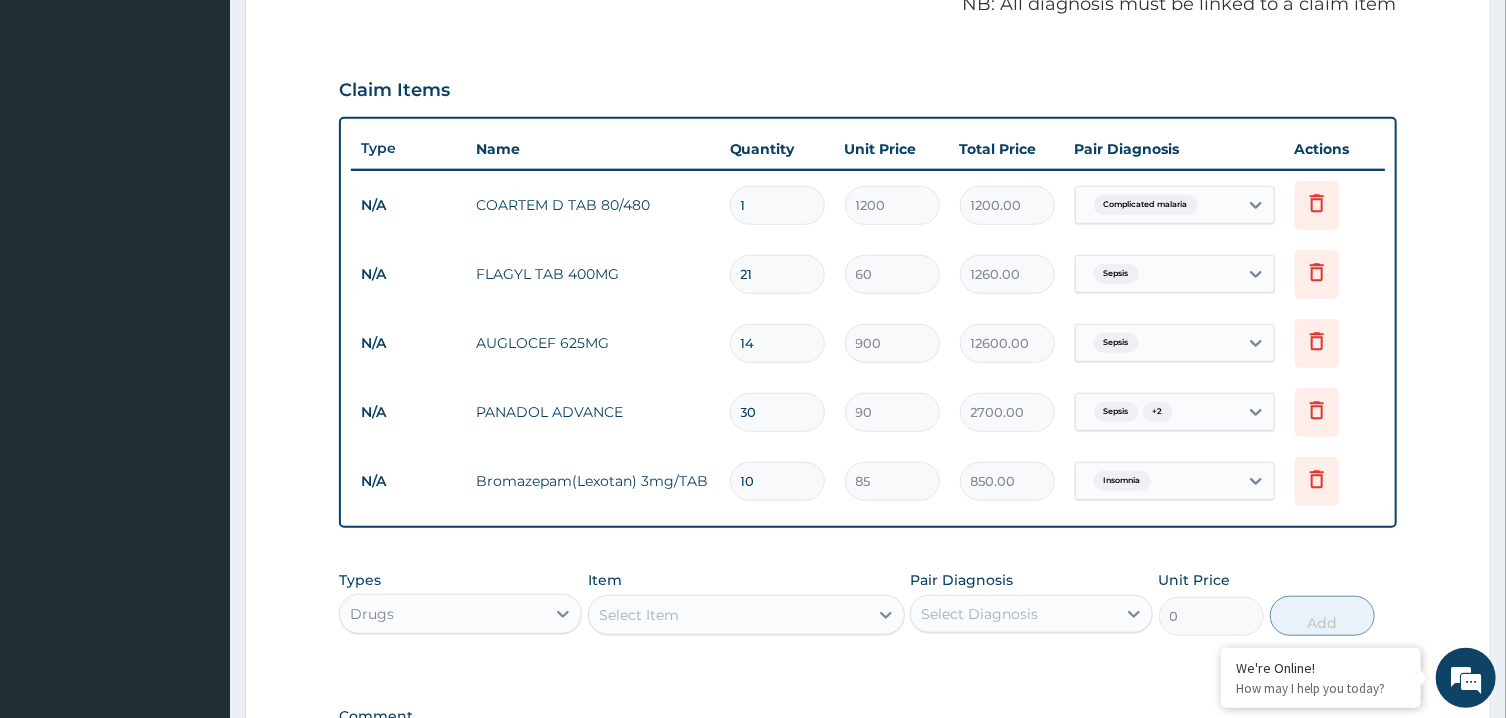 type on "21" 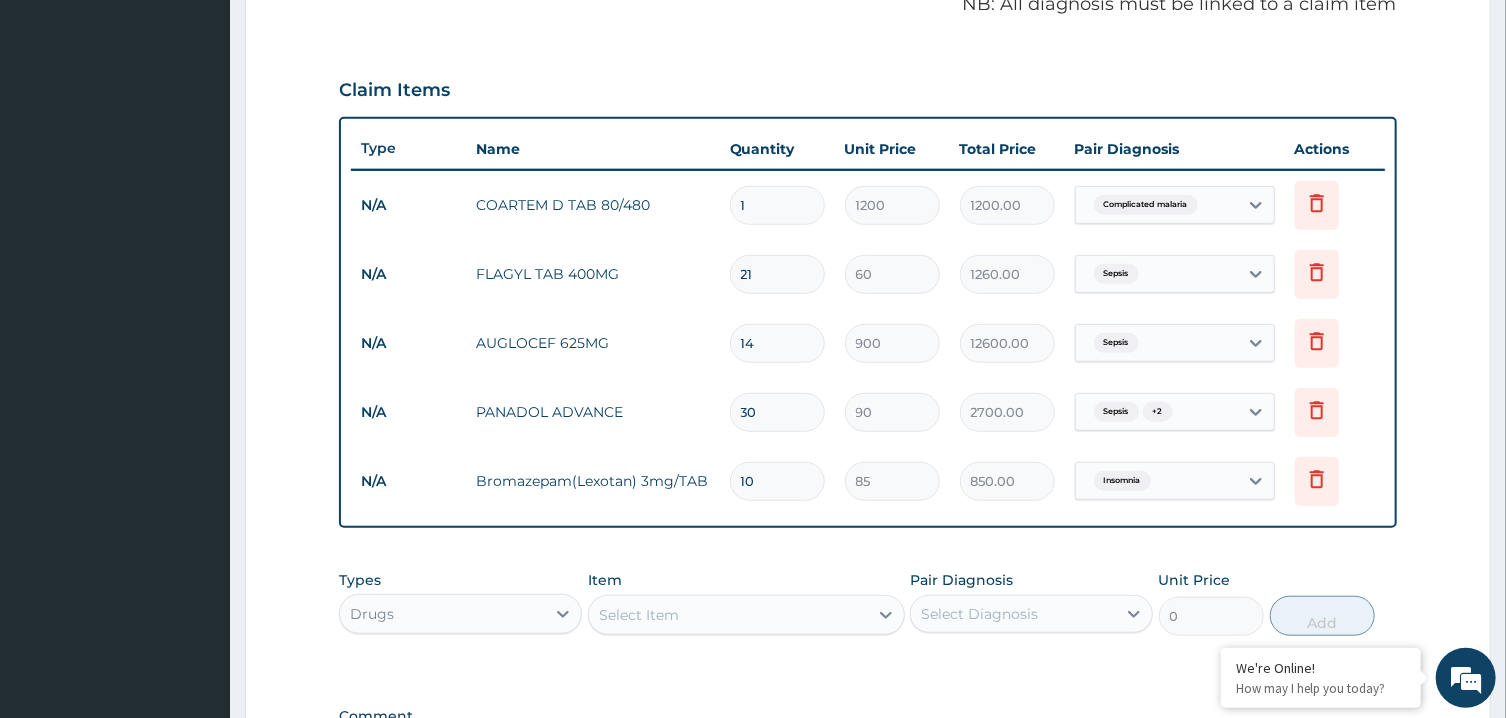 click on "1" at bounding box center (777, 205) 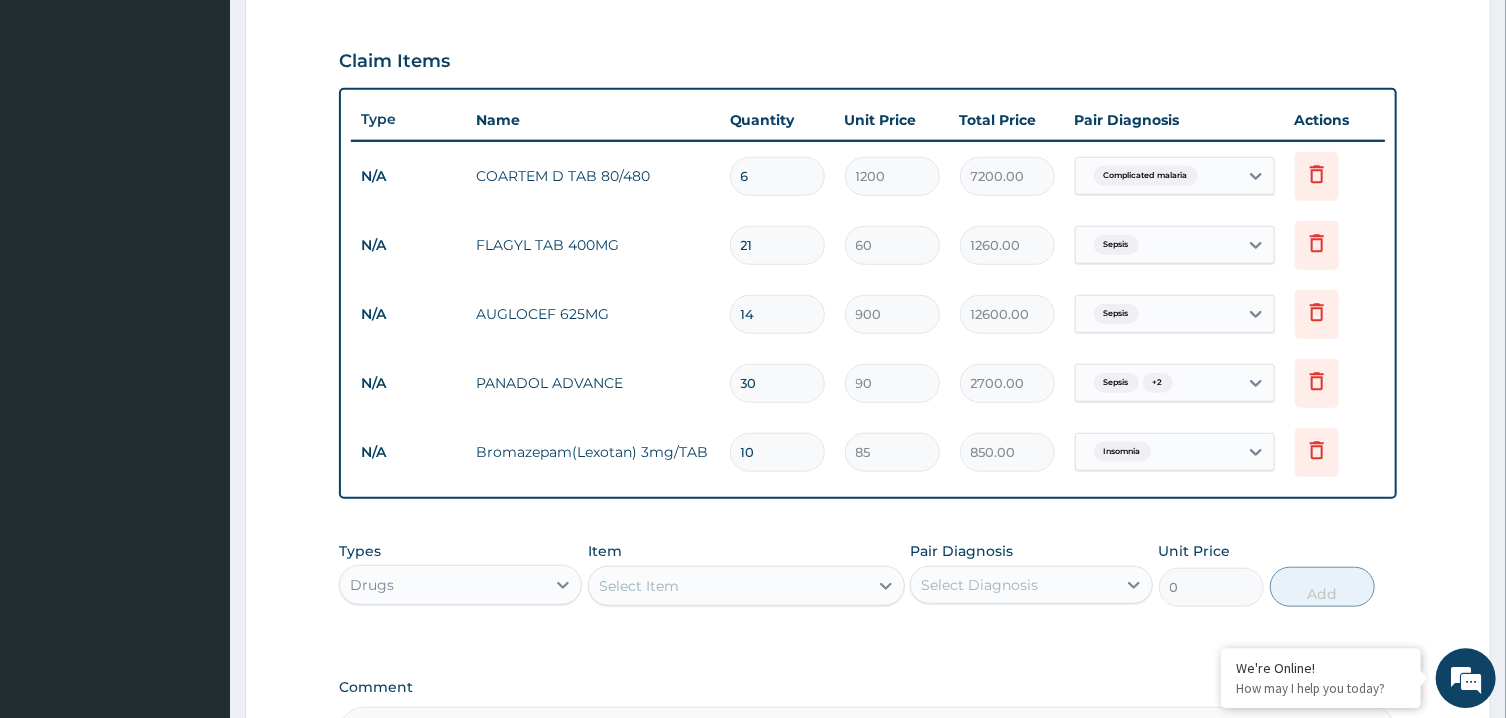 scroll, scrollTop: 903, scrollLeft: 0, axis: vertical 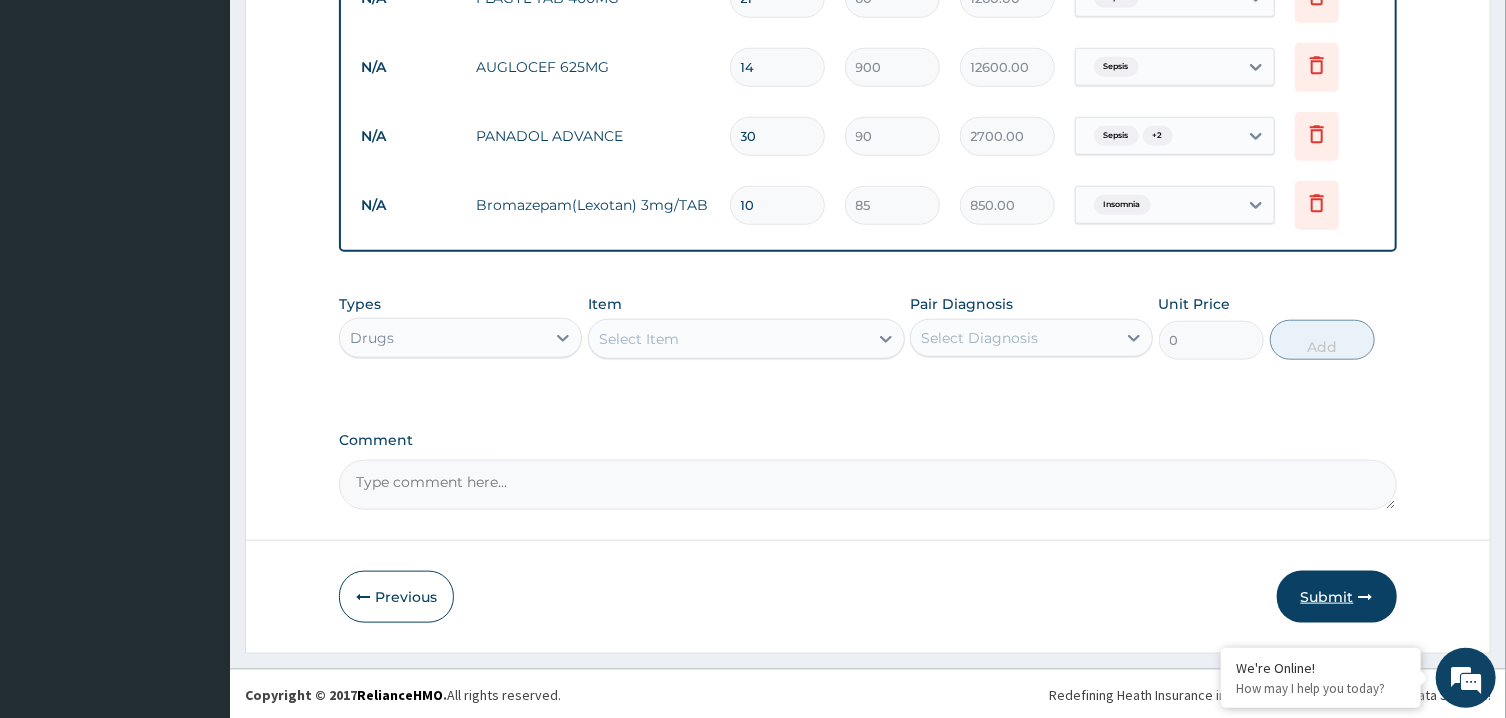 type on "6" 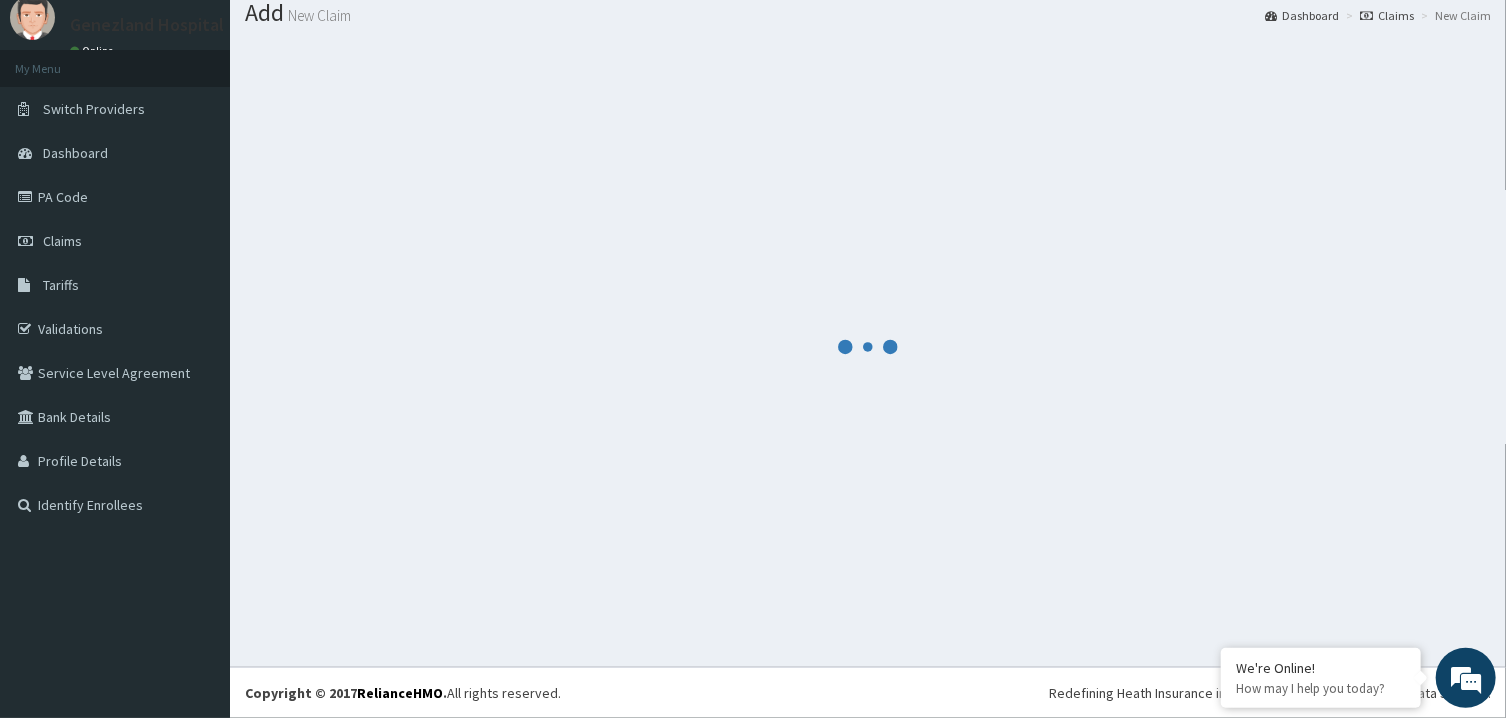 scroll, scrollTop: 64, scrollLeft: 0, axis: vertical 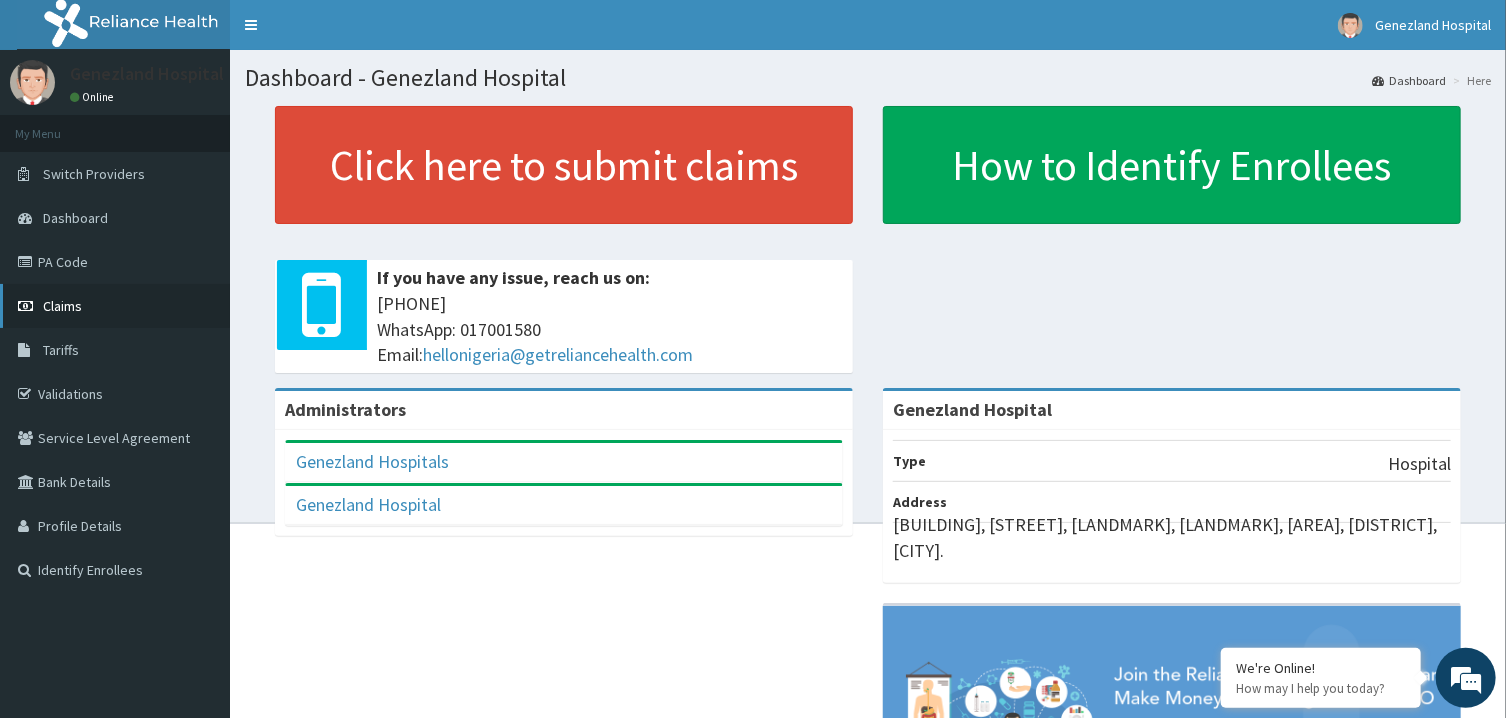 click on "Claims" at bounding box center (115, 306) 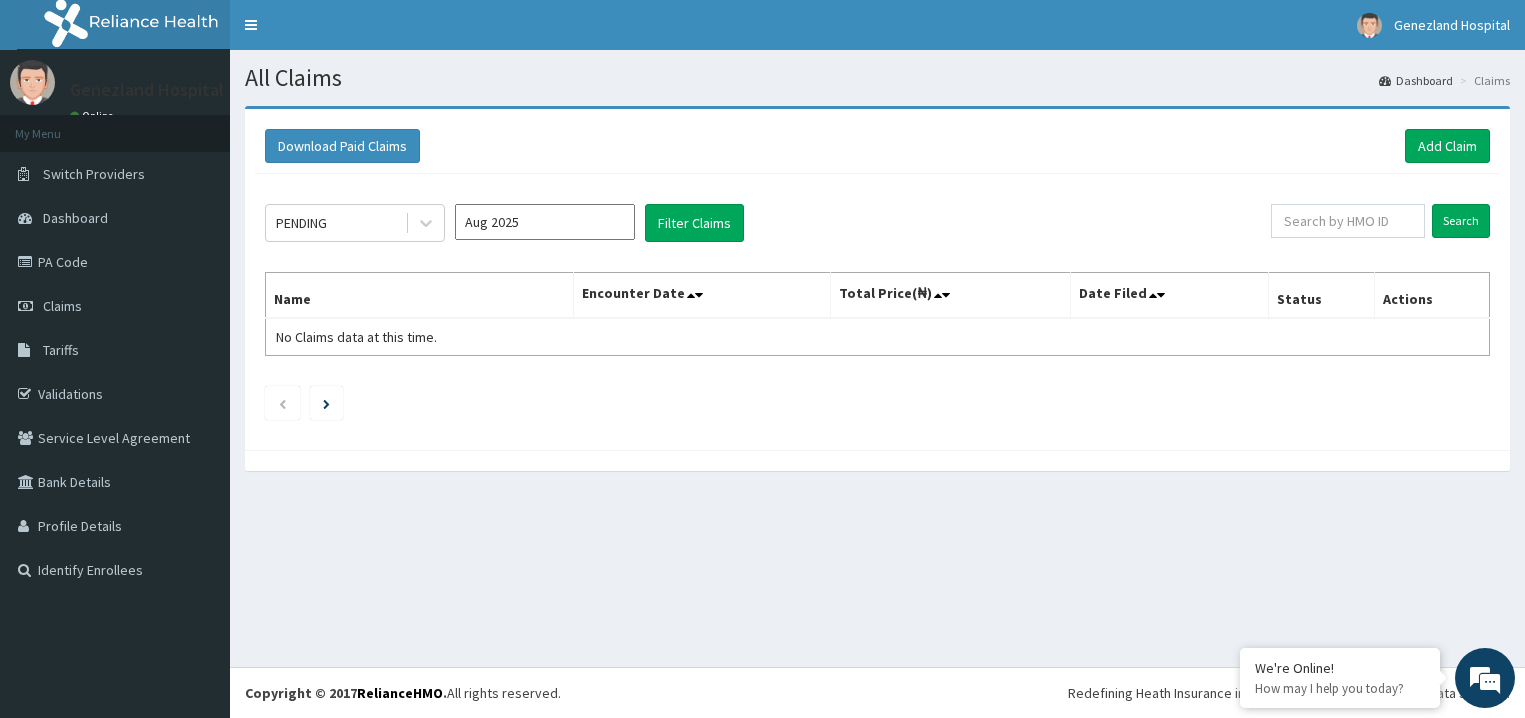 click at bounding box center [1348, 221] 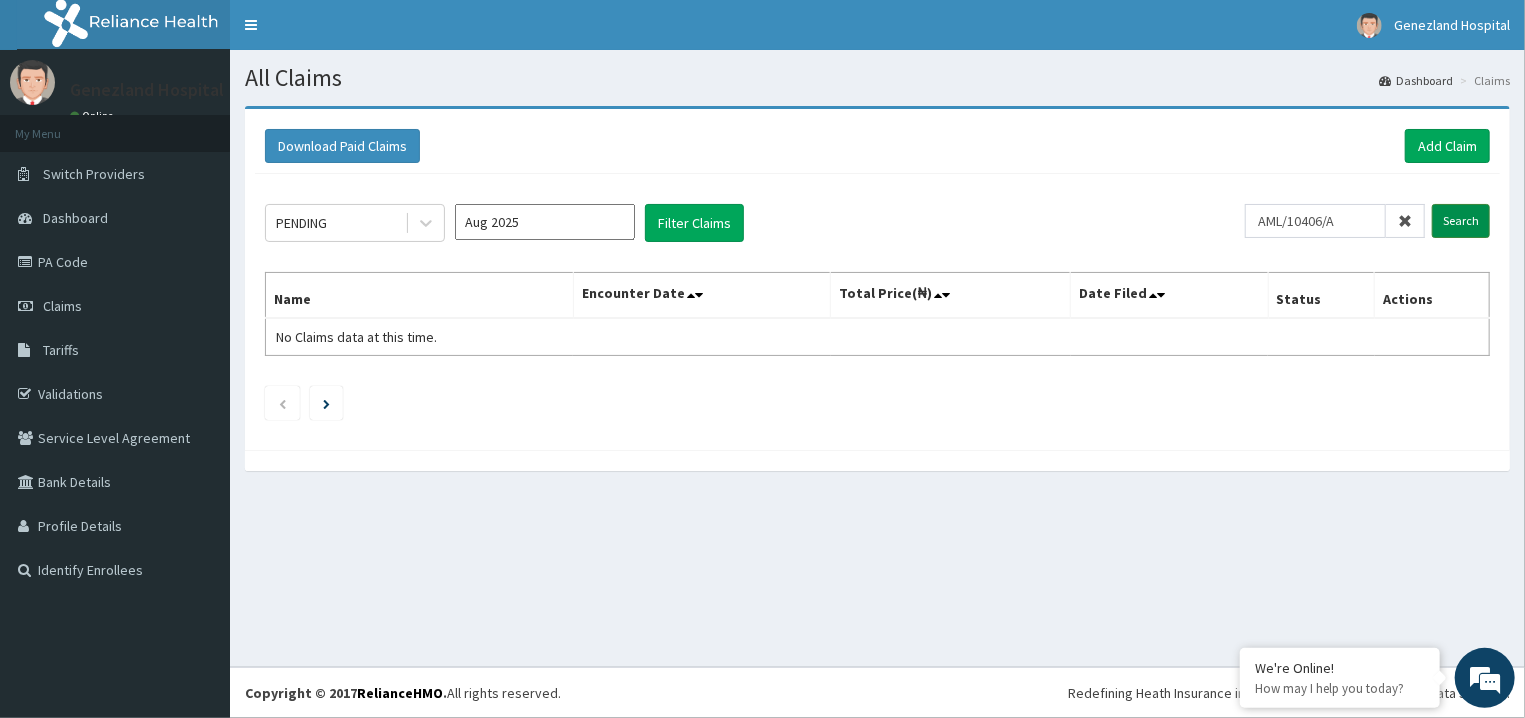 type on "AML/10406/A" 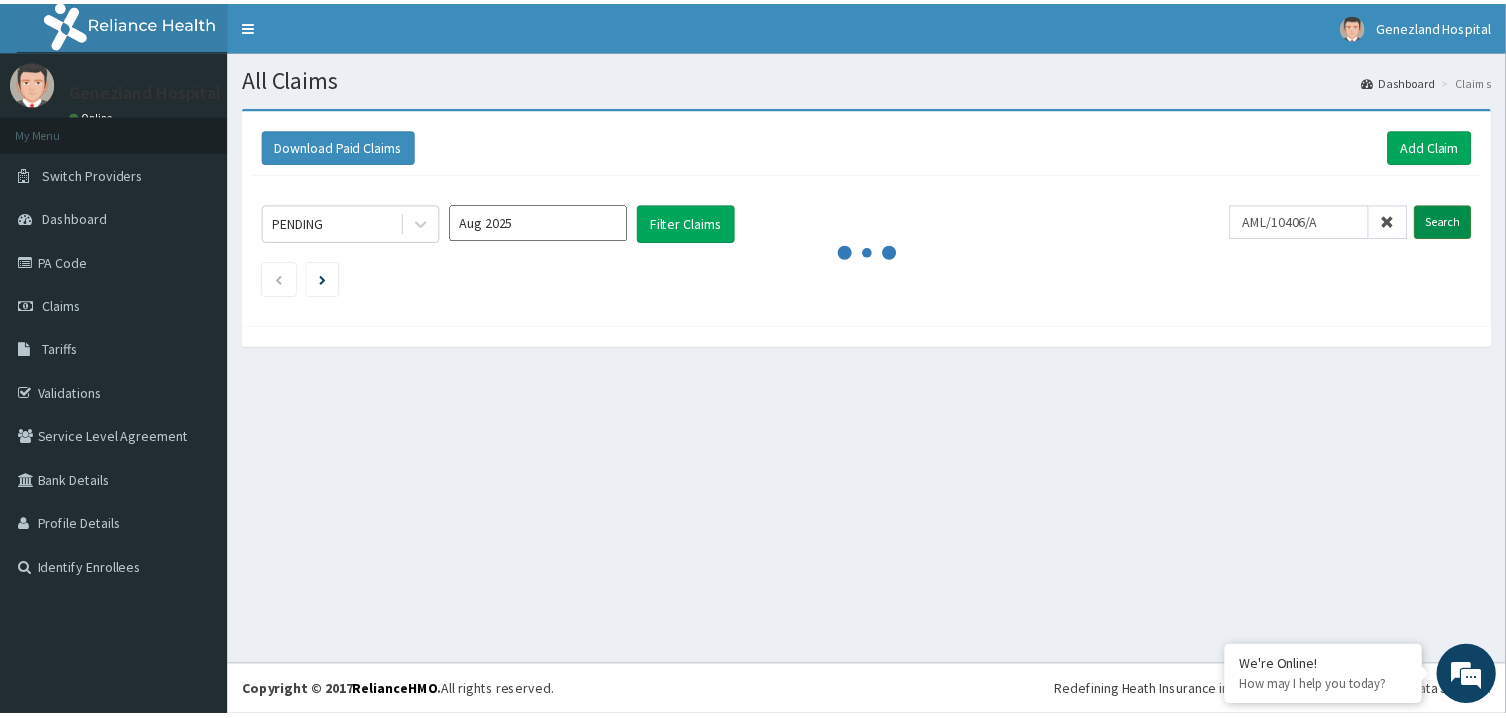 scroll, scrollTop: 0, scrollLeft: 0, axis: both 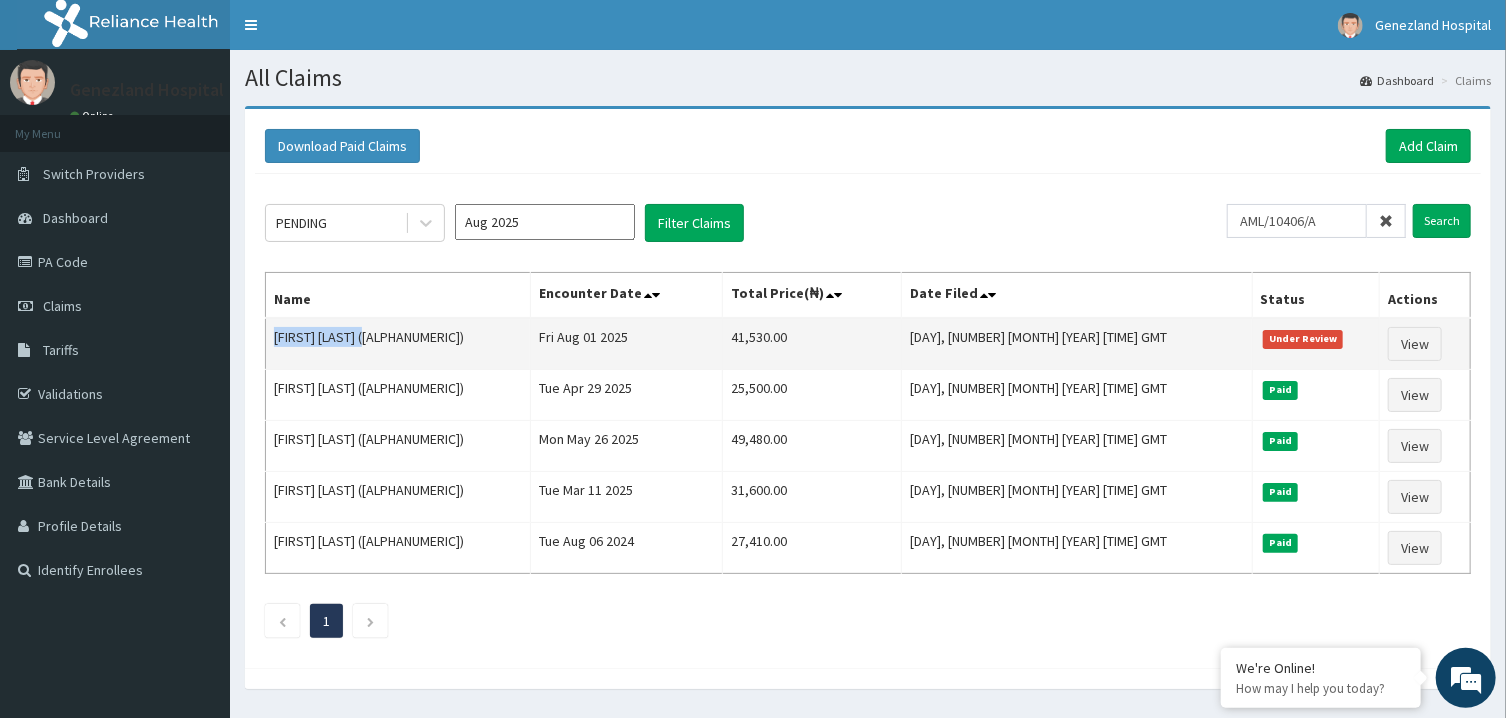 drag, startPoint x: 380, startPoint y: 335, endPoint x: 276, endPoint y: 333, distance: 104.019226 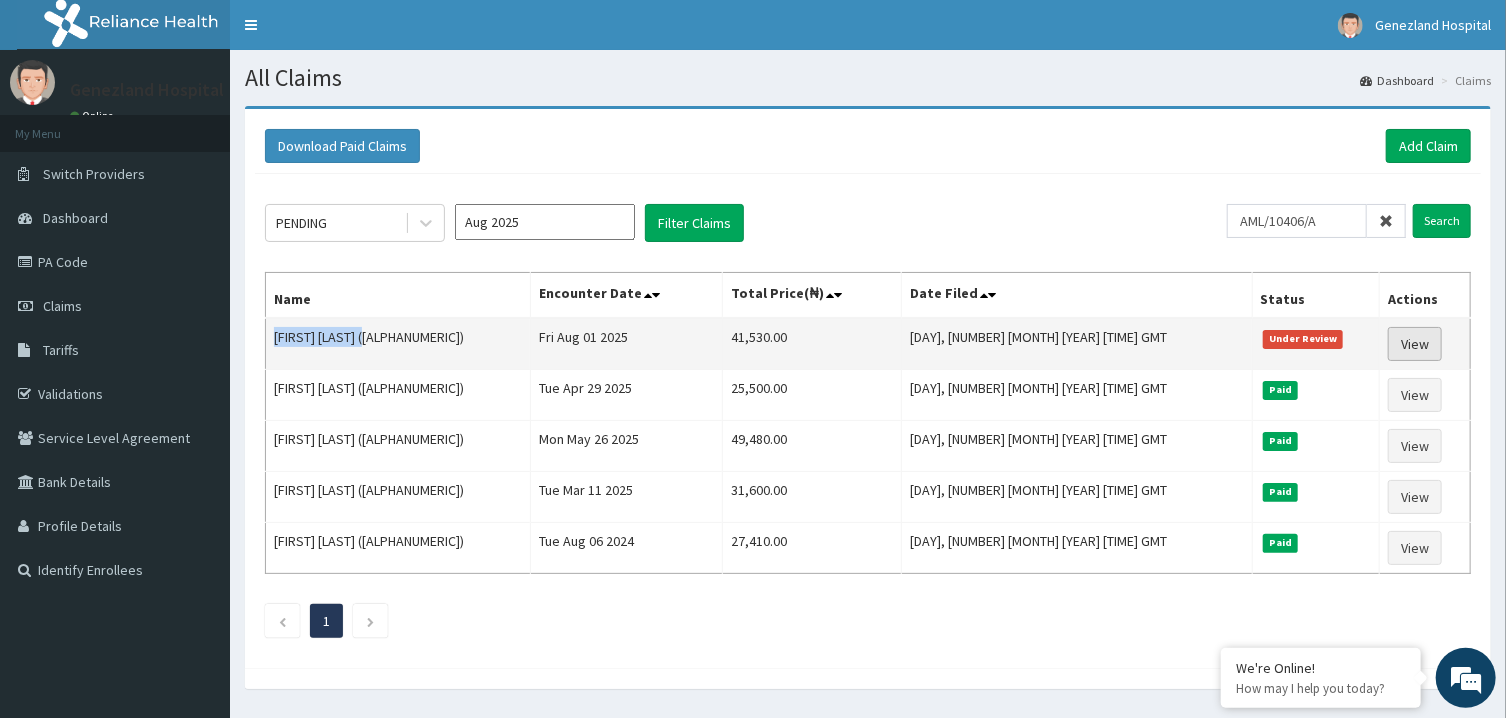 click on "View" at bounding box center [1415, 344] 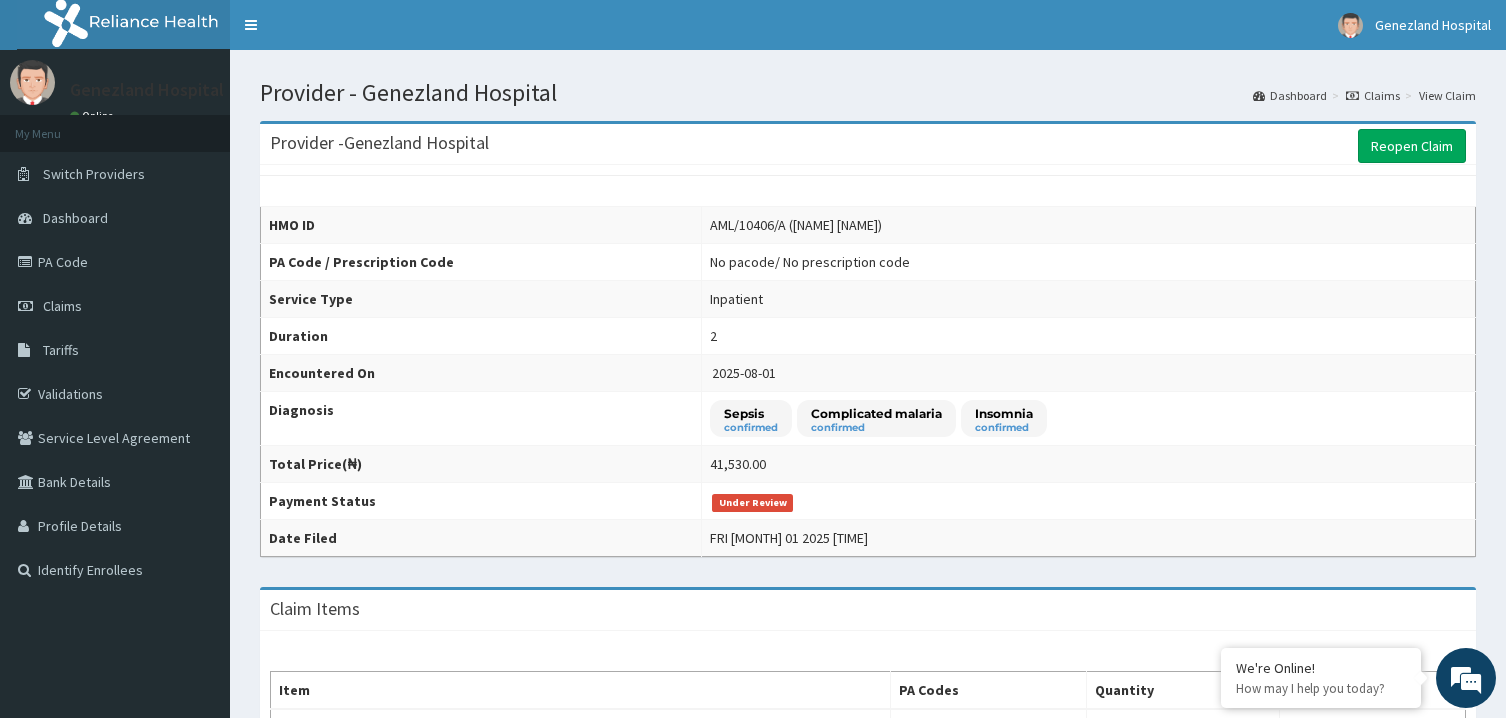 scroll, scrollTop: 0, scrollLeft: 0, axis: both 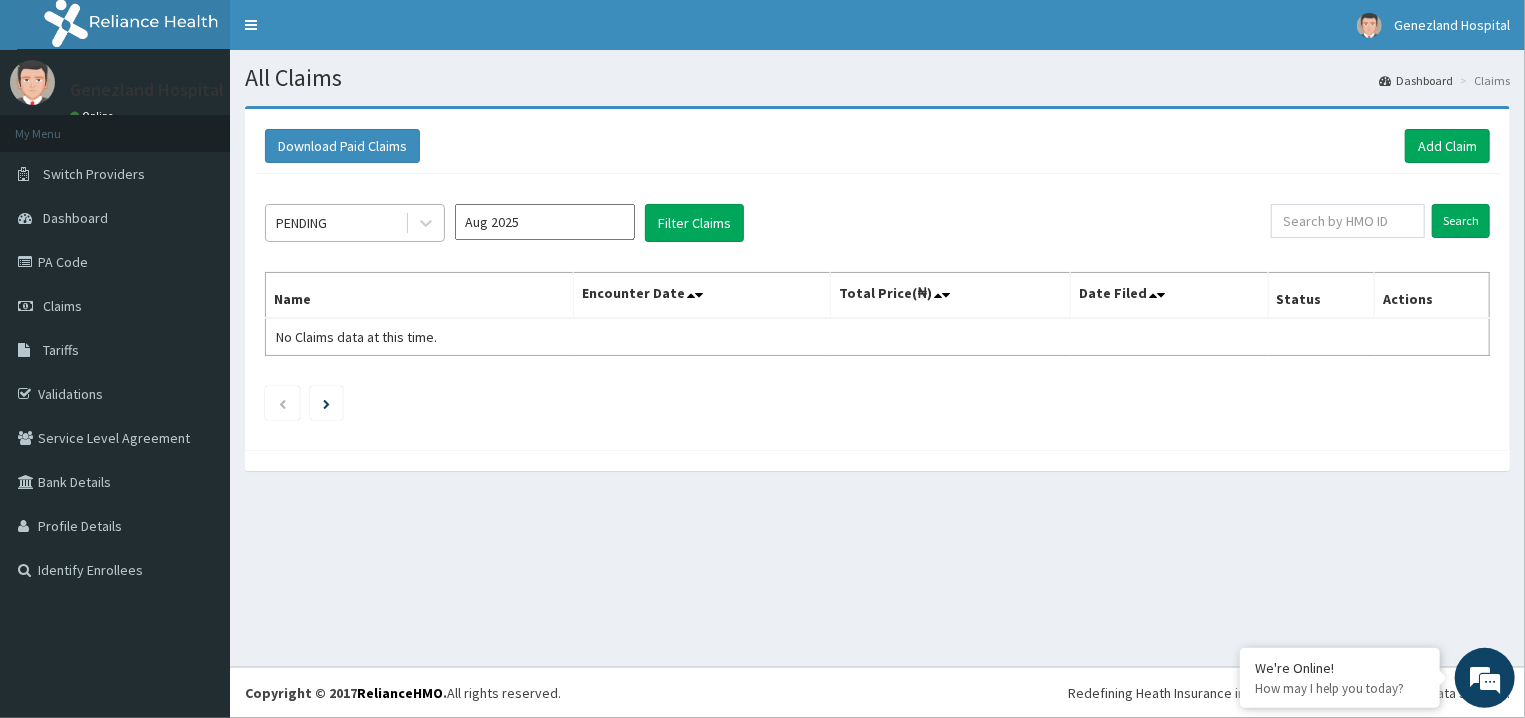click on "PENDING" at bounding box center (335, 223) 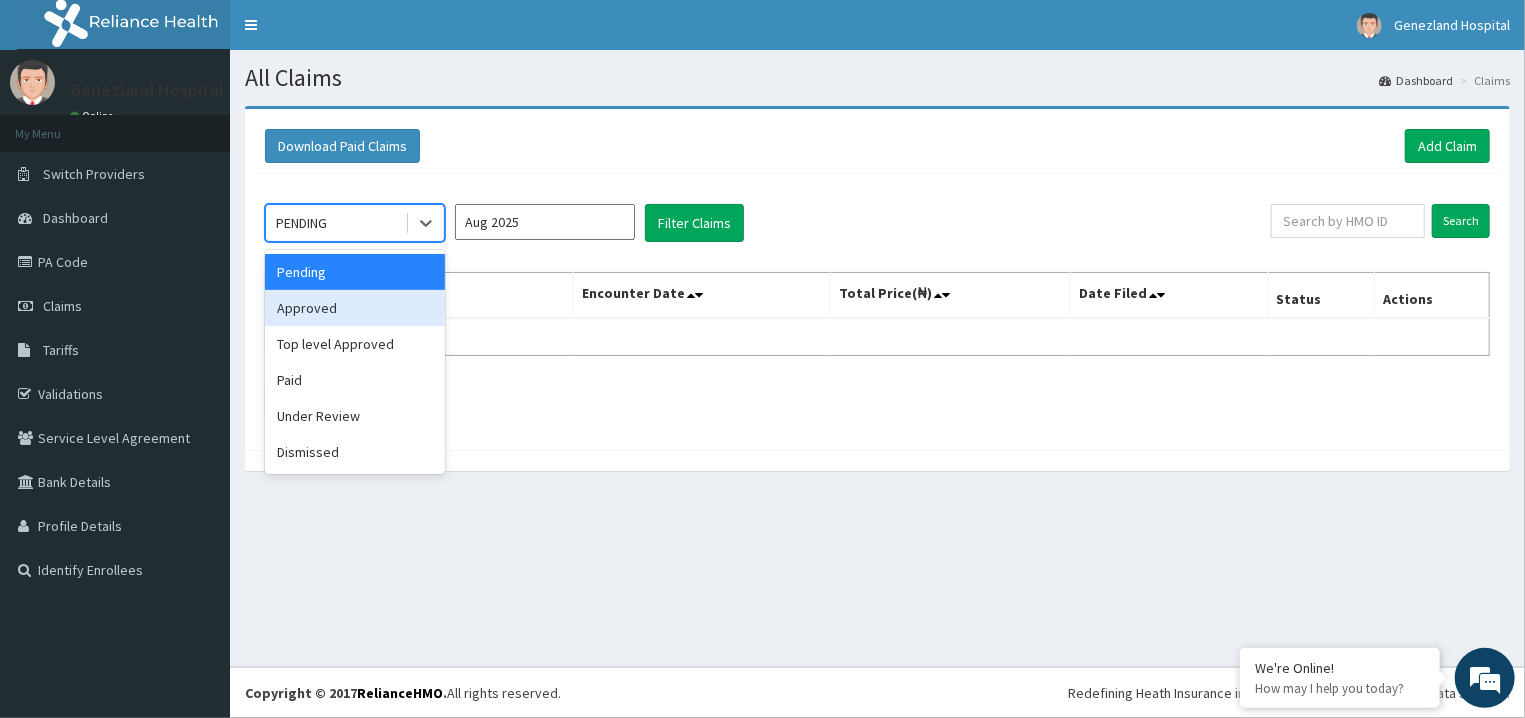 click on "Approved" at bounding box center (355, 308) 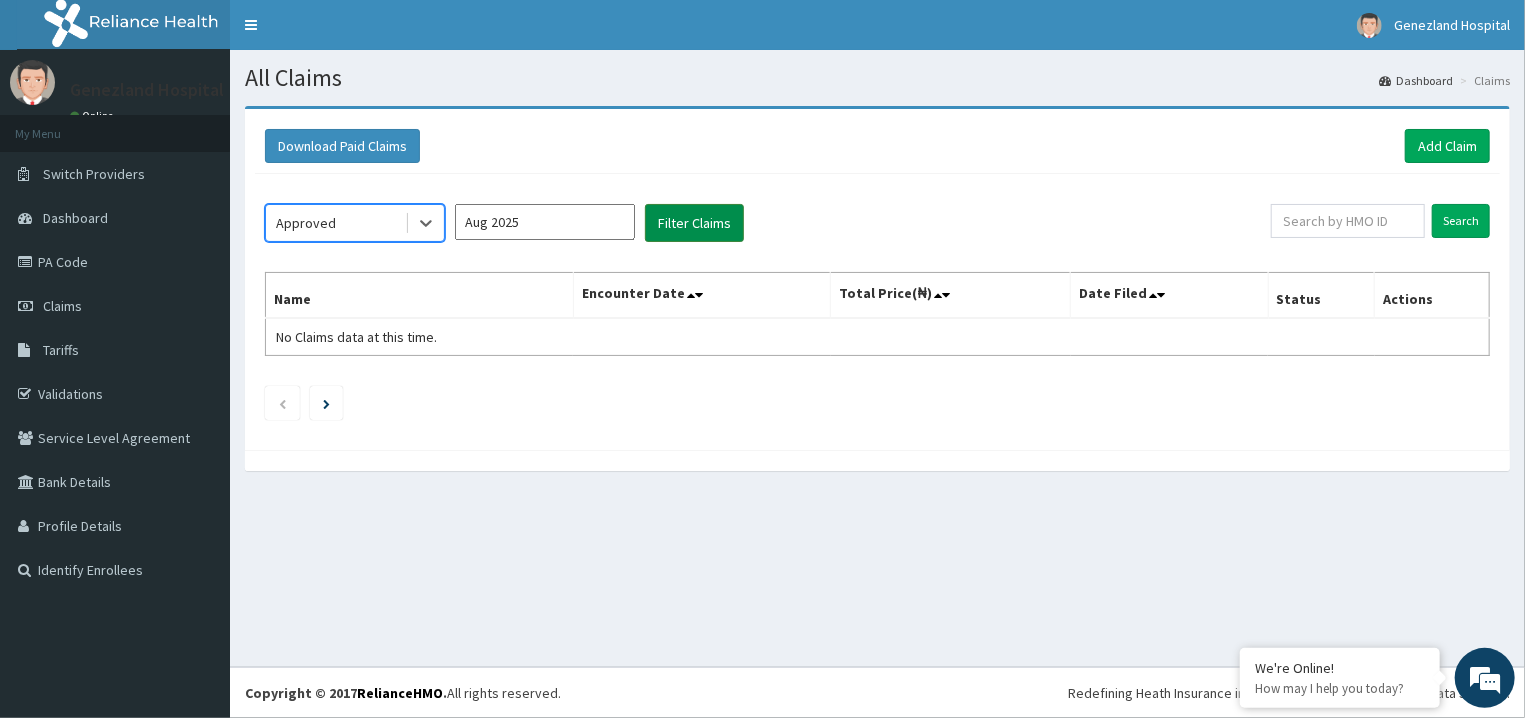 click on "Filter Claims" at bounding box center (694, 223) 